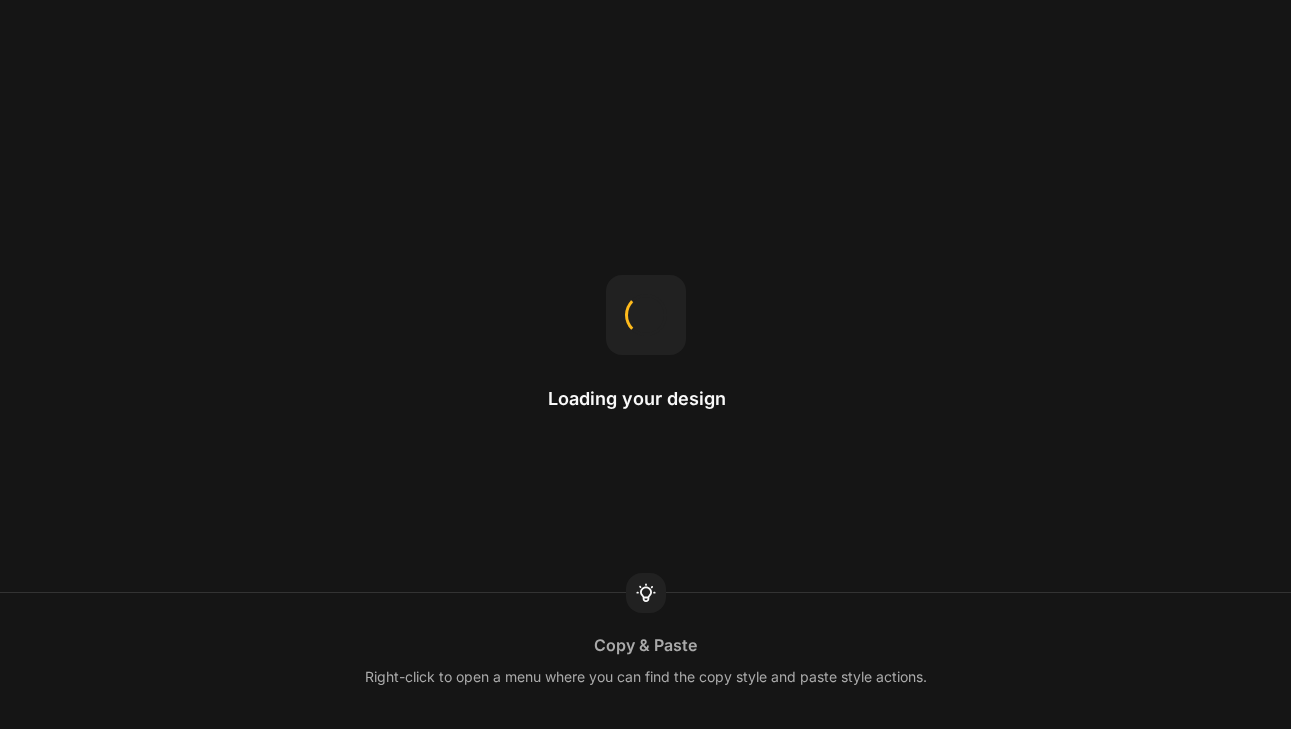 scroll, scrollTop: 0, scrollLeft: 0, axis: both 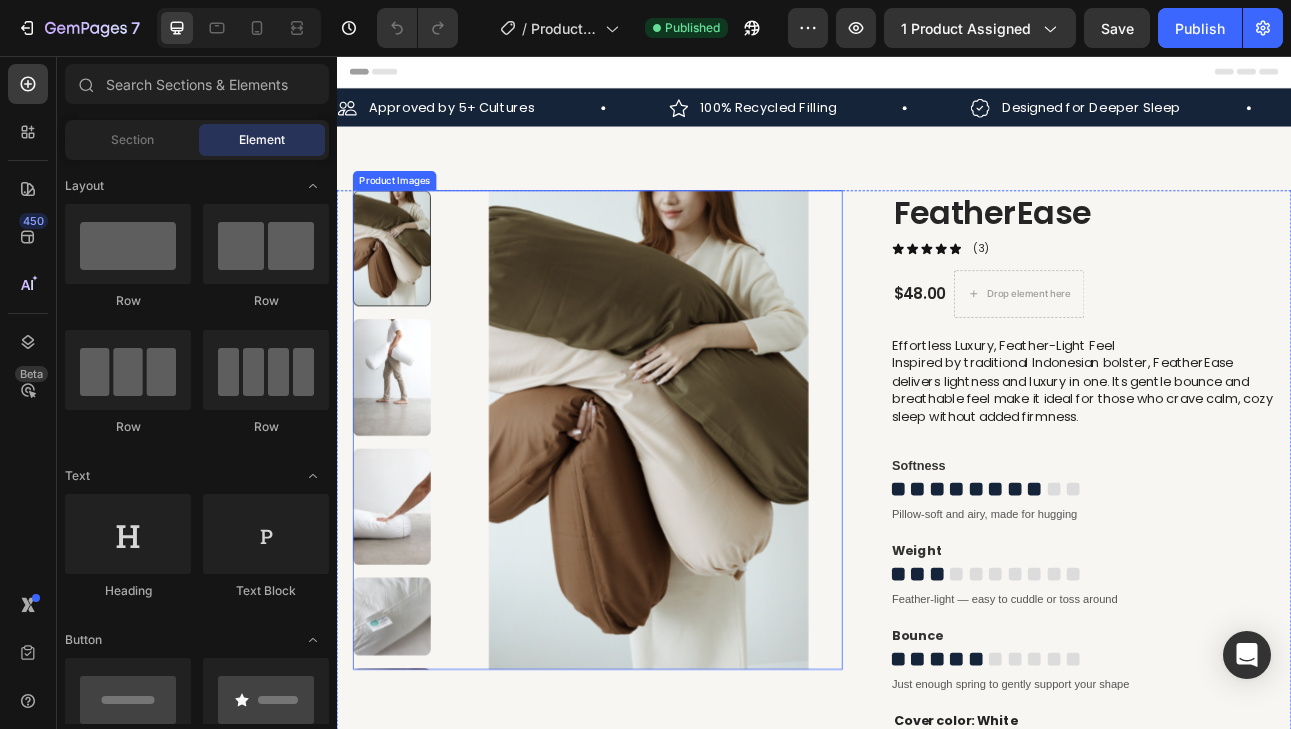 click at bounding box center (406, 460) 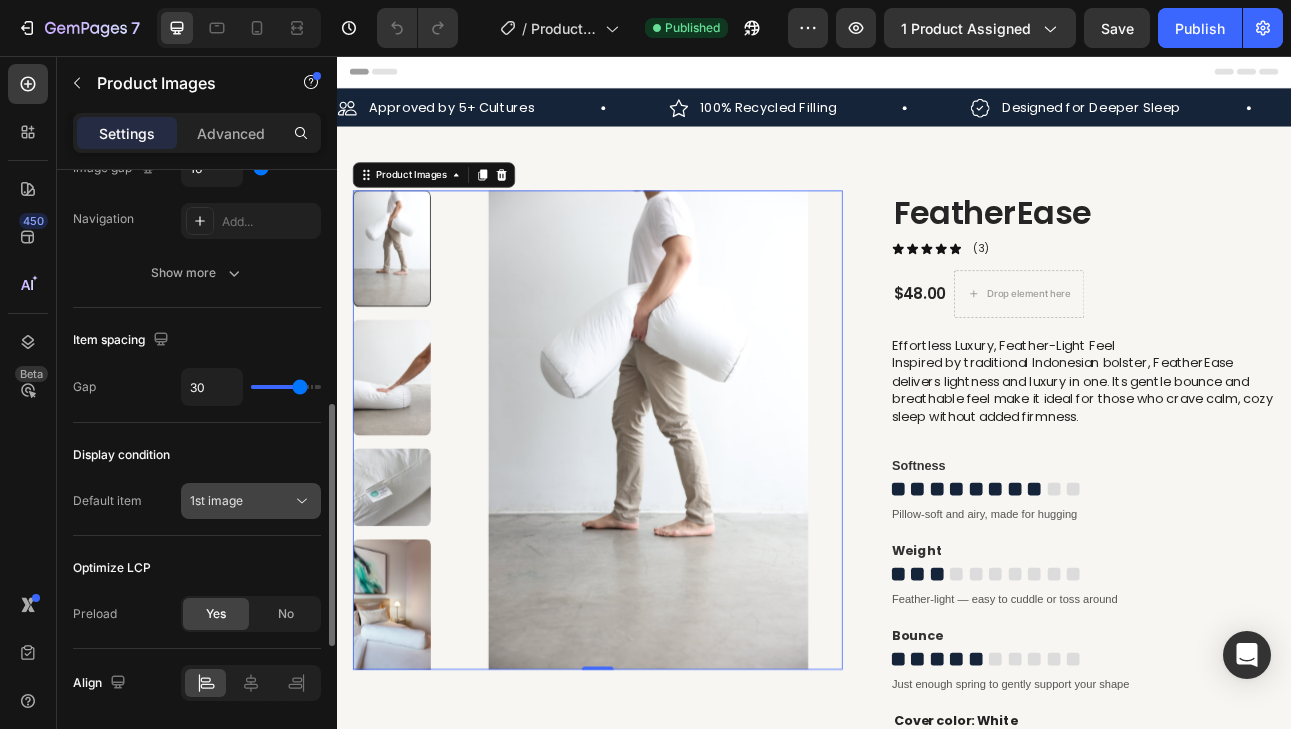 scroll, scrollTop: 913, scrollLeft: 0, axis: vertical 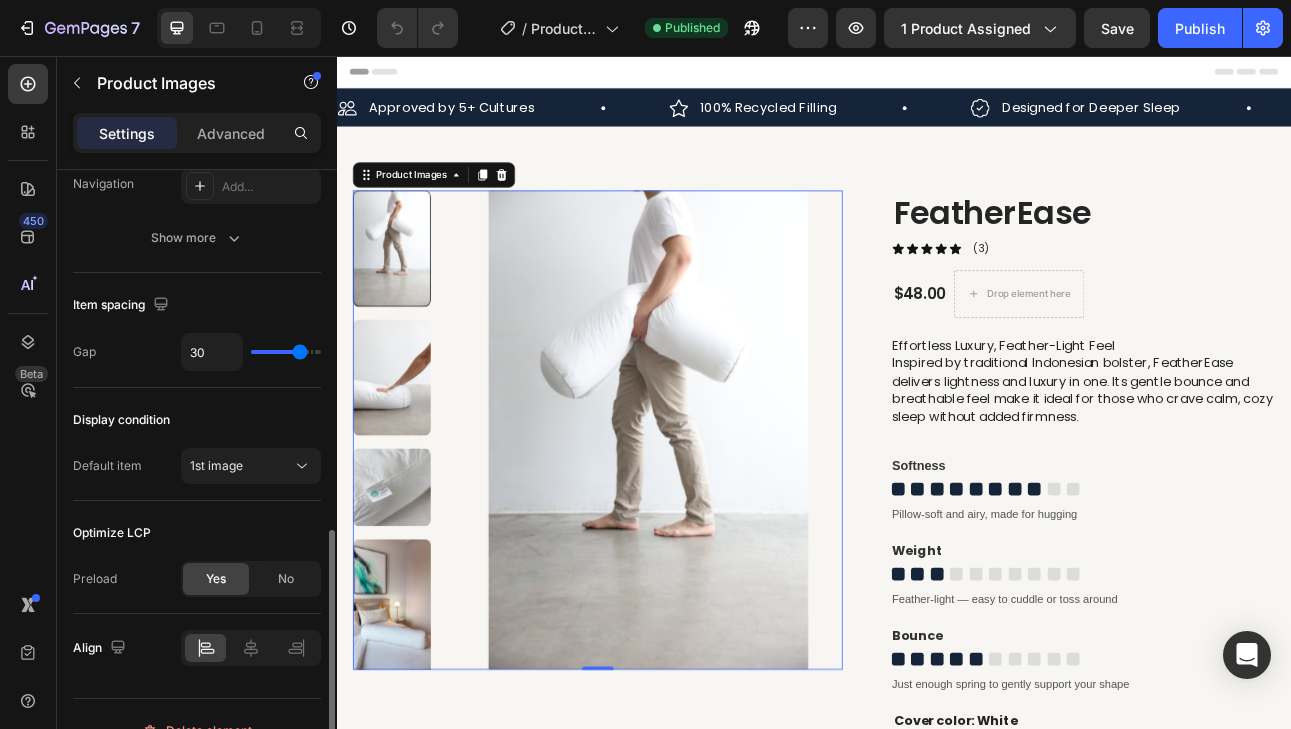 click at bounding box center (406, 599) 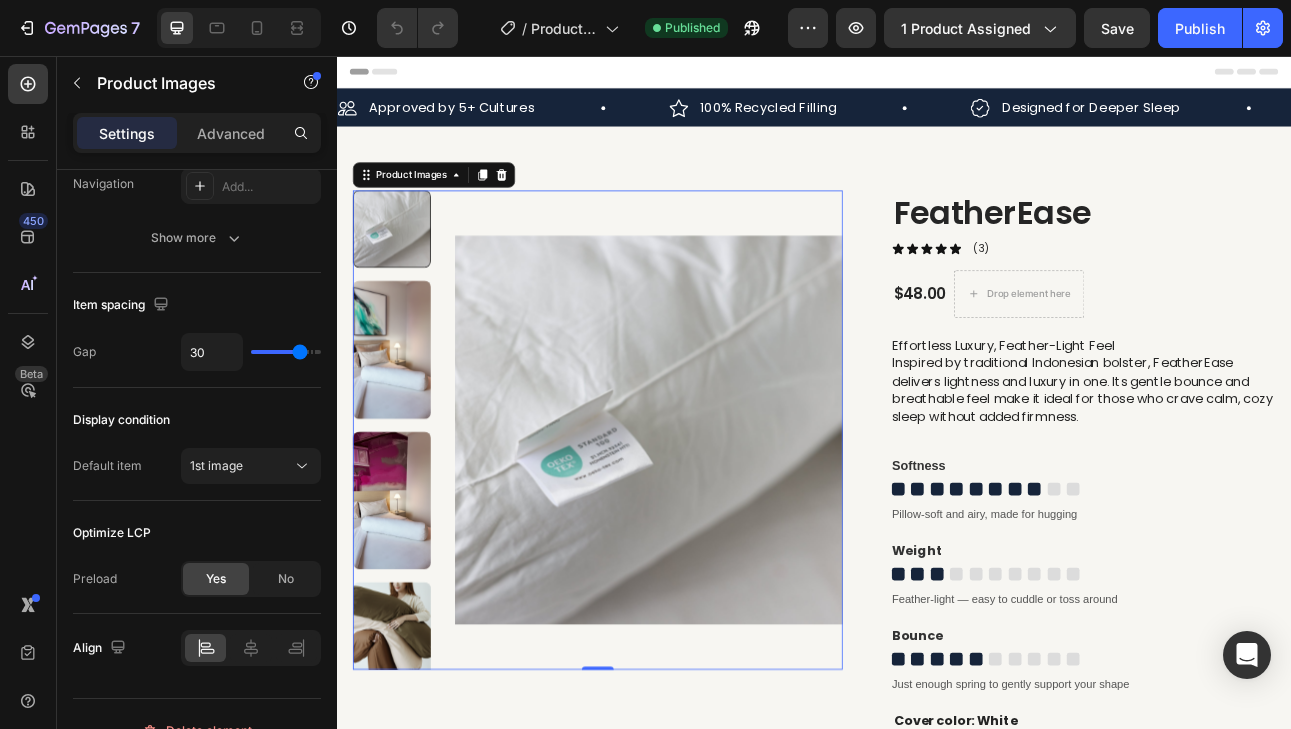 click at bounding box center [406, 615] 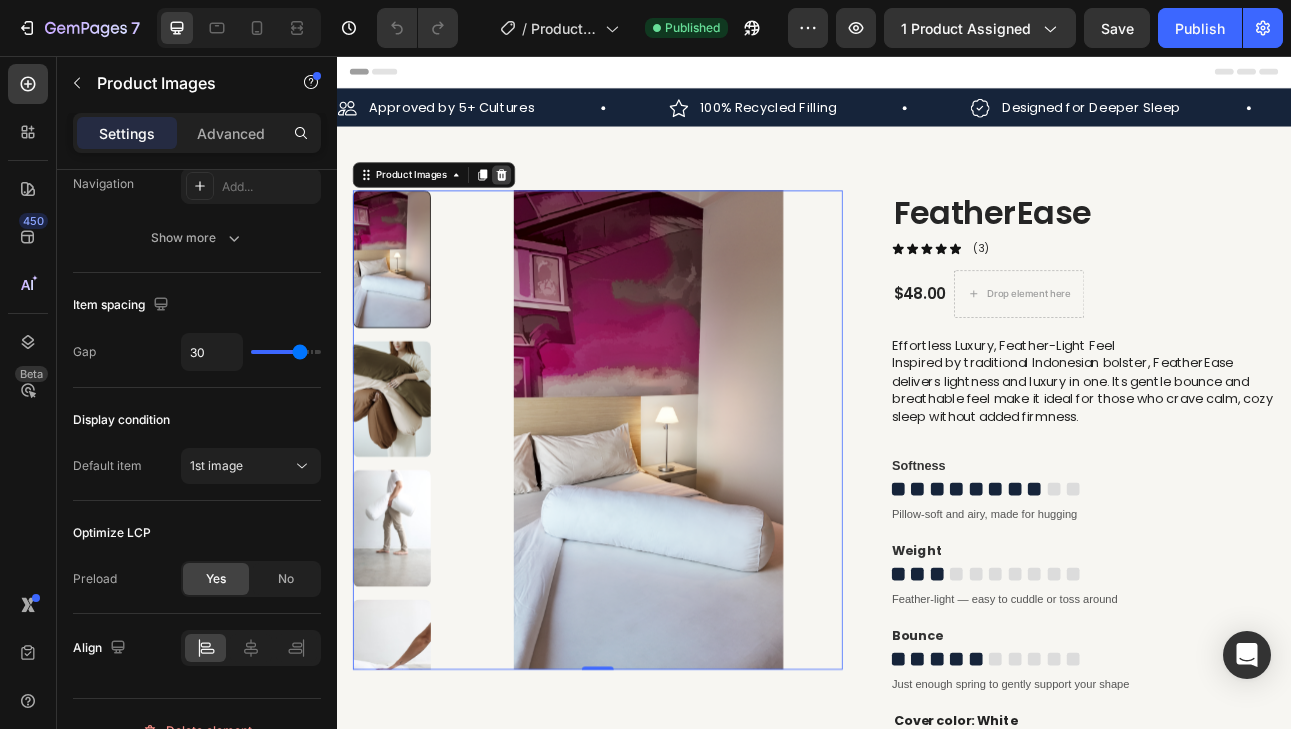 click 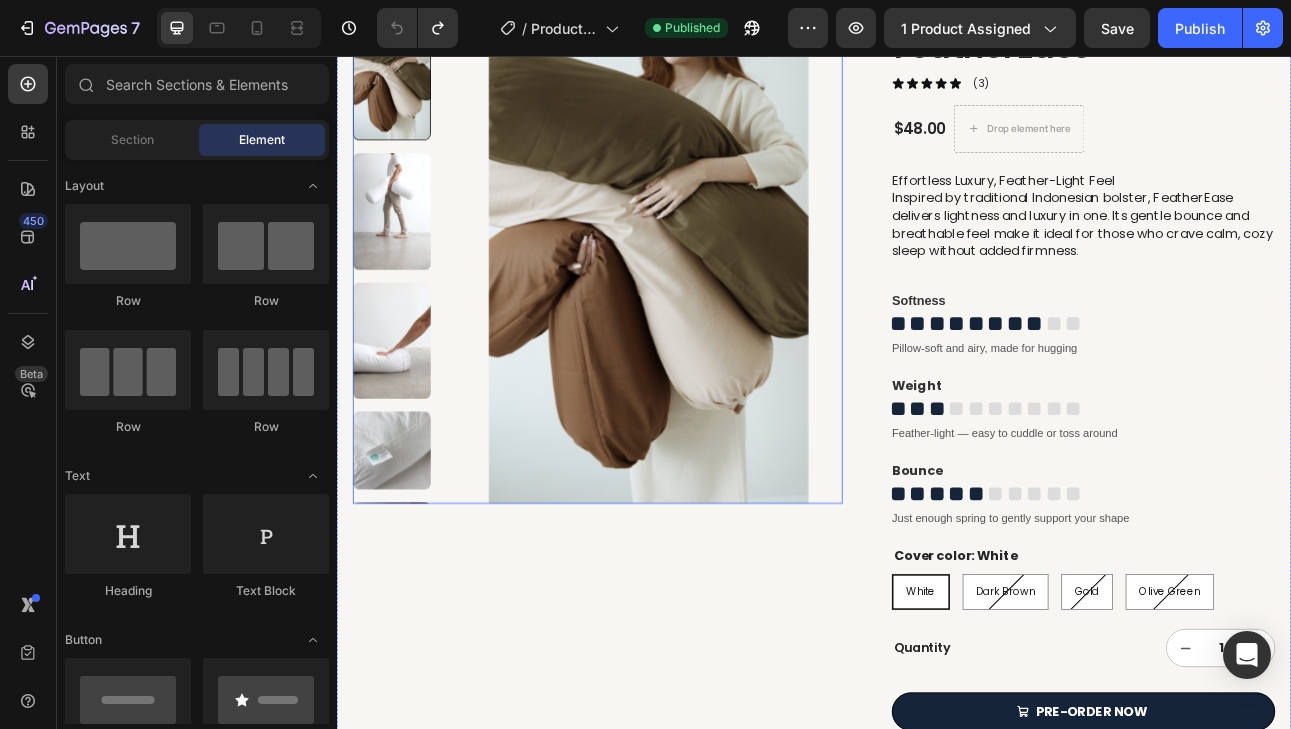 scroll, scrollTop: 209, scrollLeft: 0, axis: vertical 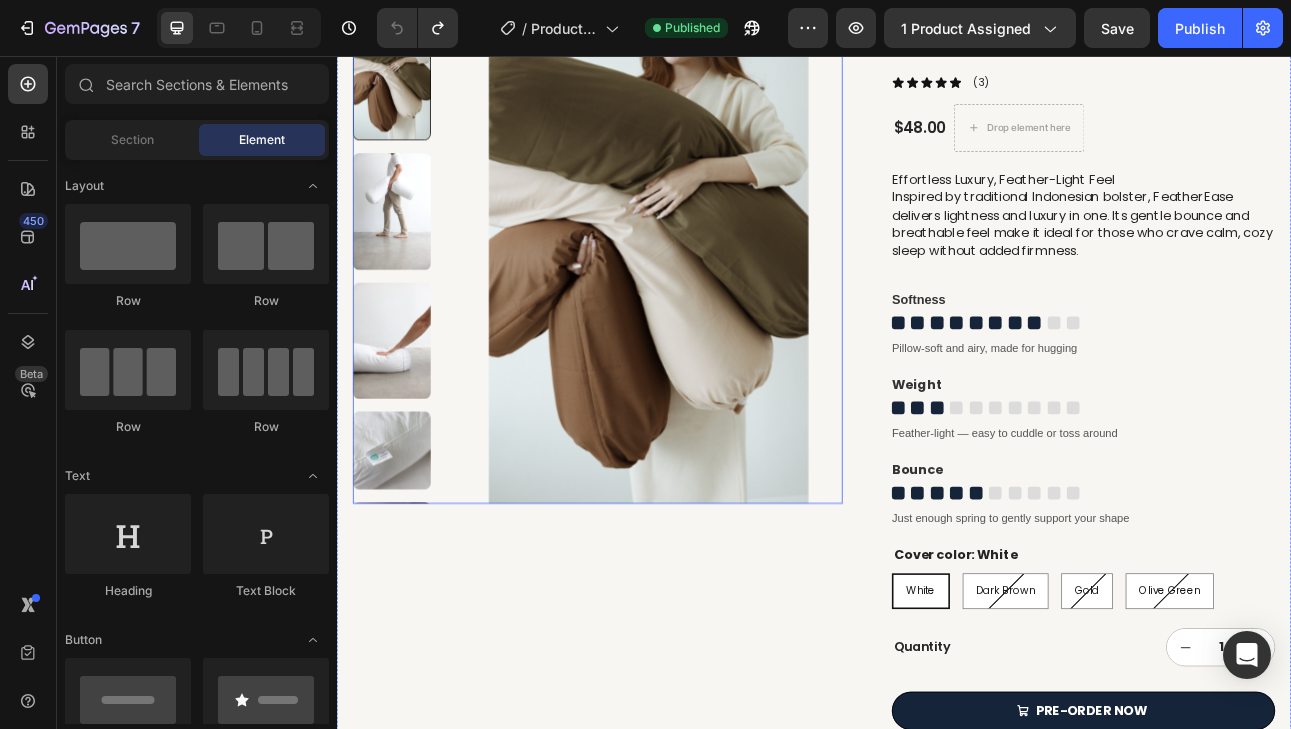 click at bounding box center [406, 414] 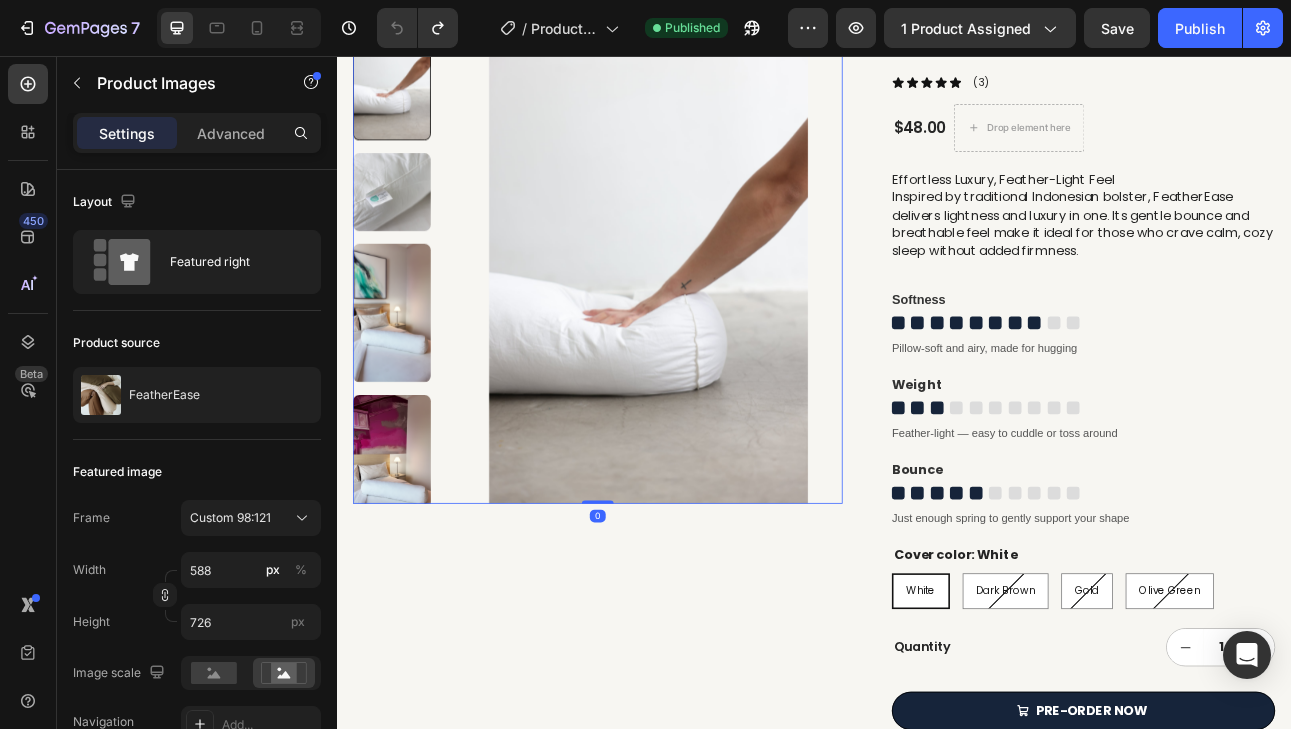 click at bounding box center (406, 569) 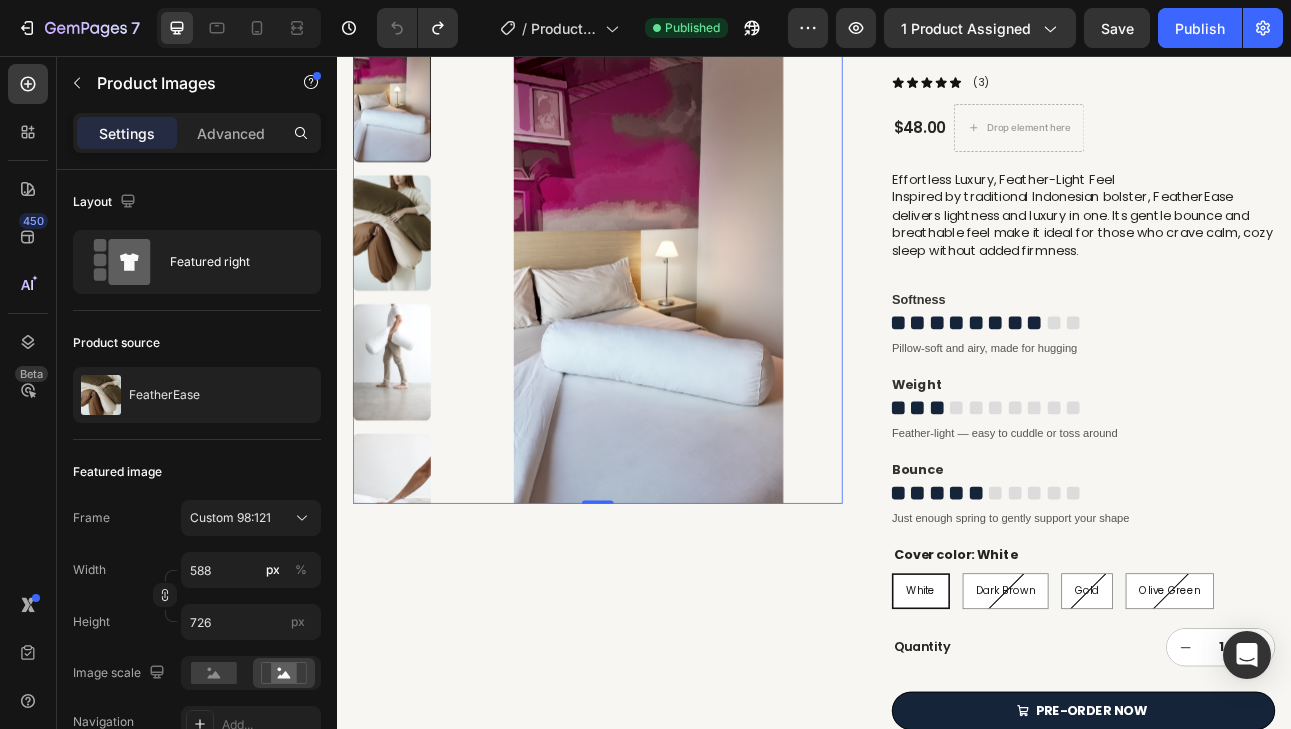 click at bounding box center (406, 103) 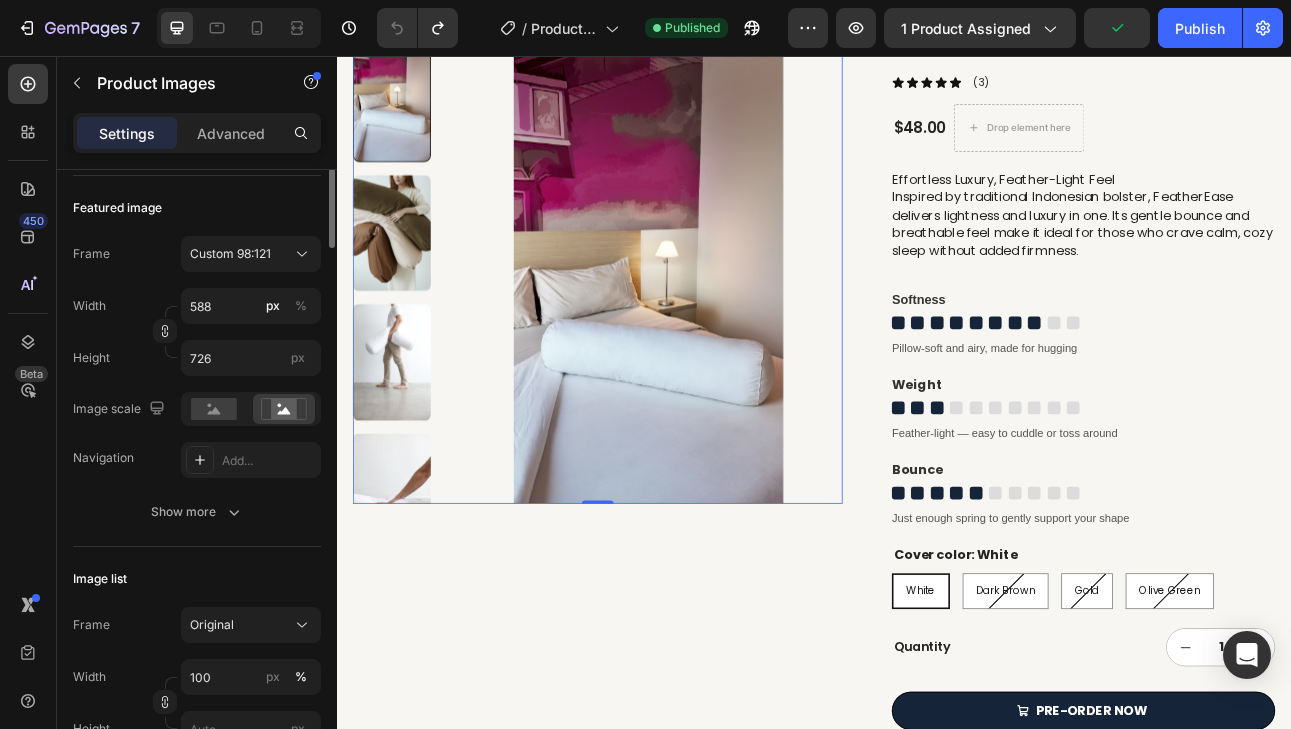 scroll, scrollTop: 0, scrollLeft: 0, axis: both 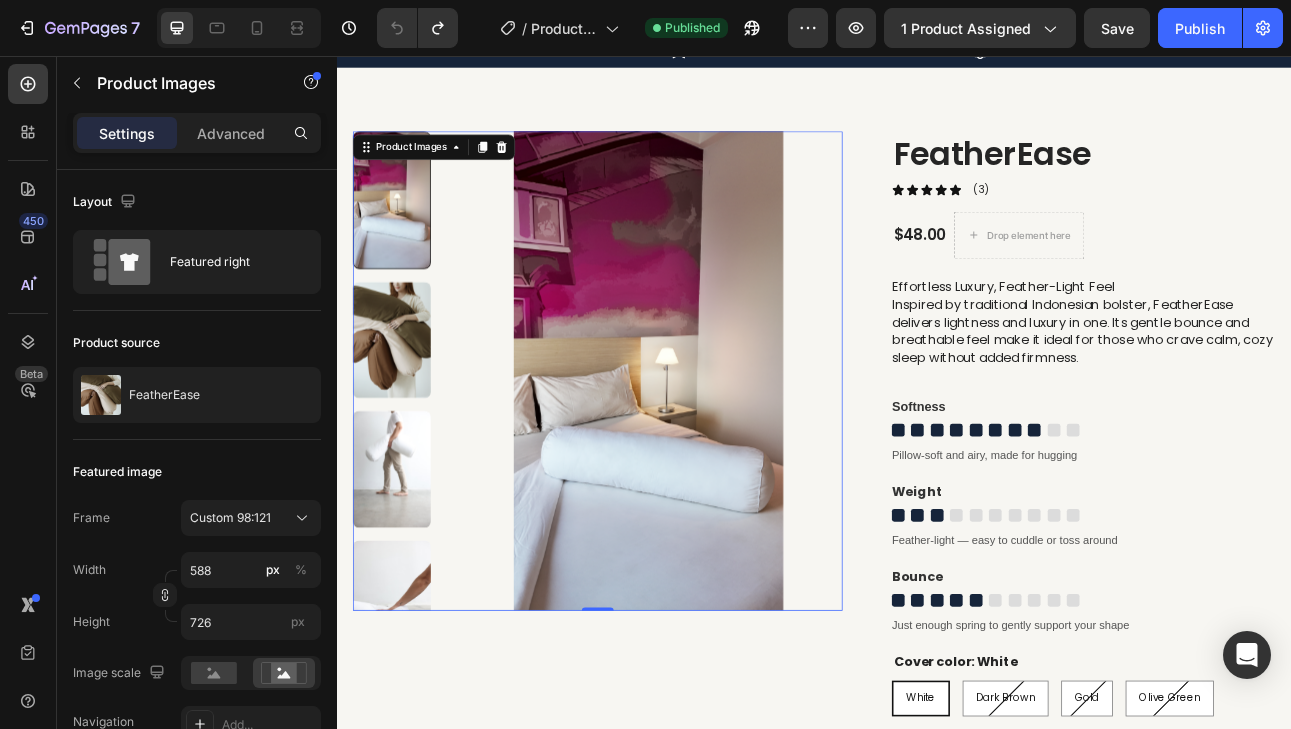 click at bounding box center [406, 238] 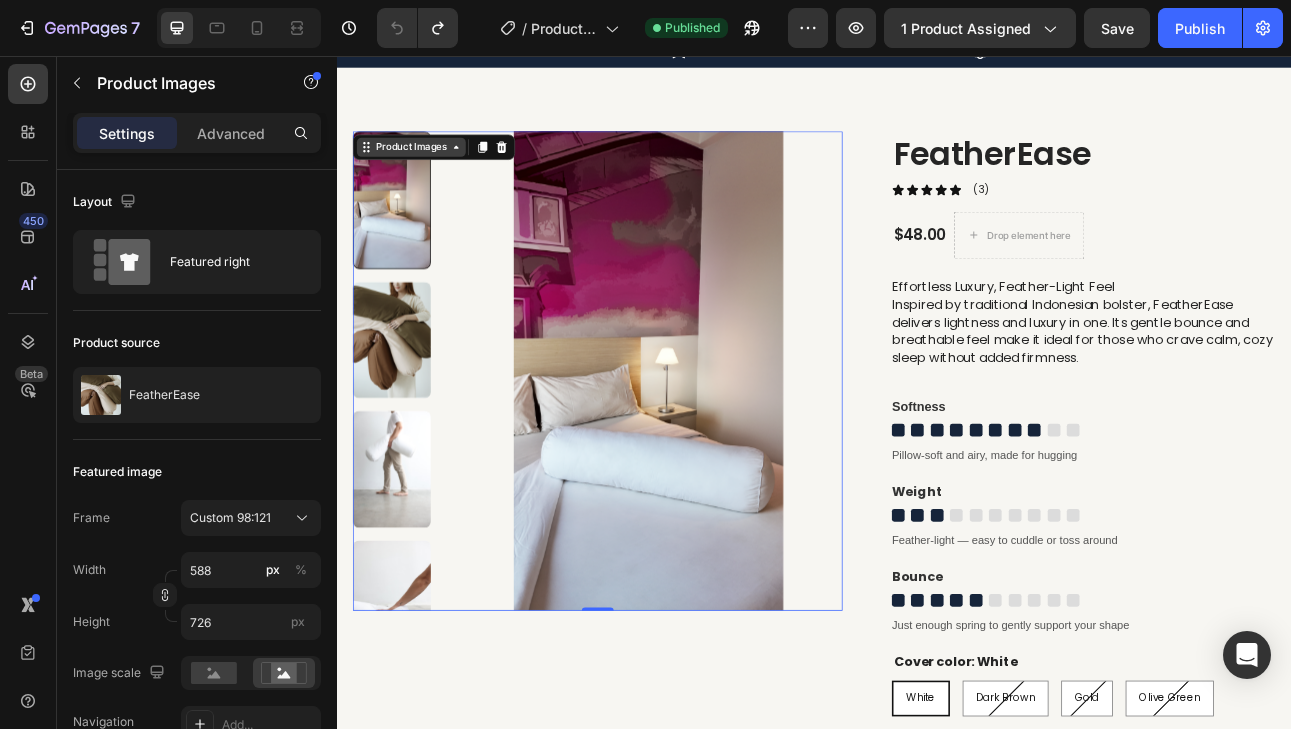 click on "Product Images" at bounding box center (430, 171) 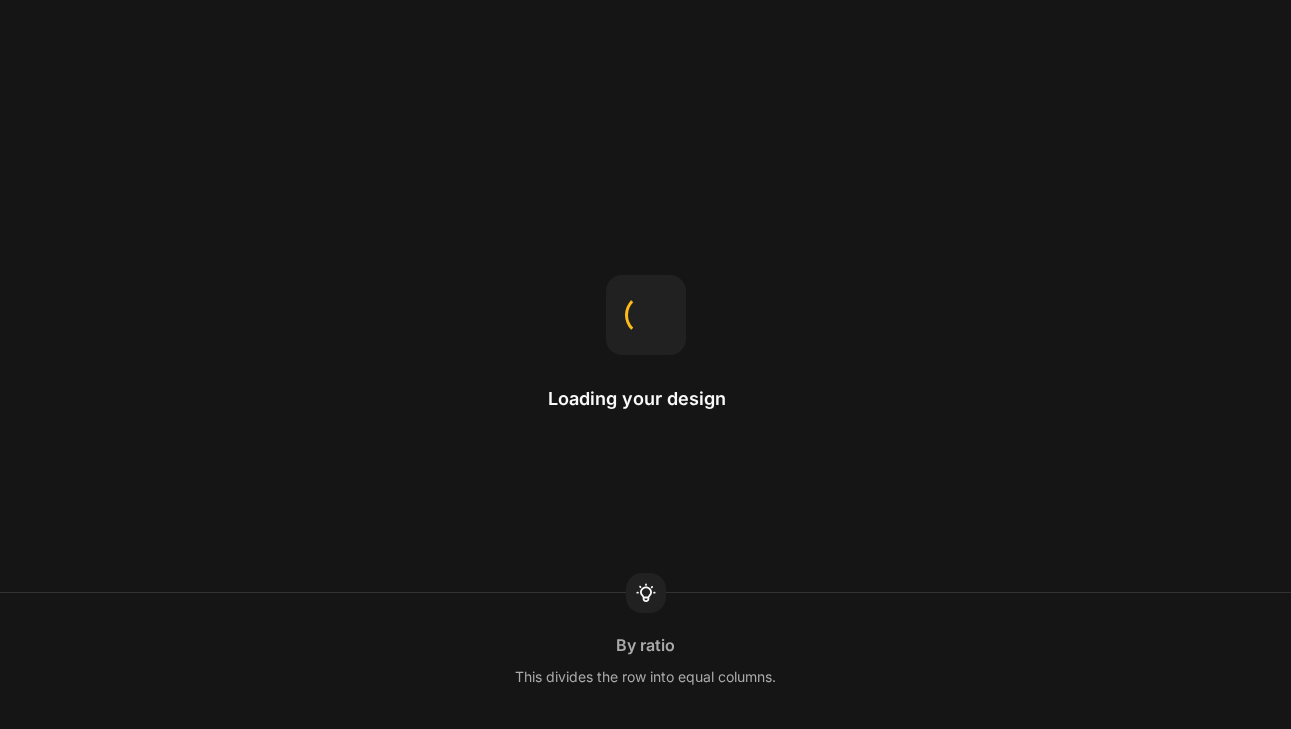 scroll, scrollTop: 0, scrollLeft: 0, axis: both 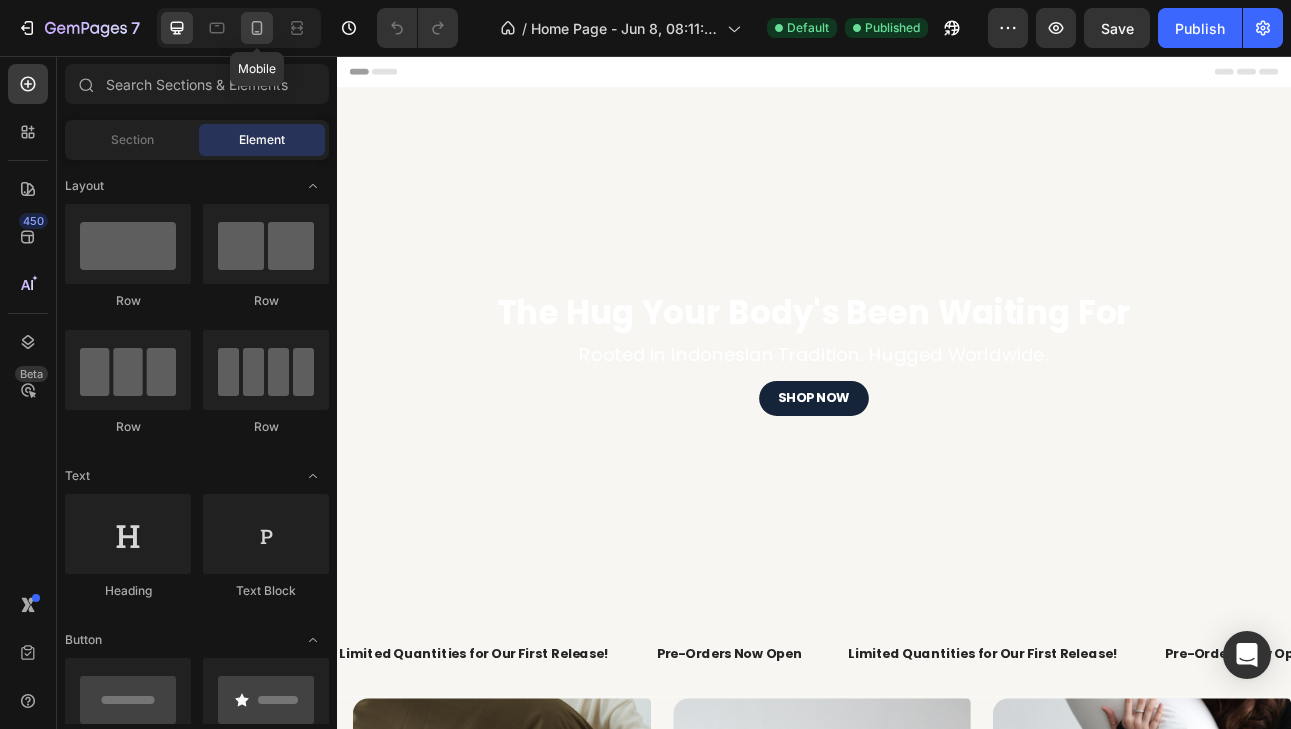 click 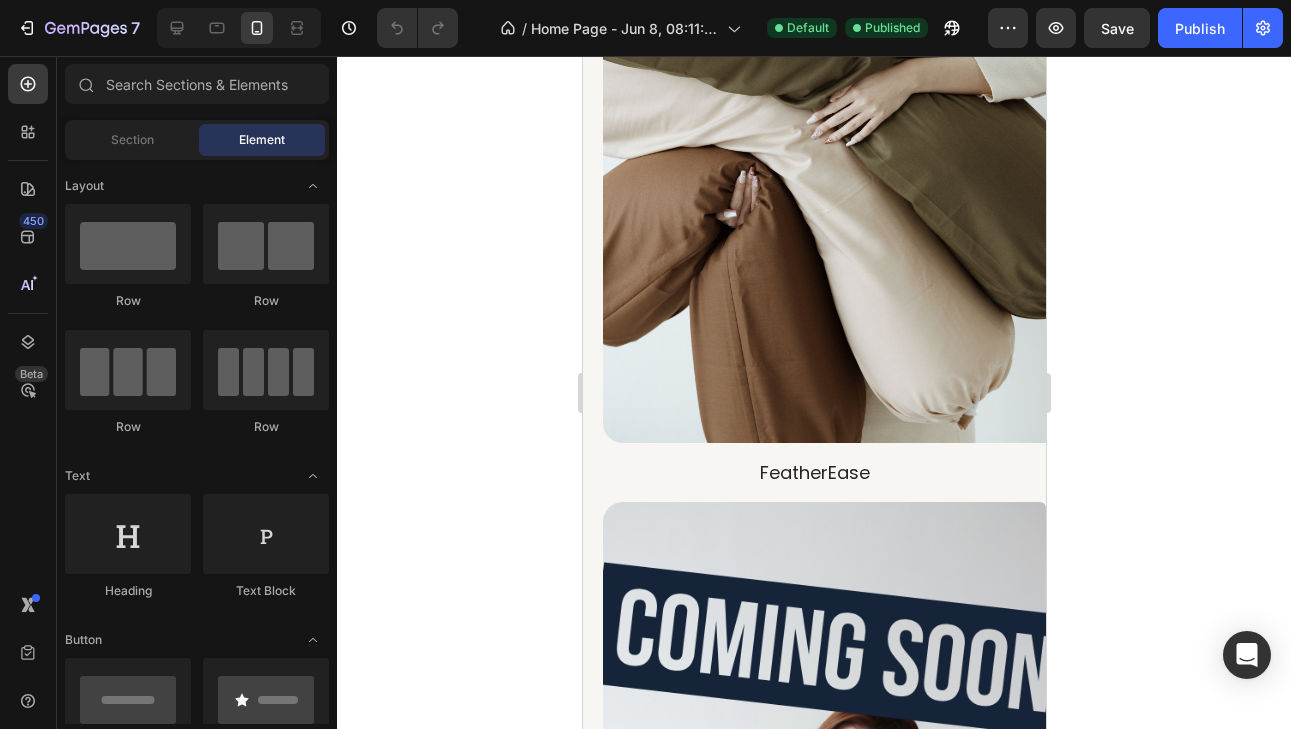 scroll, scrollTop: 918, scrollLeft: 0, axis: vertical 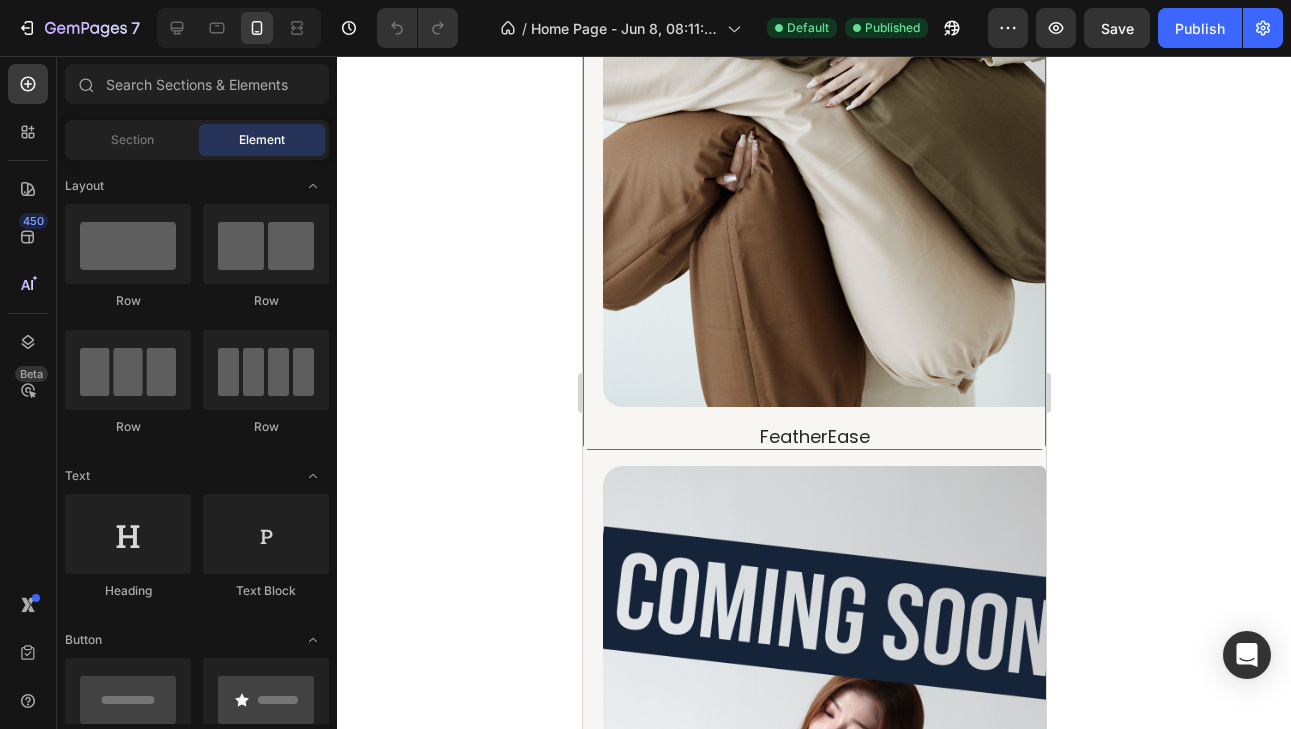 click at bounding box center [833, 175] 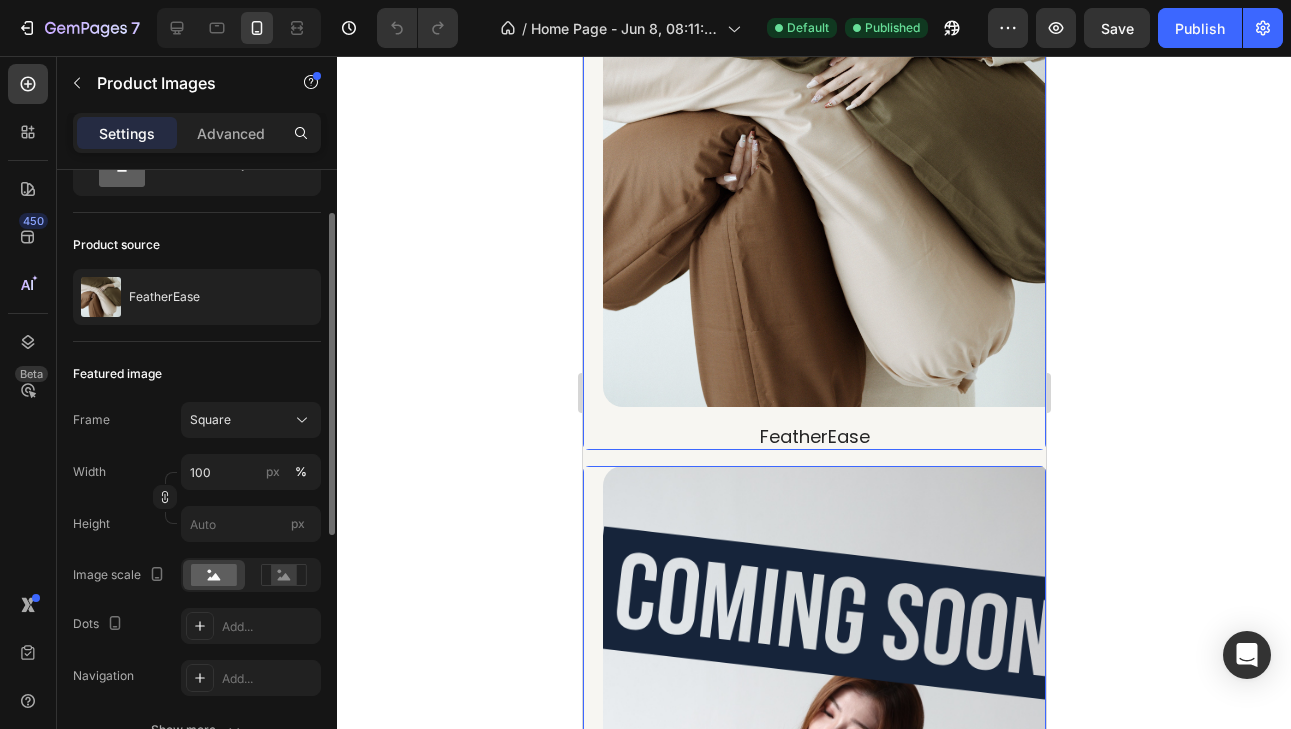 scroll, scrollTop: 75, scrollLeft: 0, axis: vertical 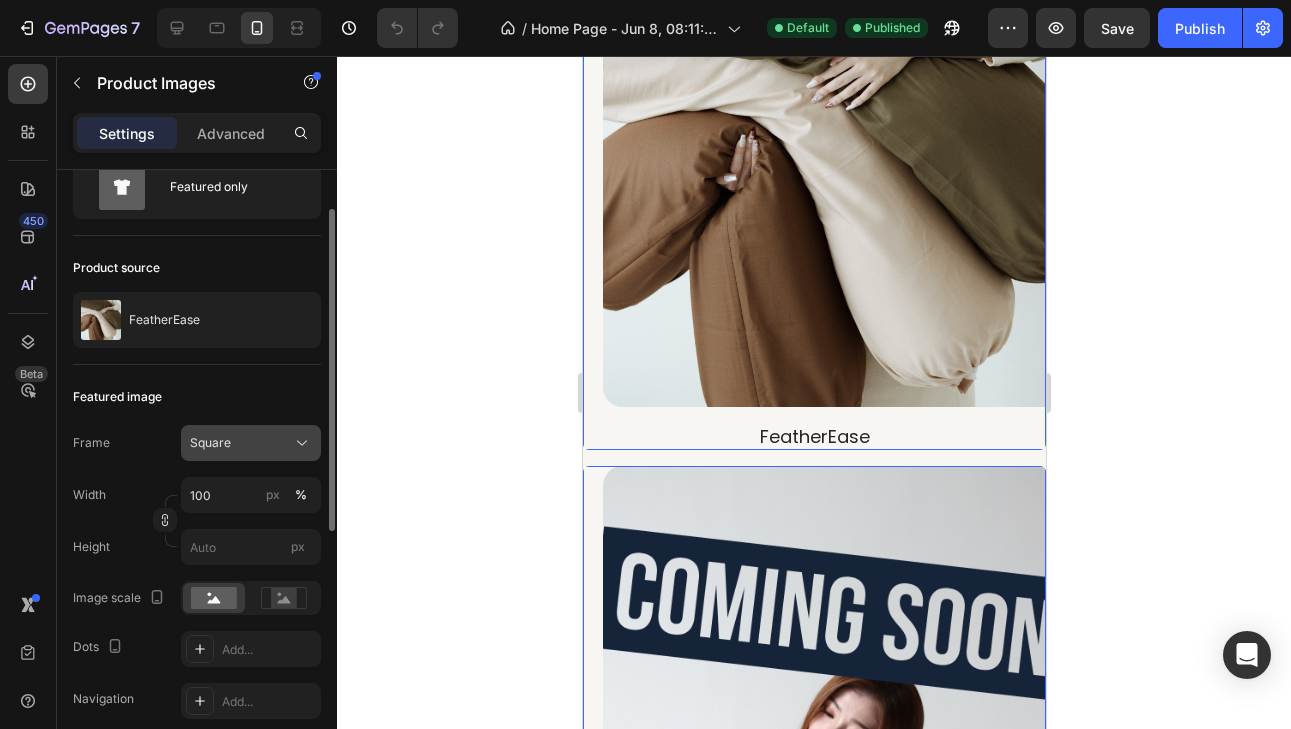 click on "Square" 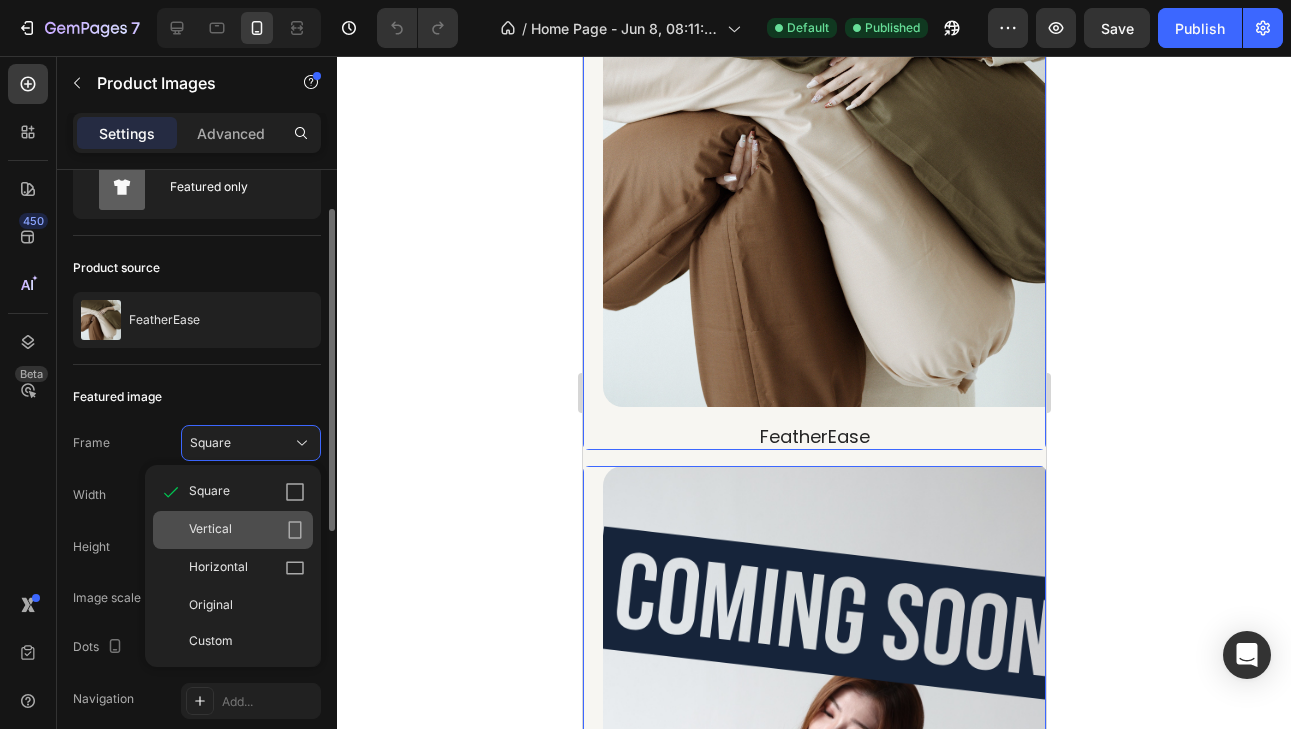 click on "Vertical" at bounding box center (247, 530) 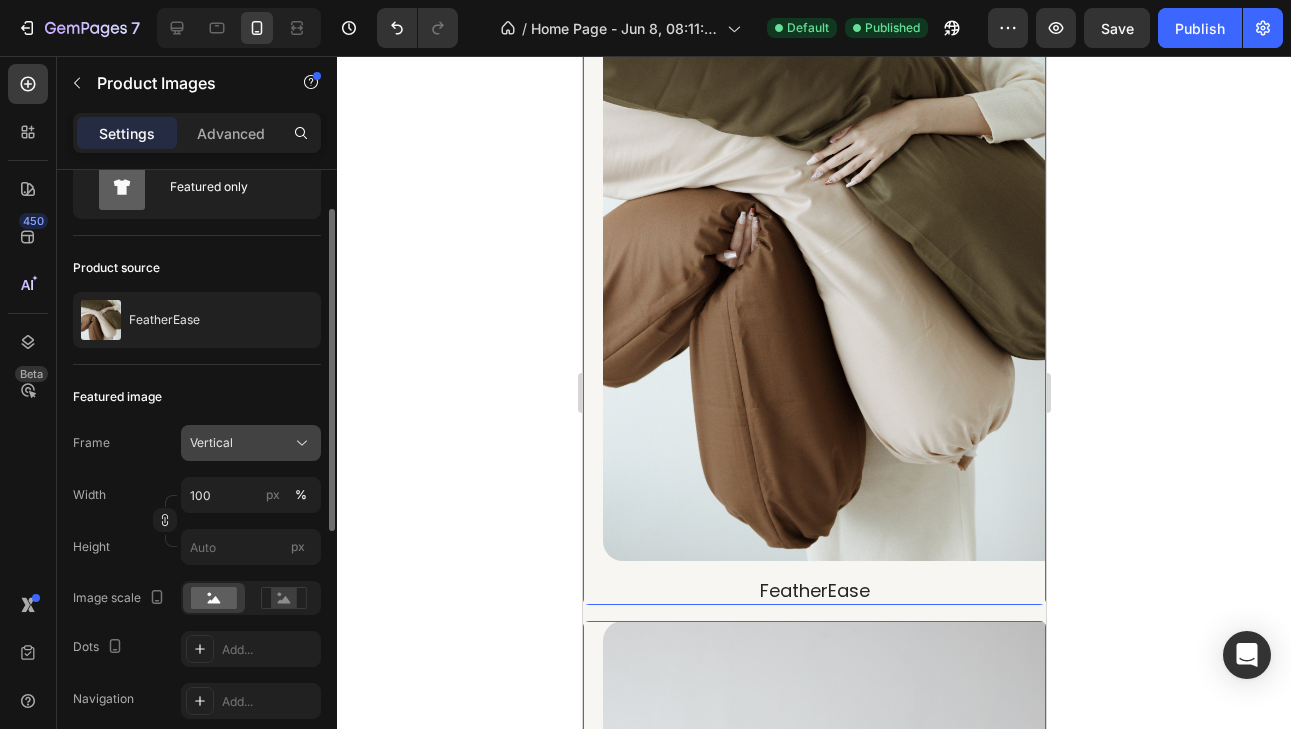 click on "Vertical" 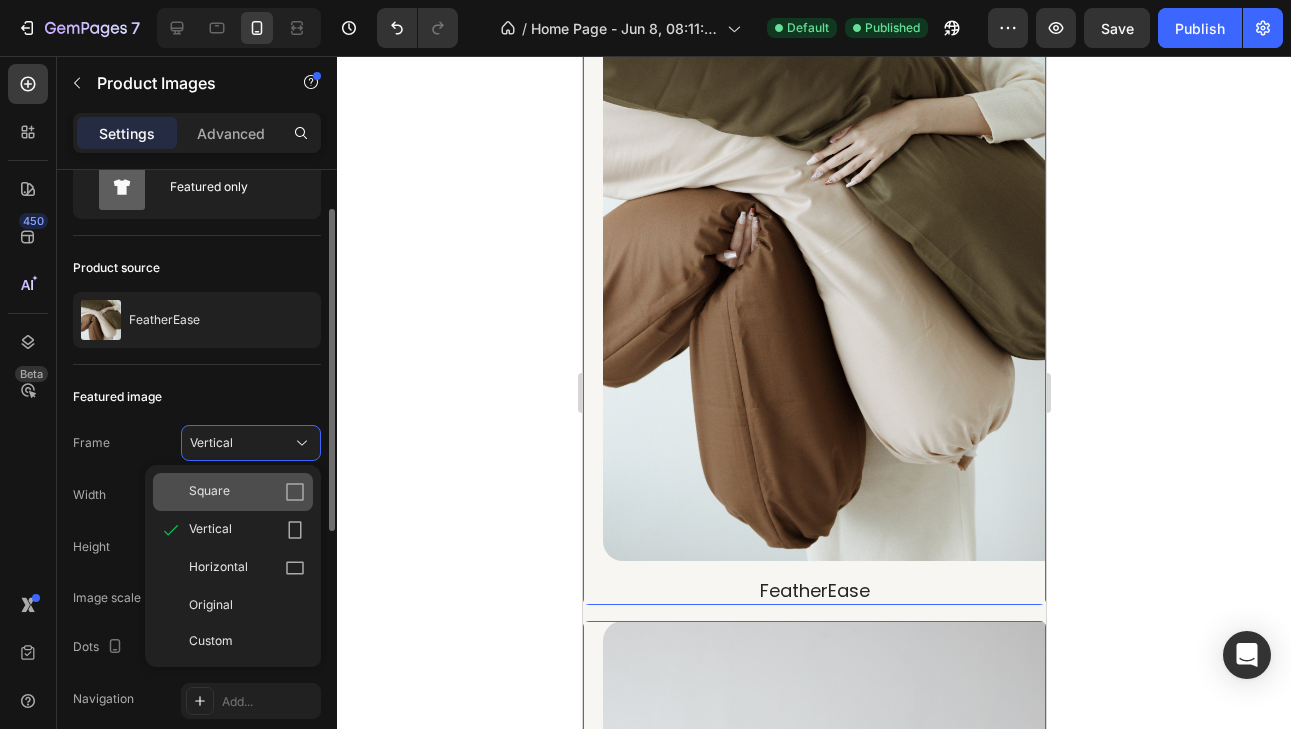click on "Square" at bounding box center [247, 492] 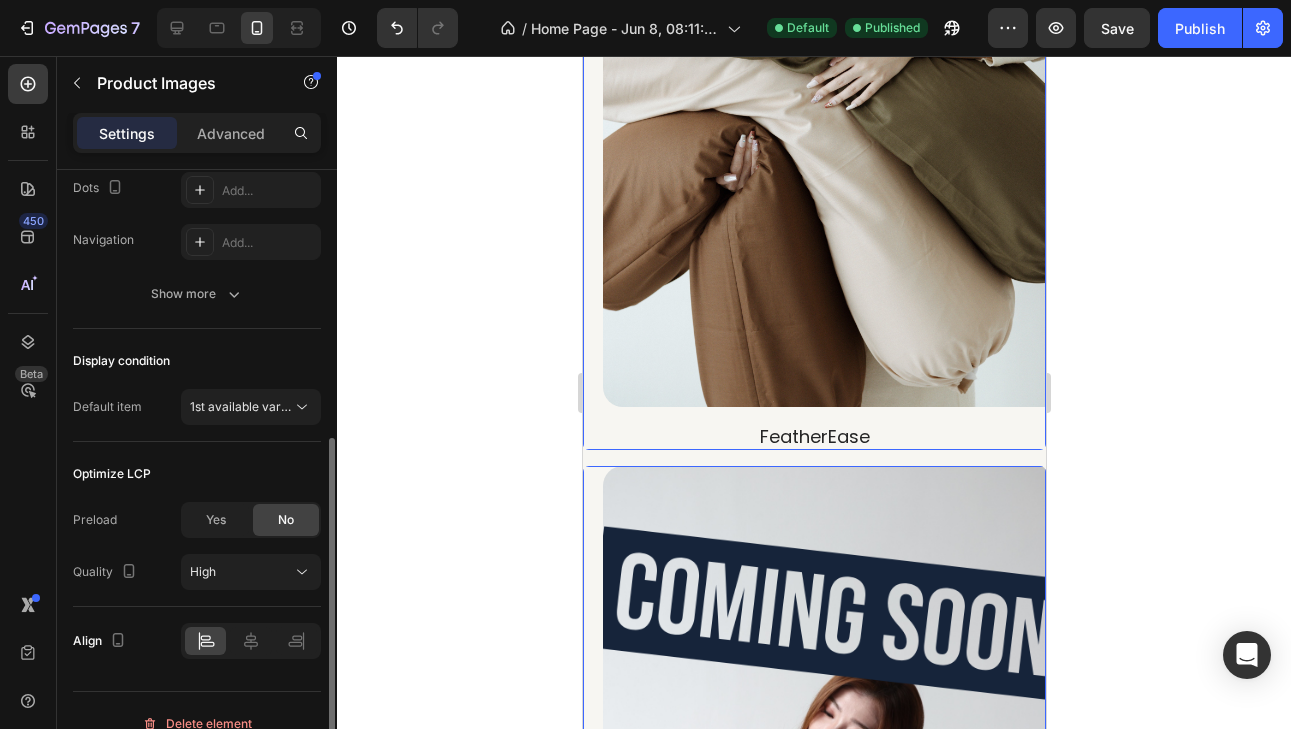 scroll, scrollTop: 560, scrollLeft: 0, axis: vertical 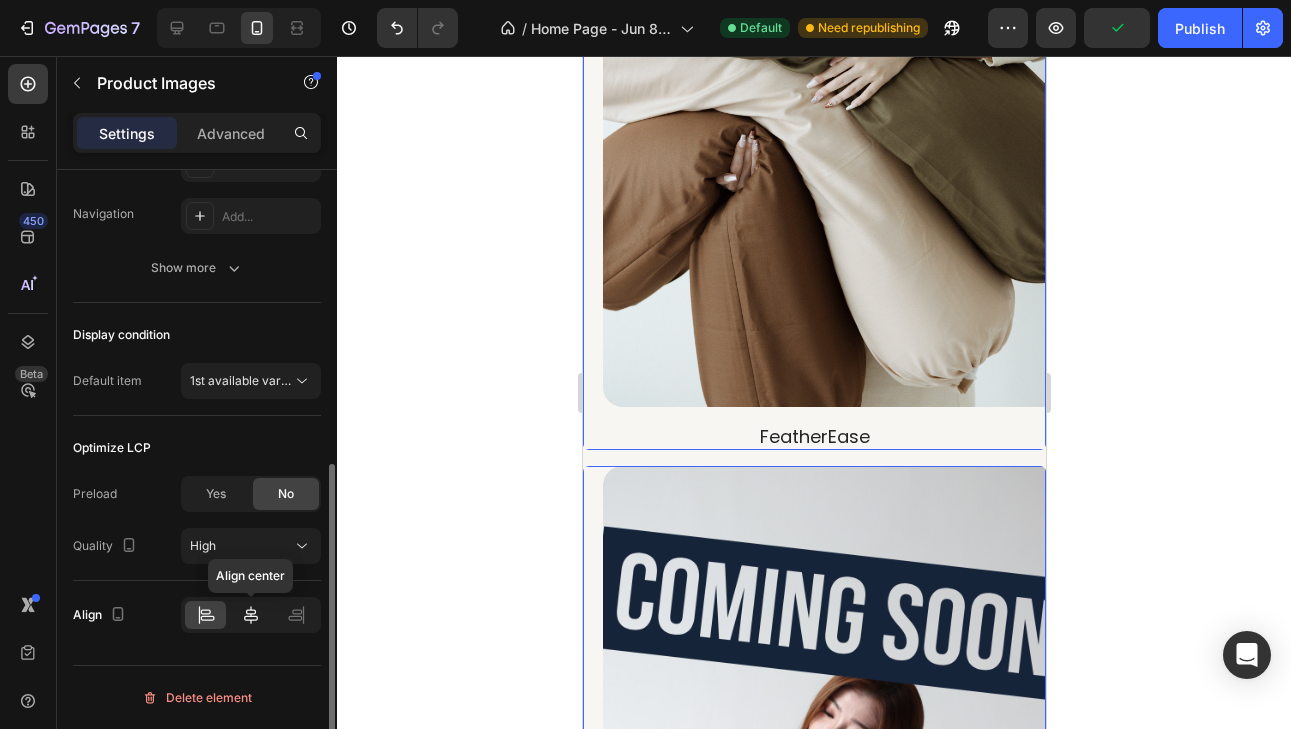 click 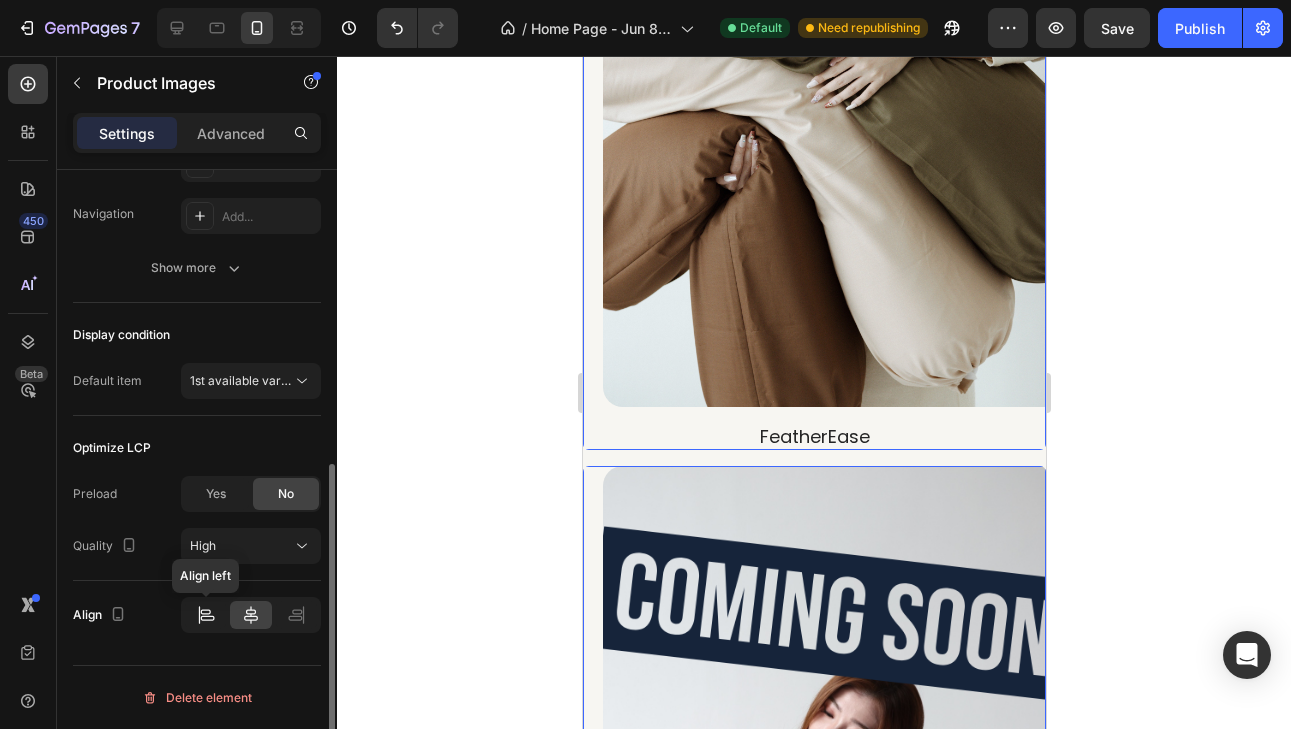 click 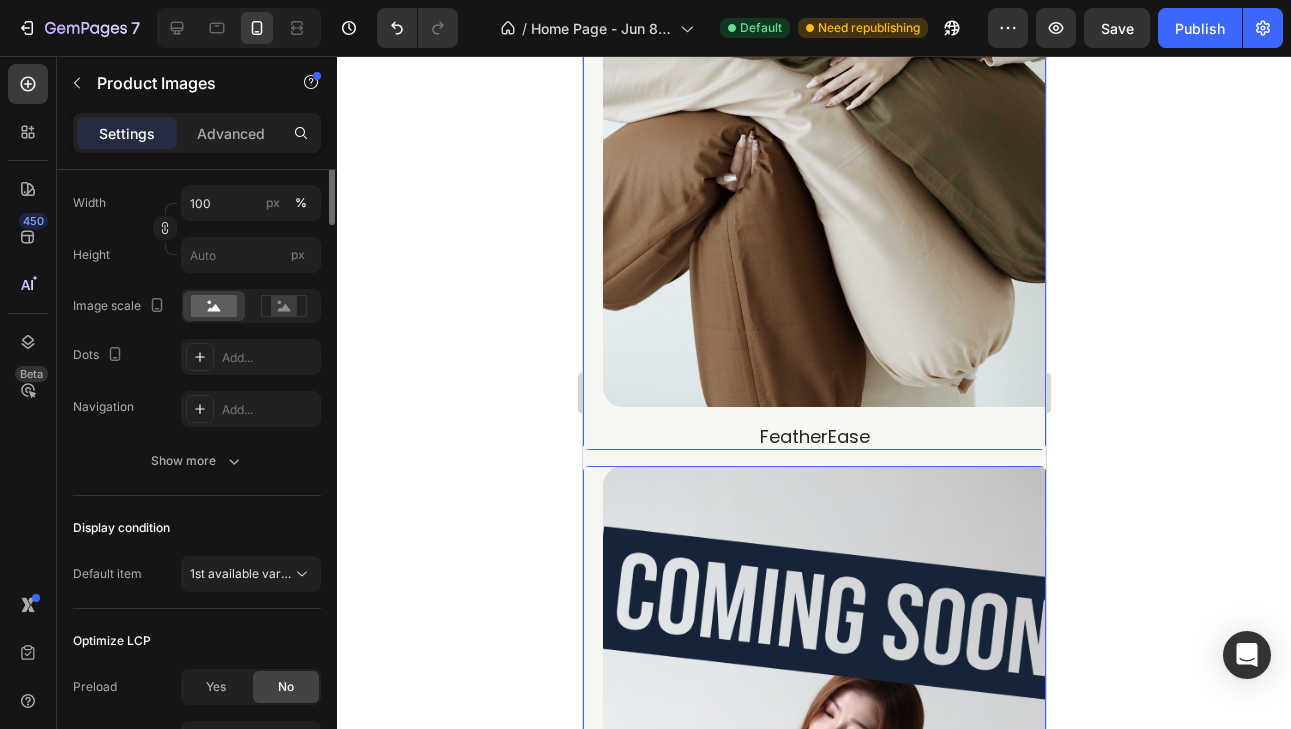 scroll, scrollTop: 0, scrollLeft: 0, axis: both 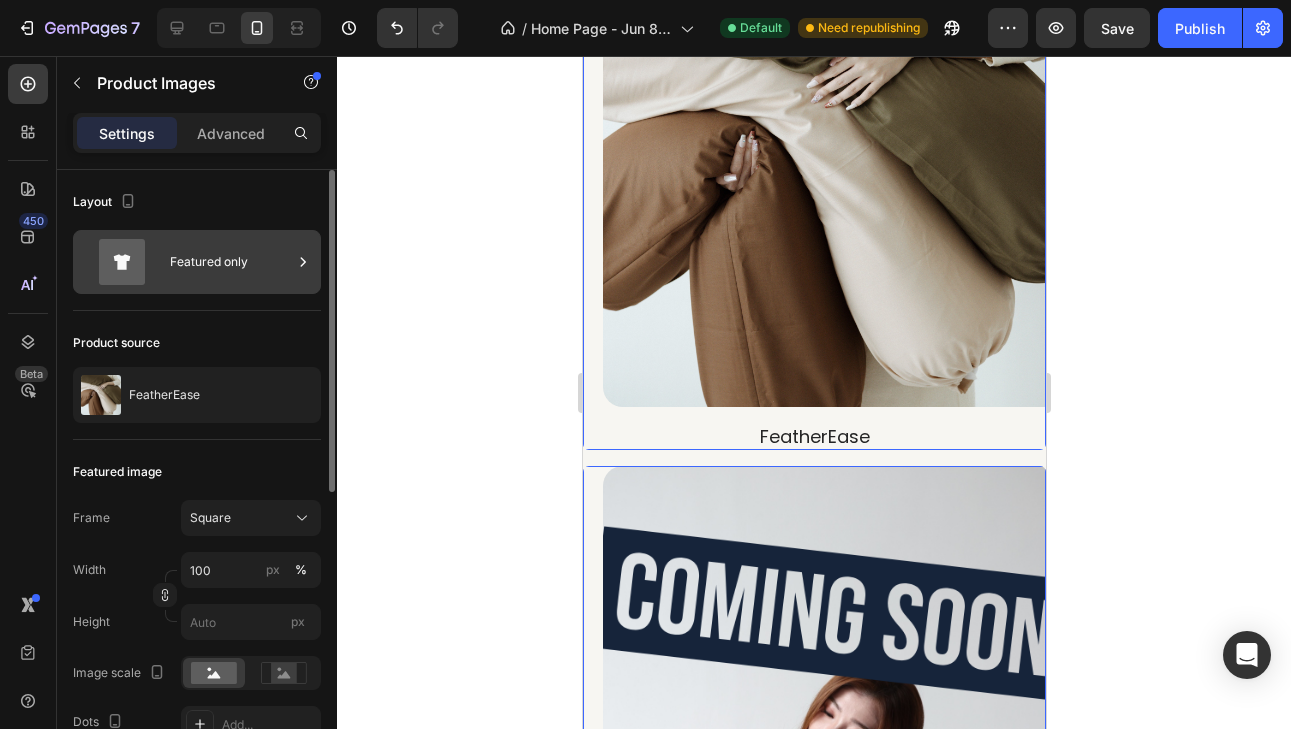 click on "Featured only" at bounding box center (231, 262) 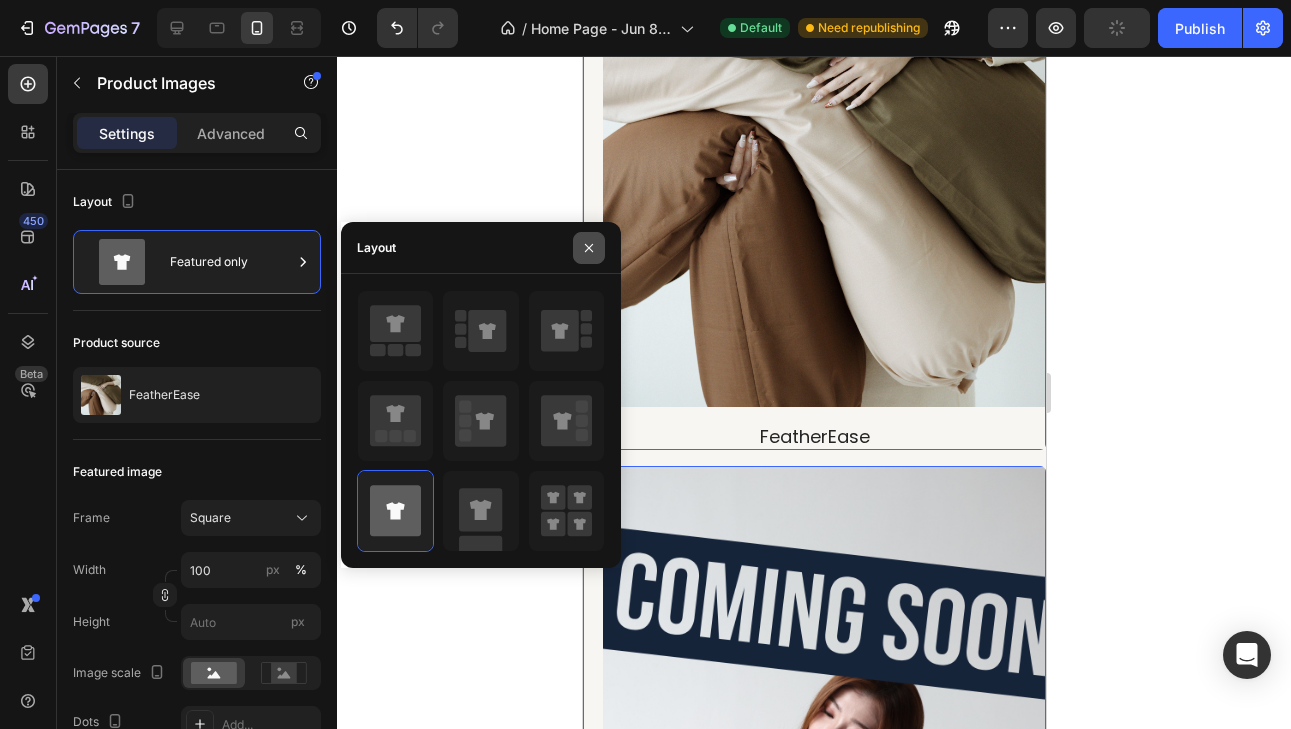 click 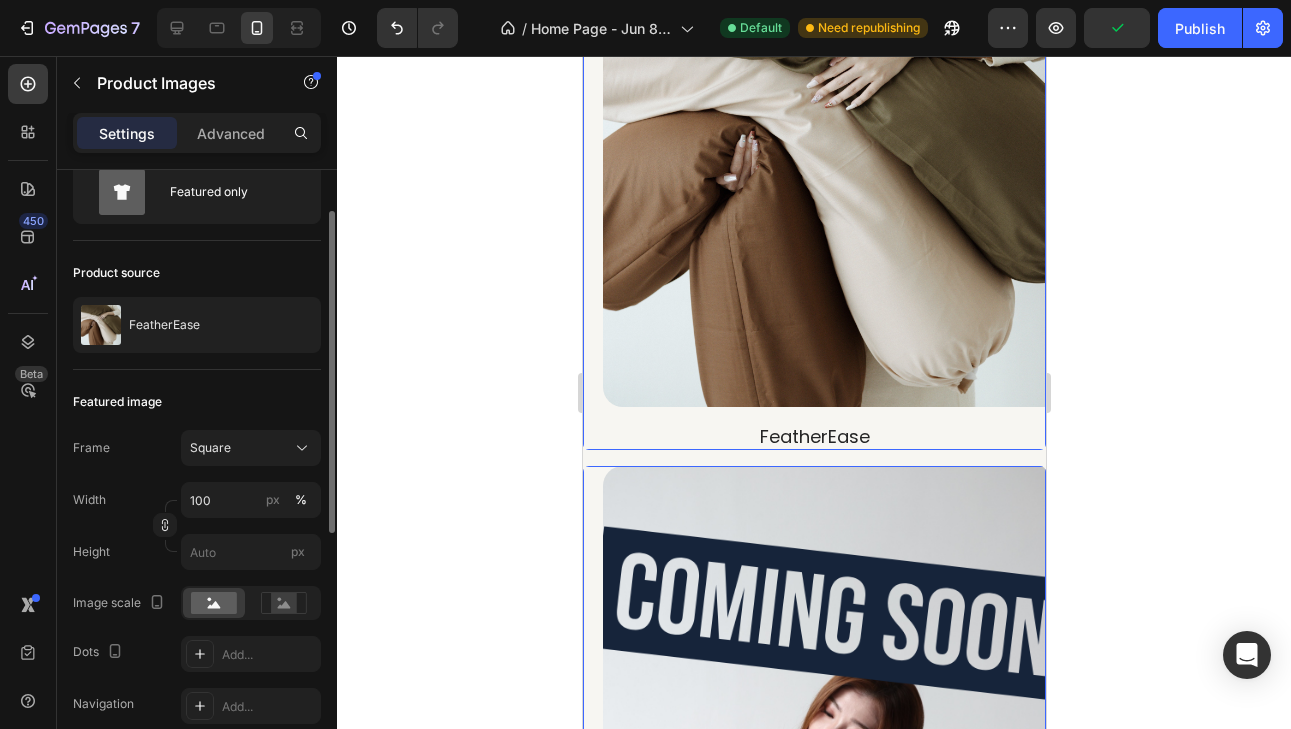 scroll, scrollTop: 73, scrollLeft: 0, axis: vertical 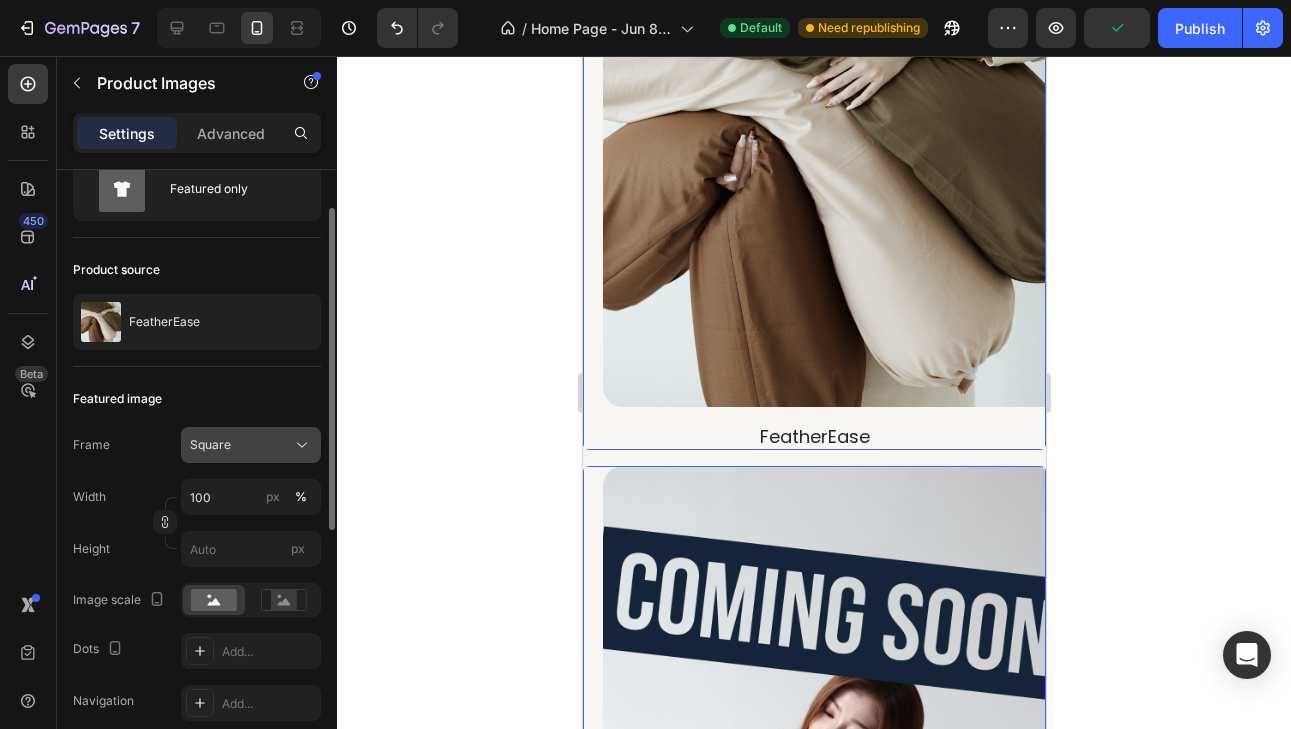 click on "Square" 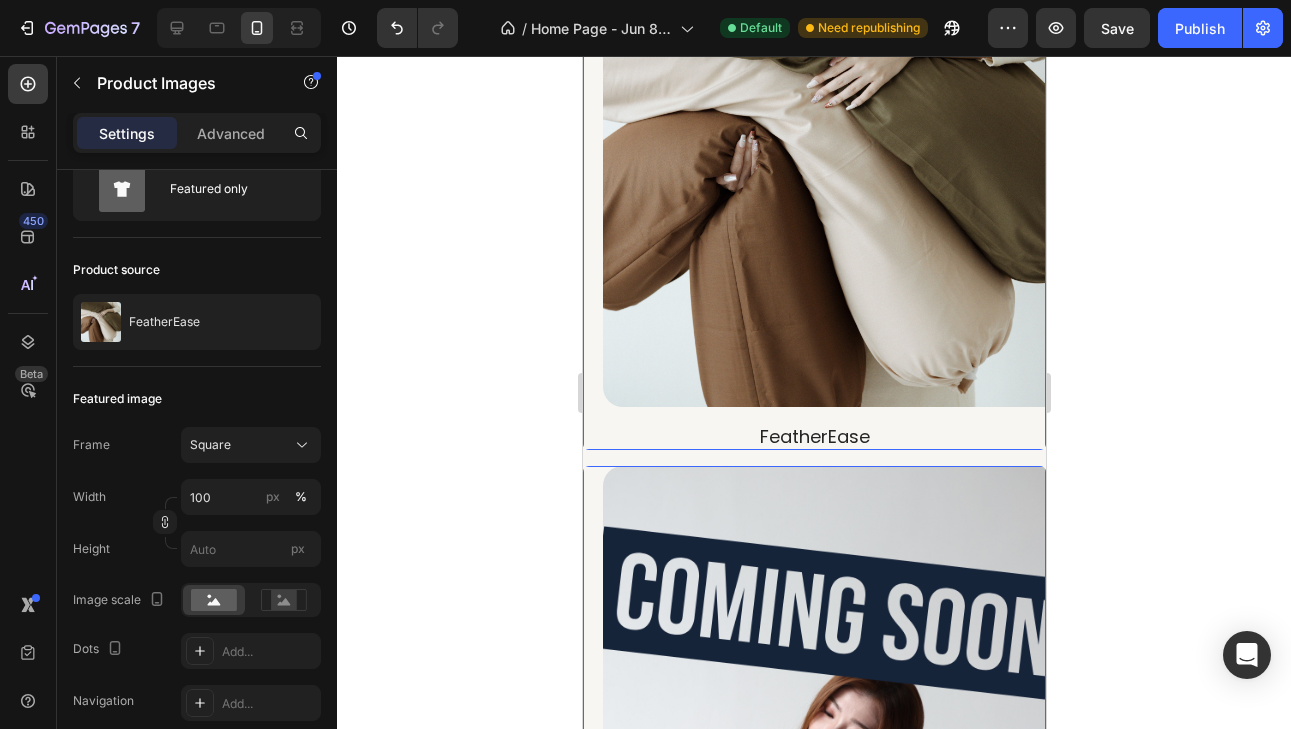 click on "Frame Square" at bounding box center (197, 445) 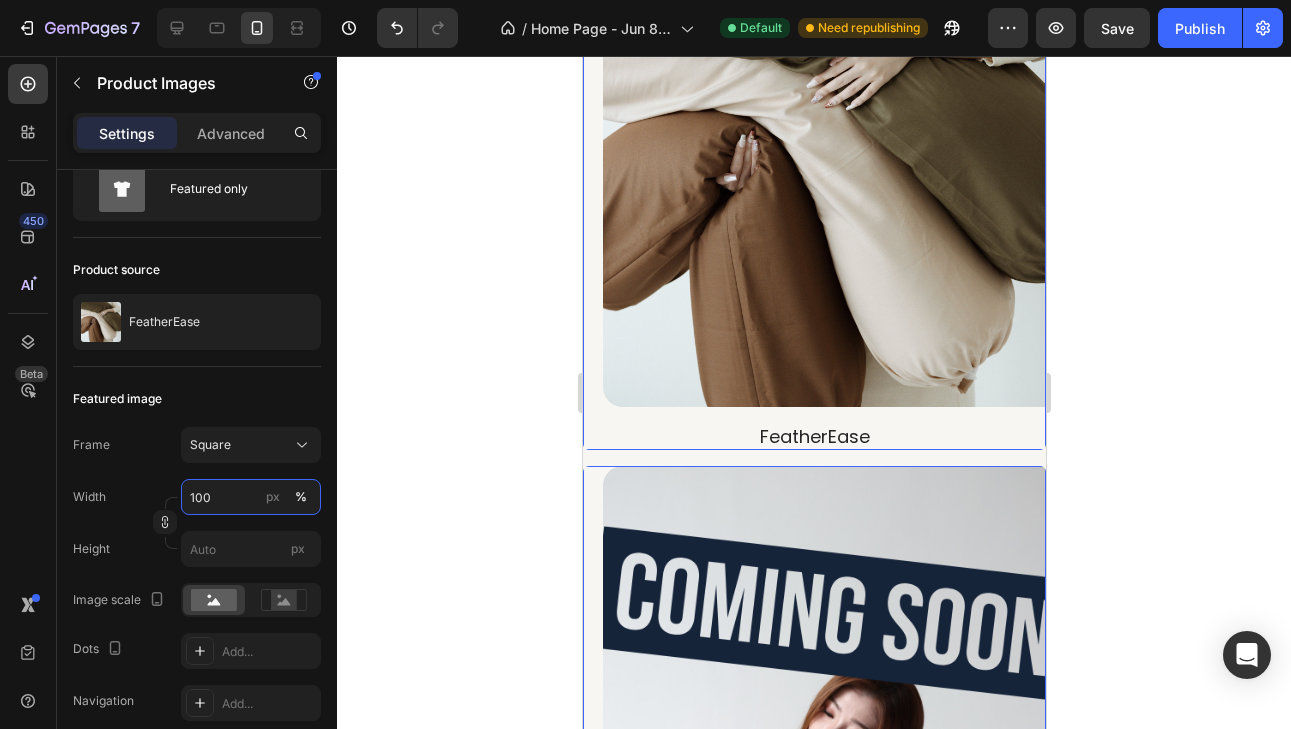 click on "100" at bounding box center [251, 497] 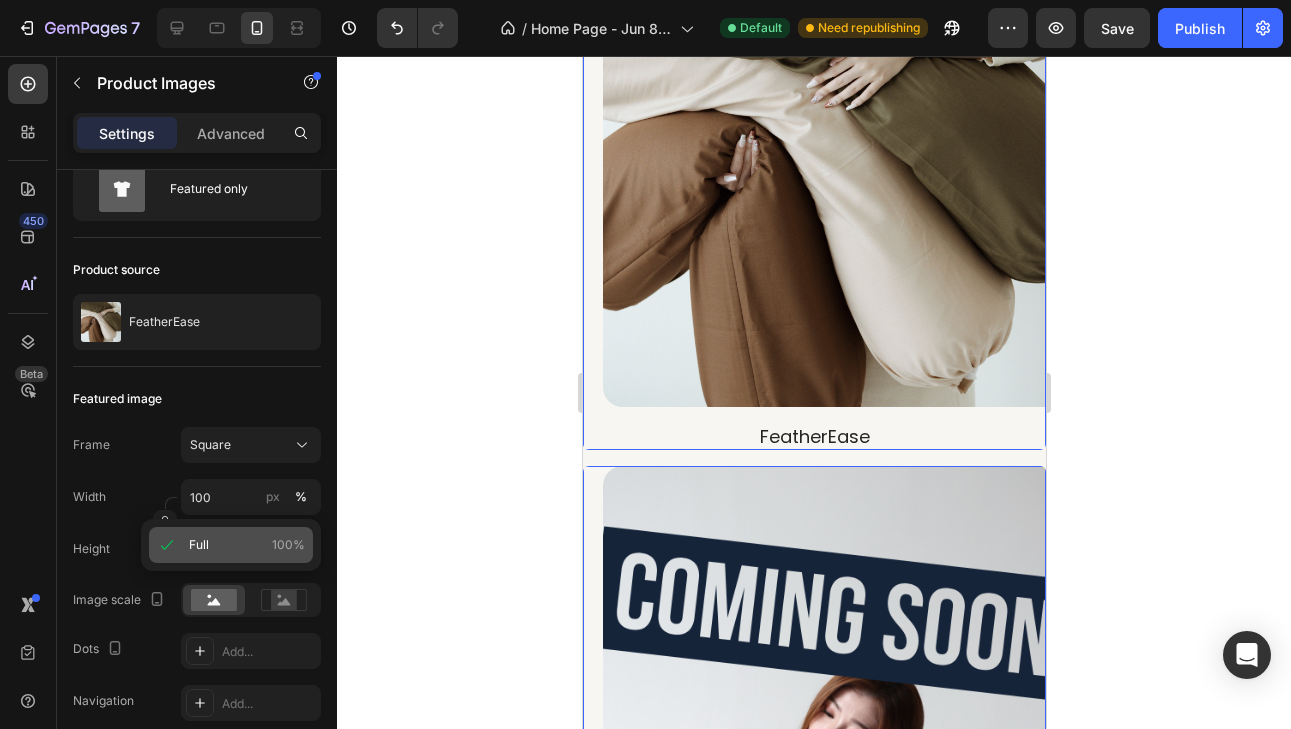 click on "Full 100%" at bounding box center [247, 545] 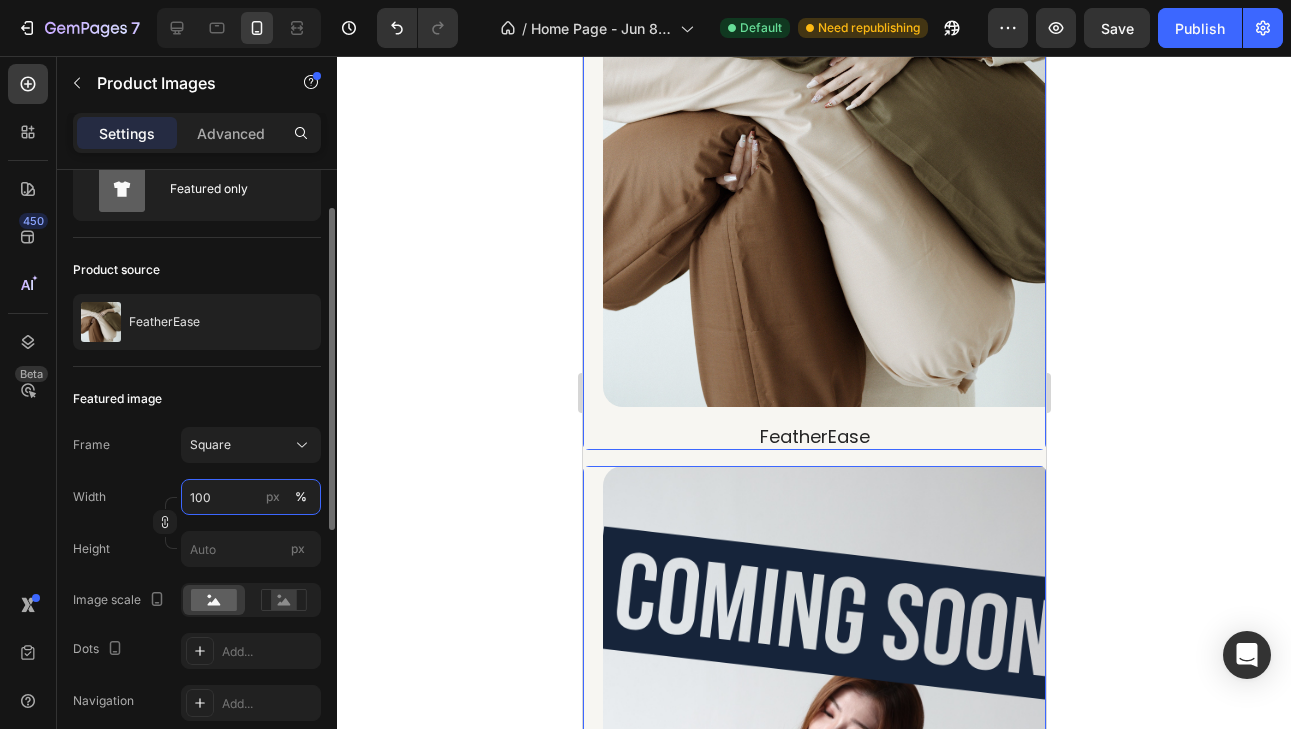 click on "100" at bounding box center (251, 497) 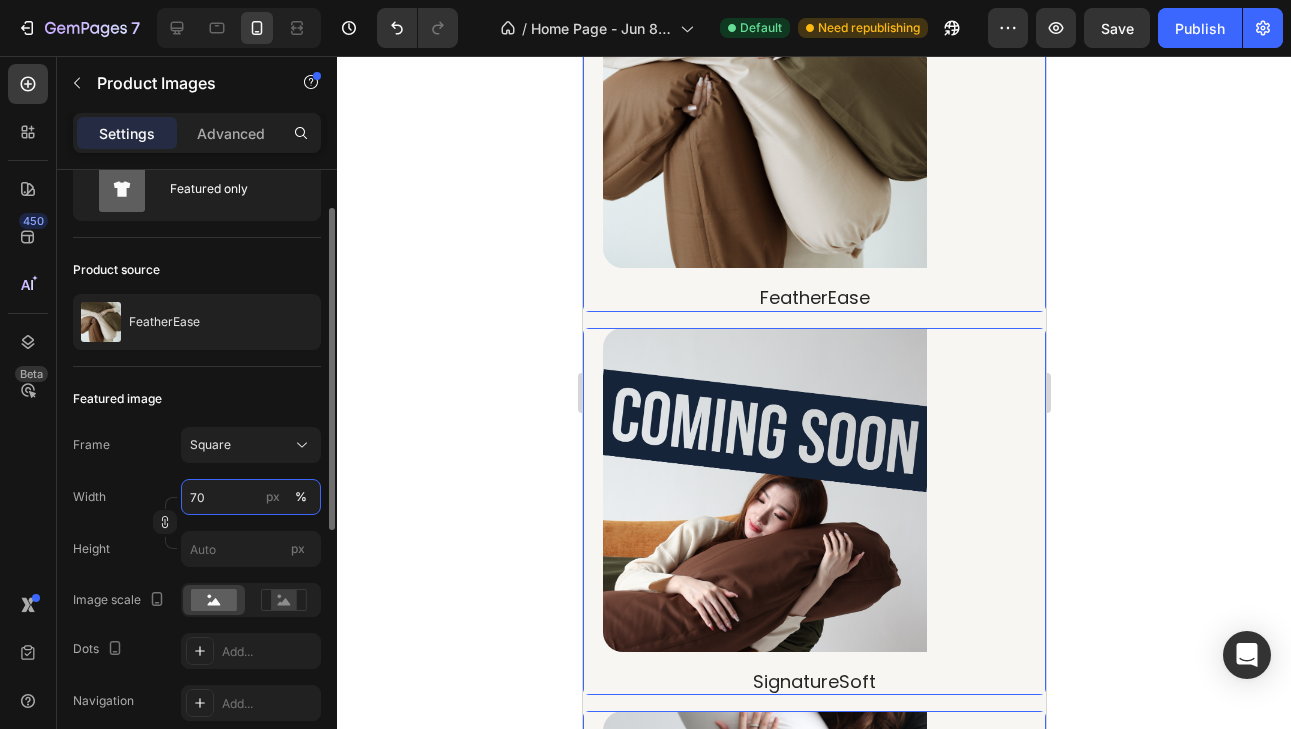 scroll, scrollTop: 1182, scrollLeft: 0, axis: vertical 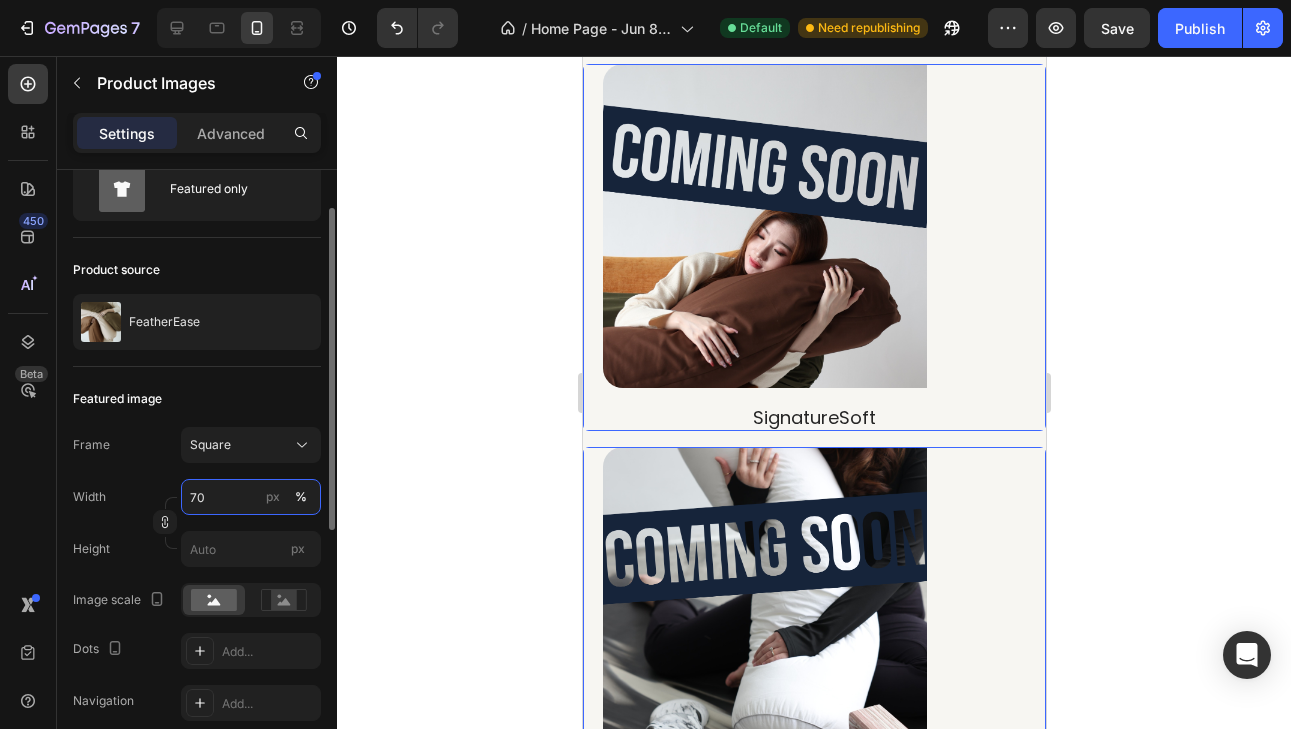 type on "7" 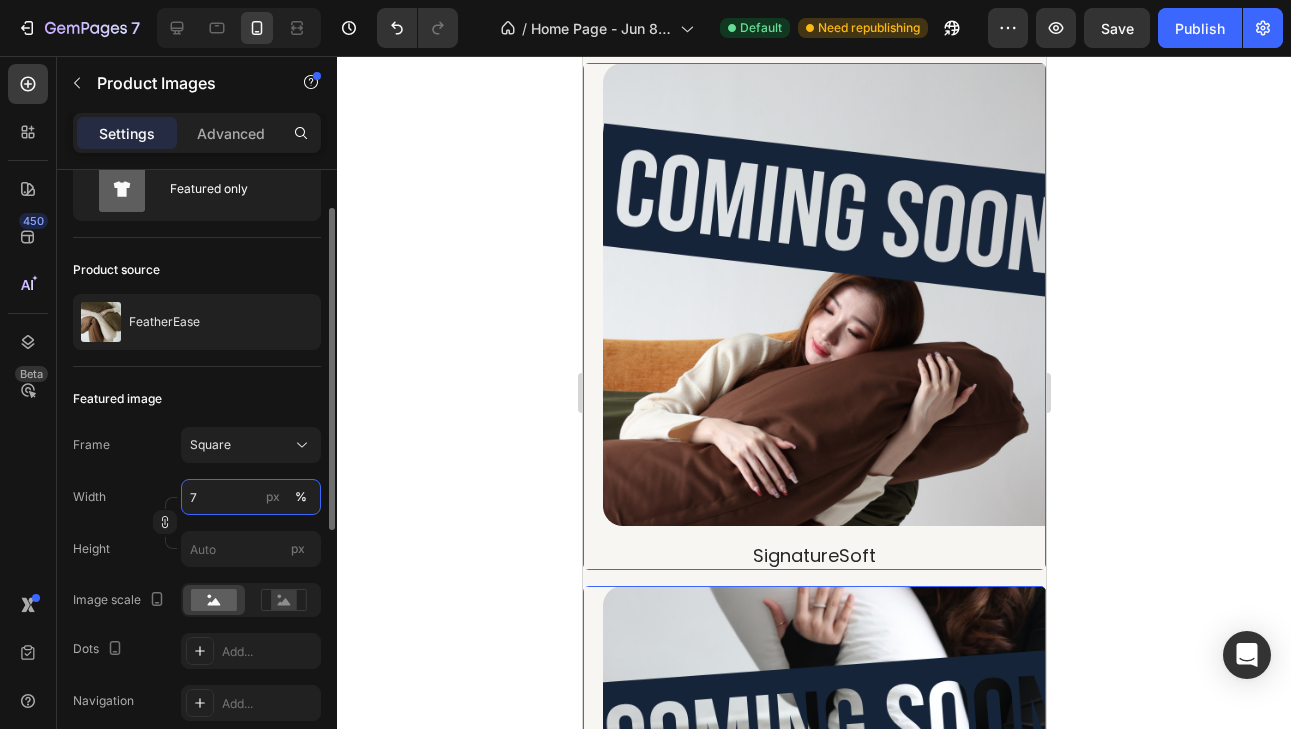 scroll, scrollTop: 918, scrollLeft: 0, axis: vertical 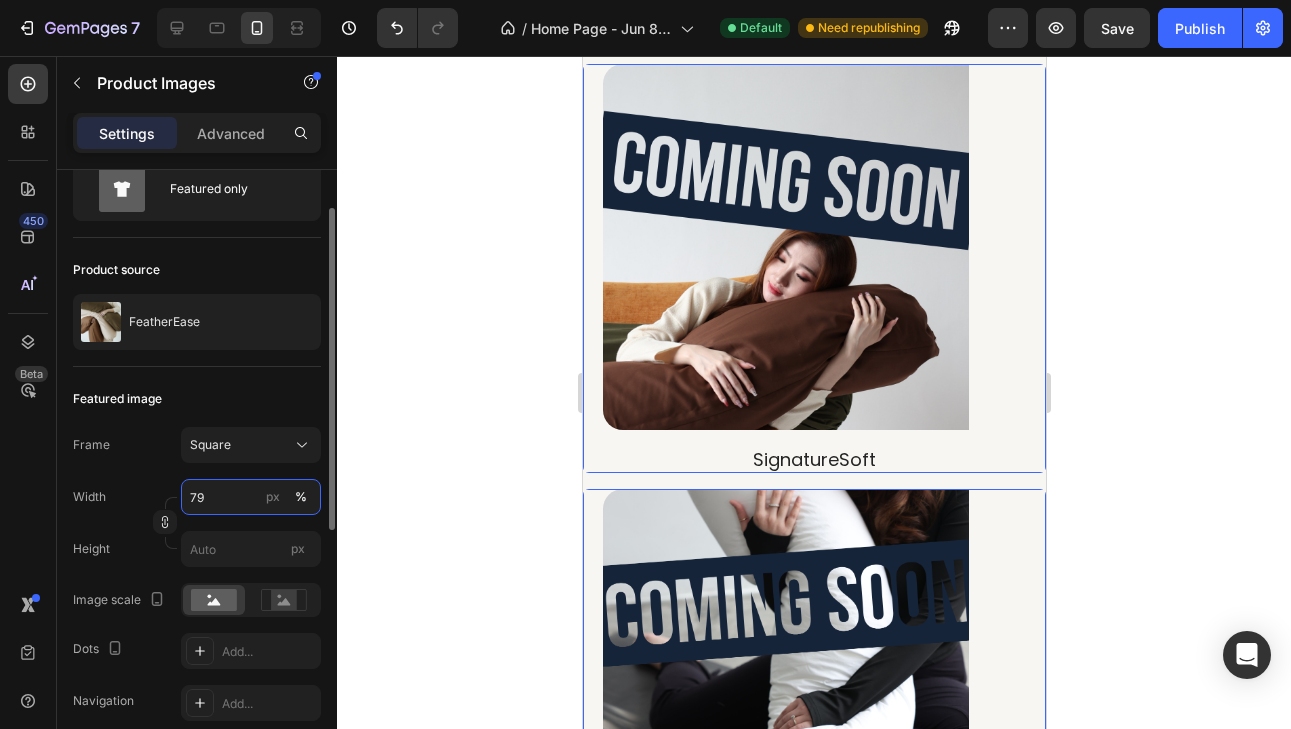 type on "7" 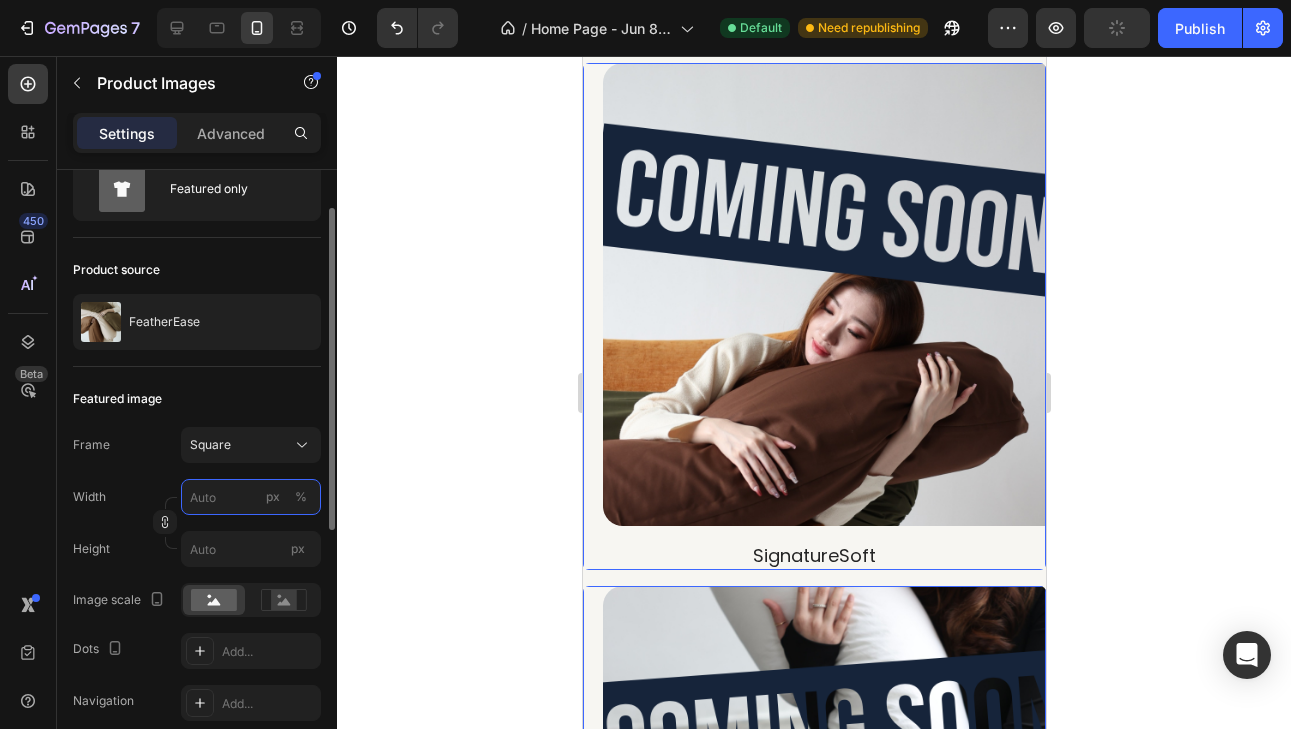 type on "9" 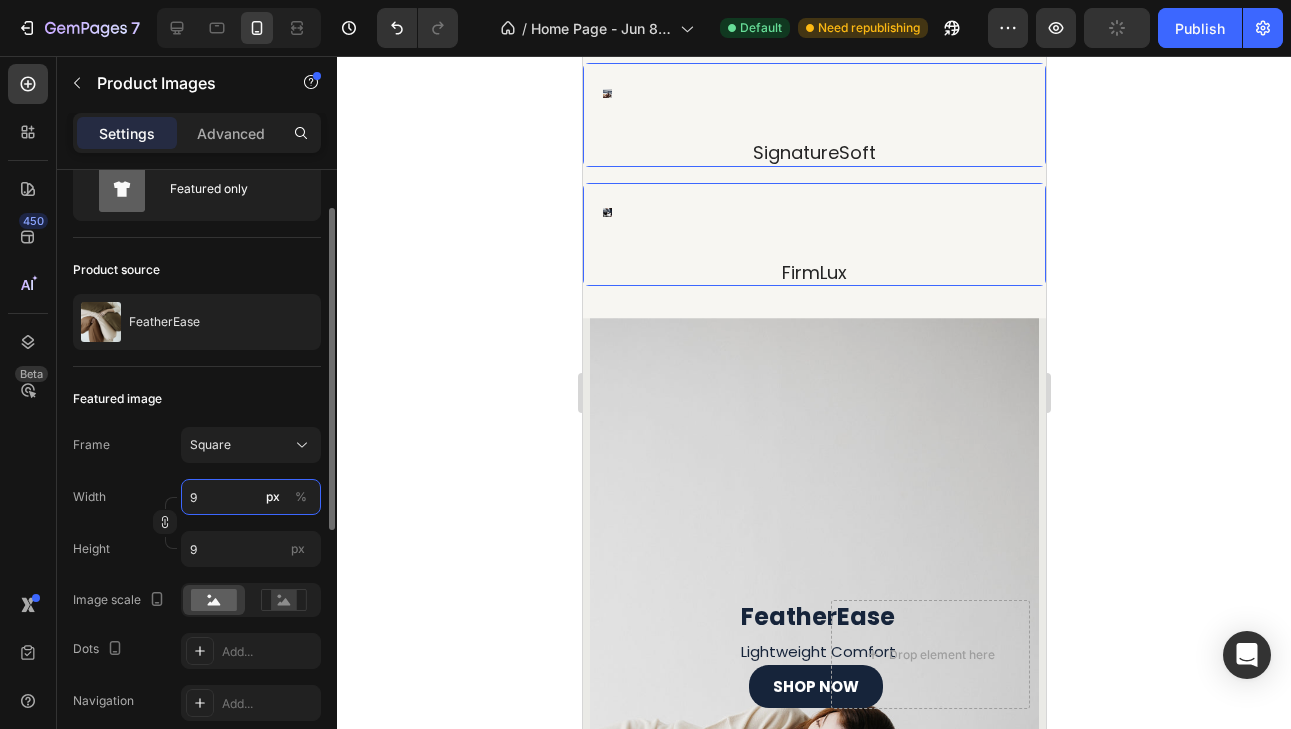 type on "90" 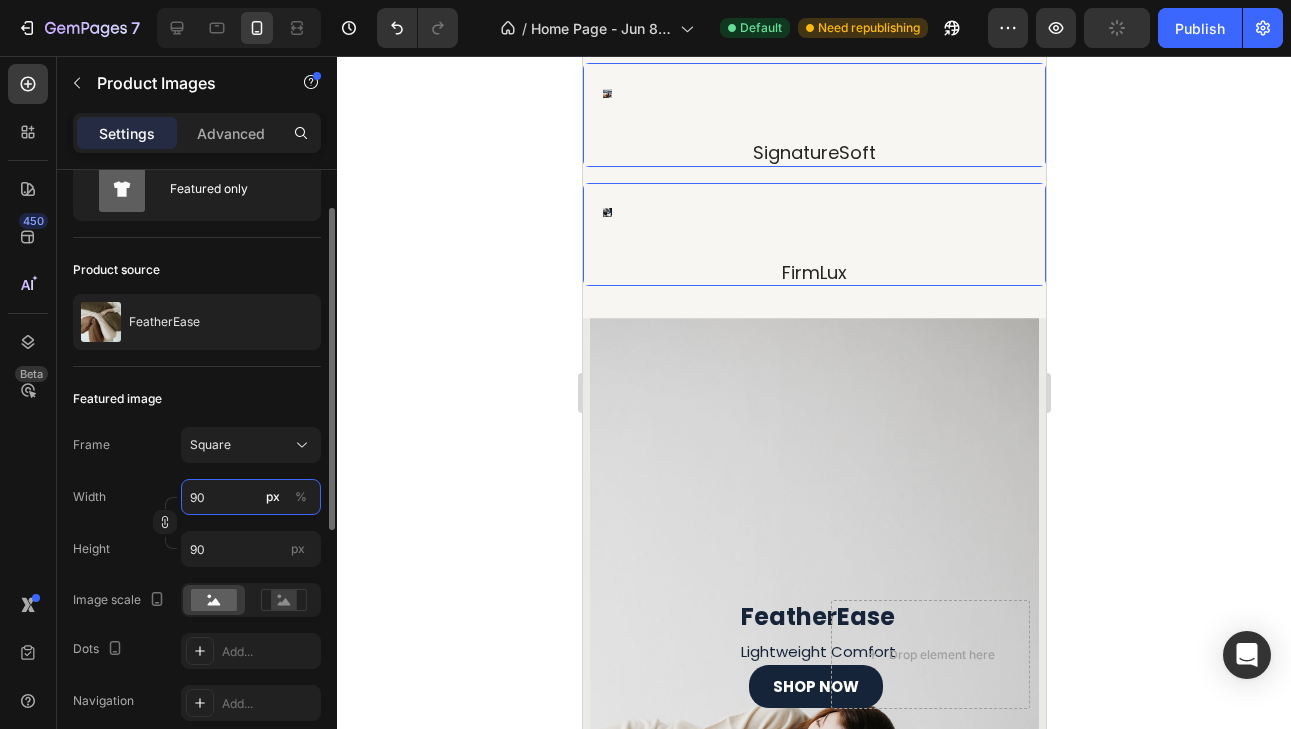 scroll, scrollTop: 948, scrollLeft: 0, axis: vertical 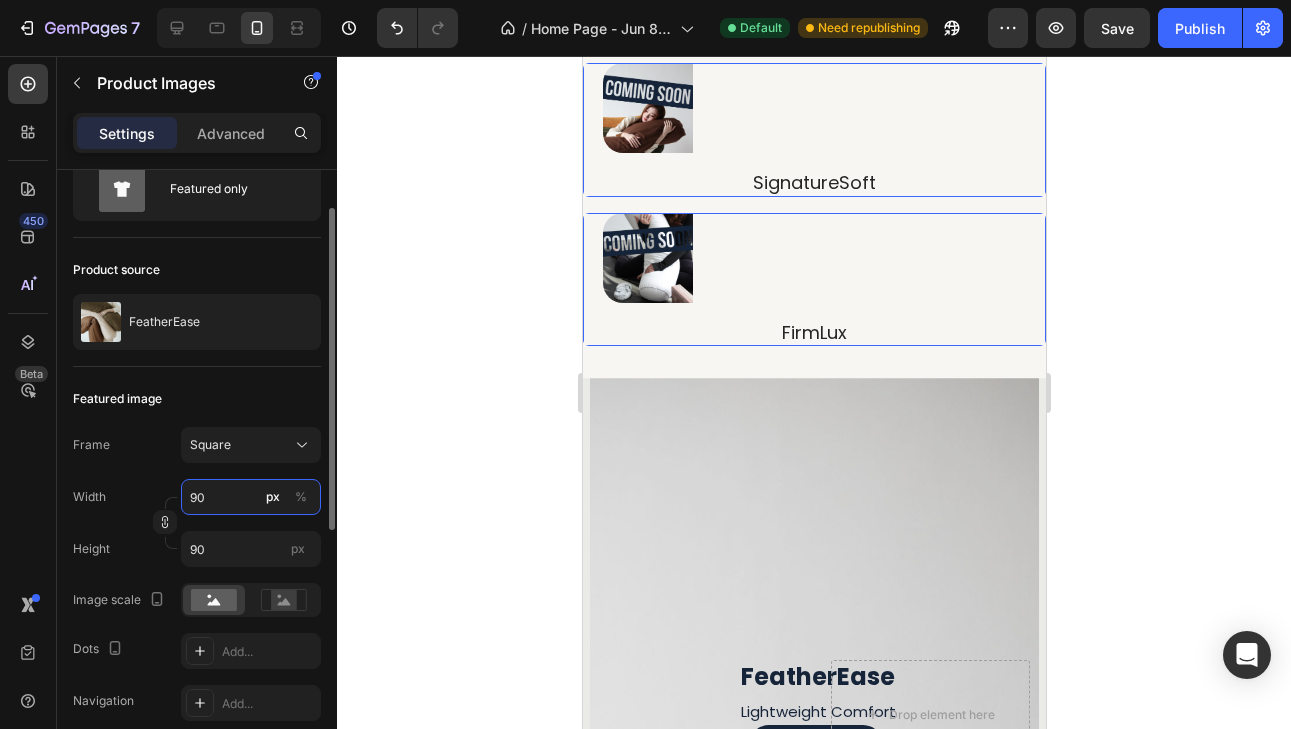 type on "9" 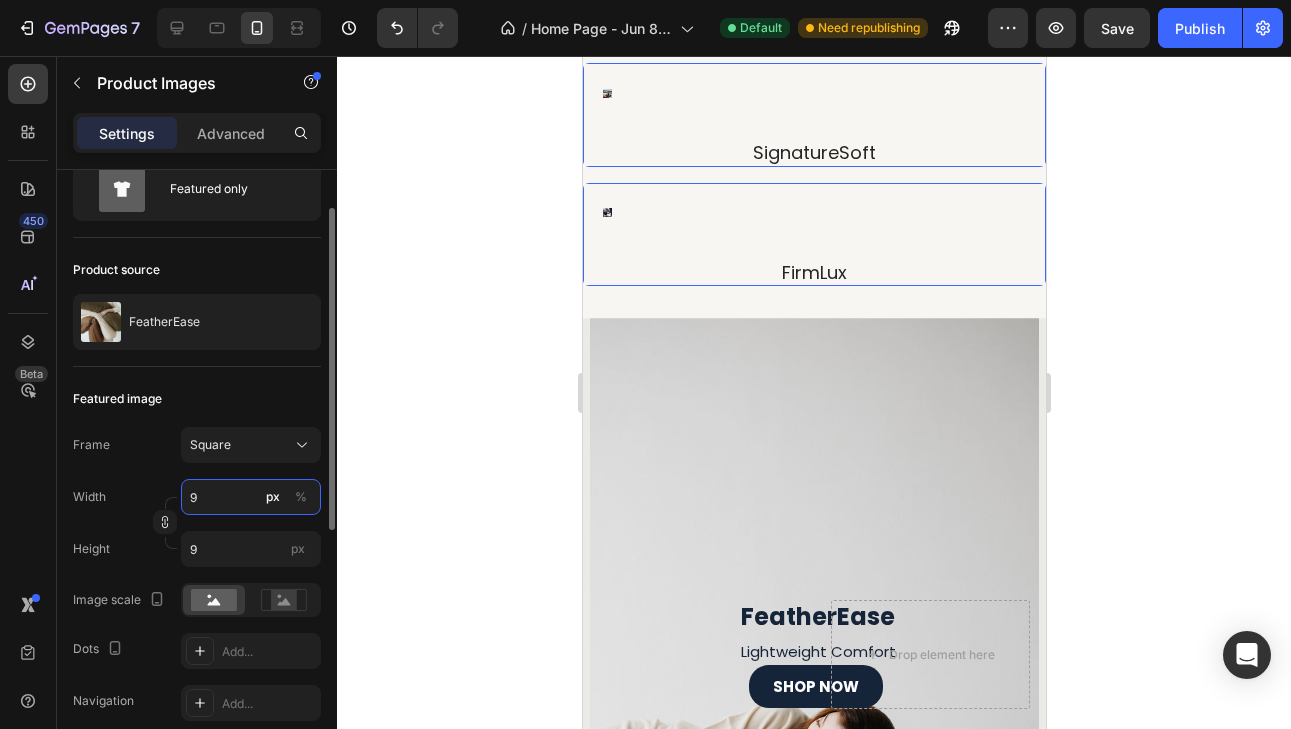 type 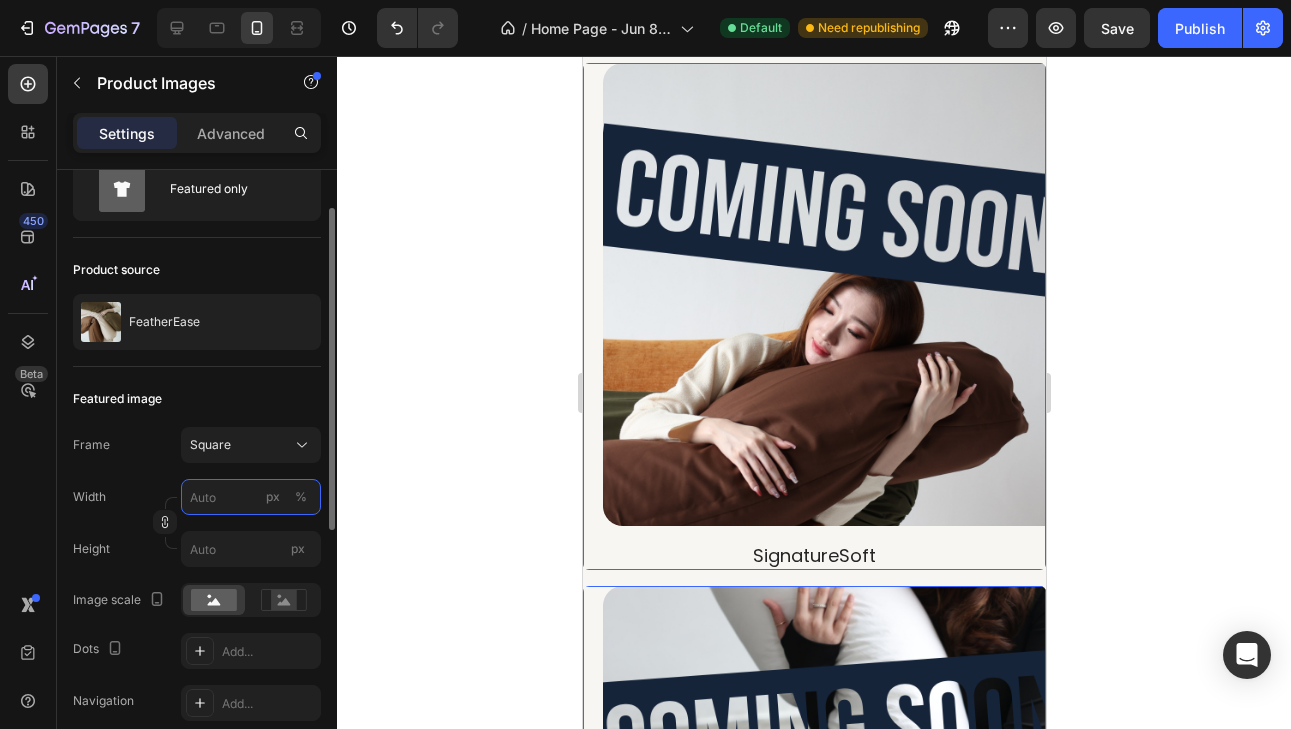 type on "9" 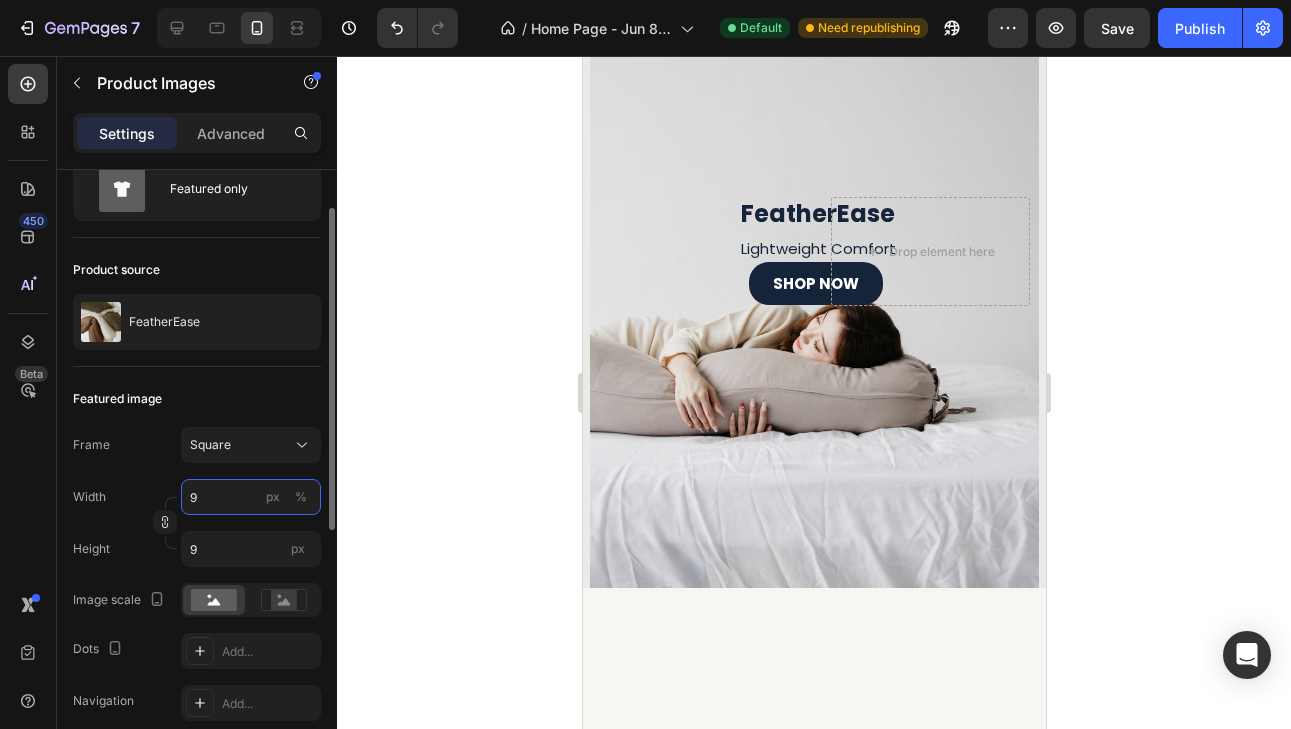 scroll, scrollTop: 918, scrollLeft: 0, axis: vertical 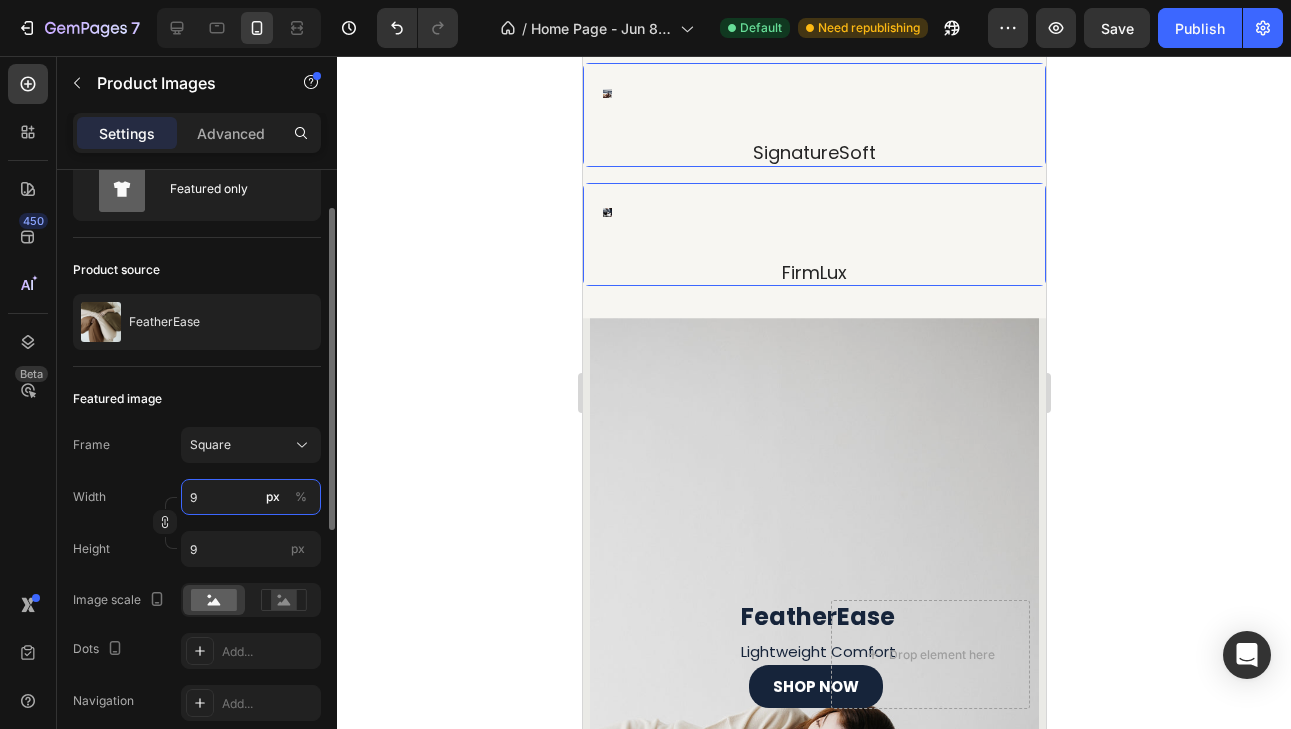 type on "91" 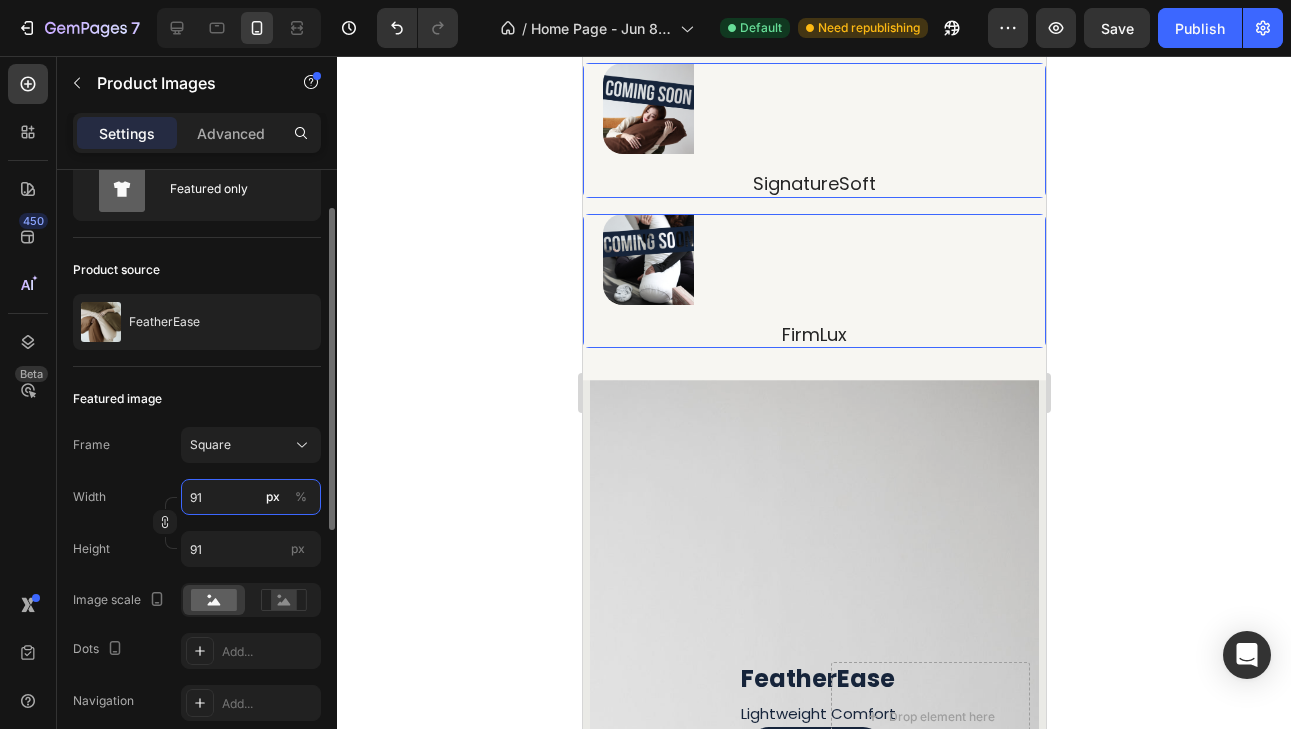 type on "911" 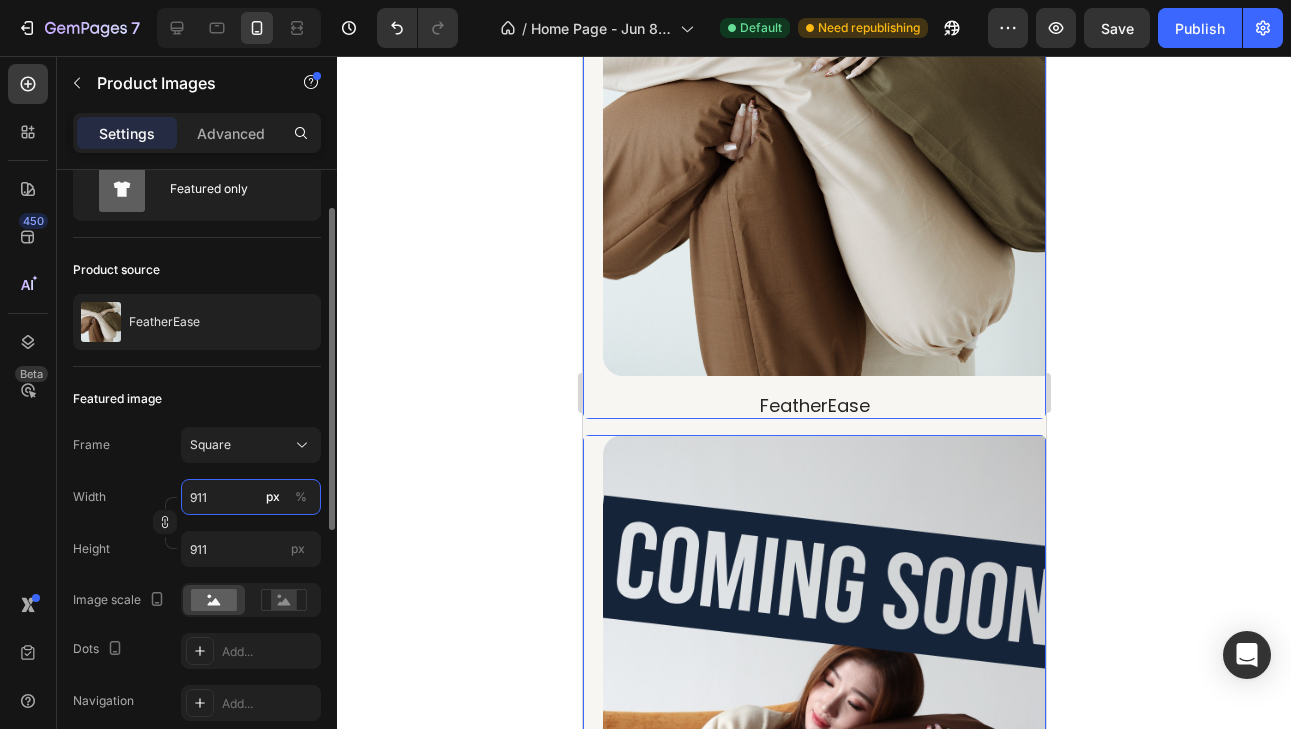 scroll, scrollTop: 1321, scrollLeft: 0, axis: vertical 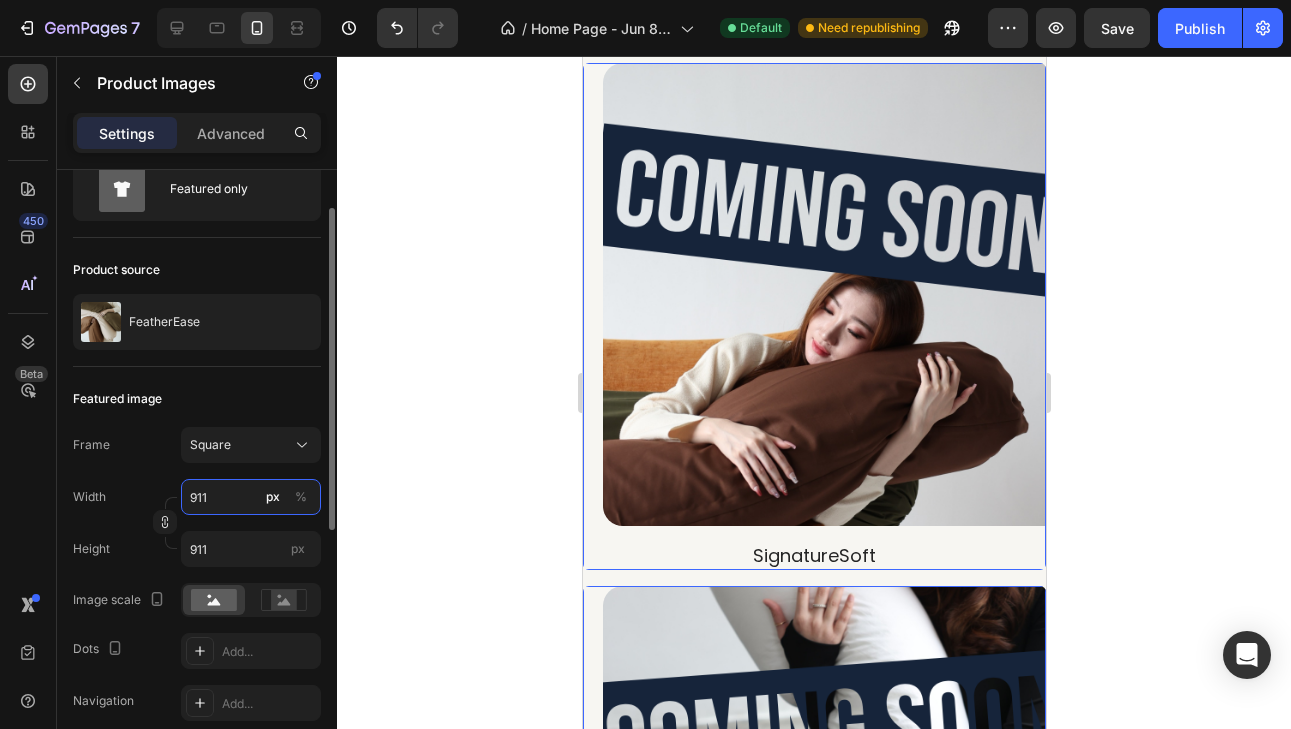 type on "91" 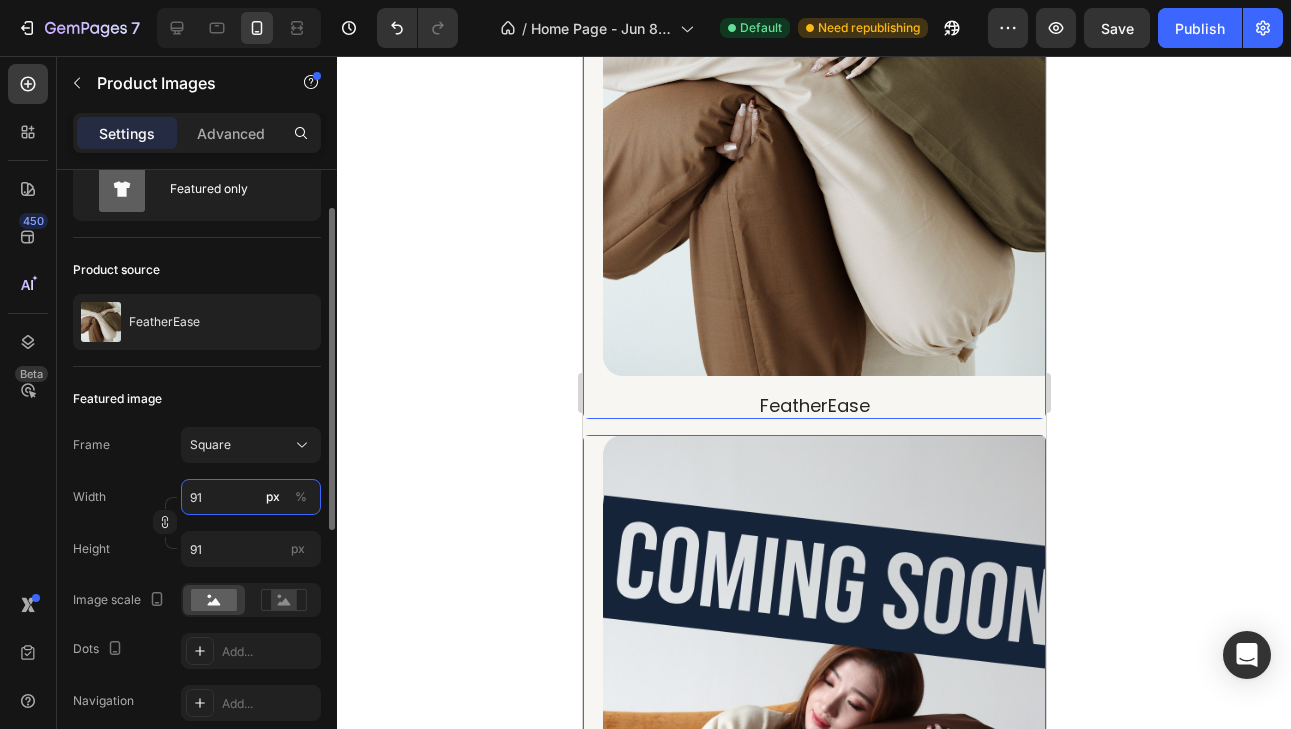type on "9" 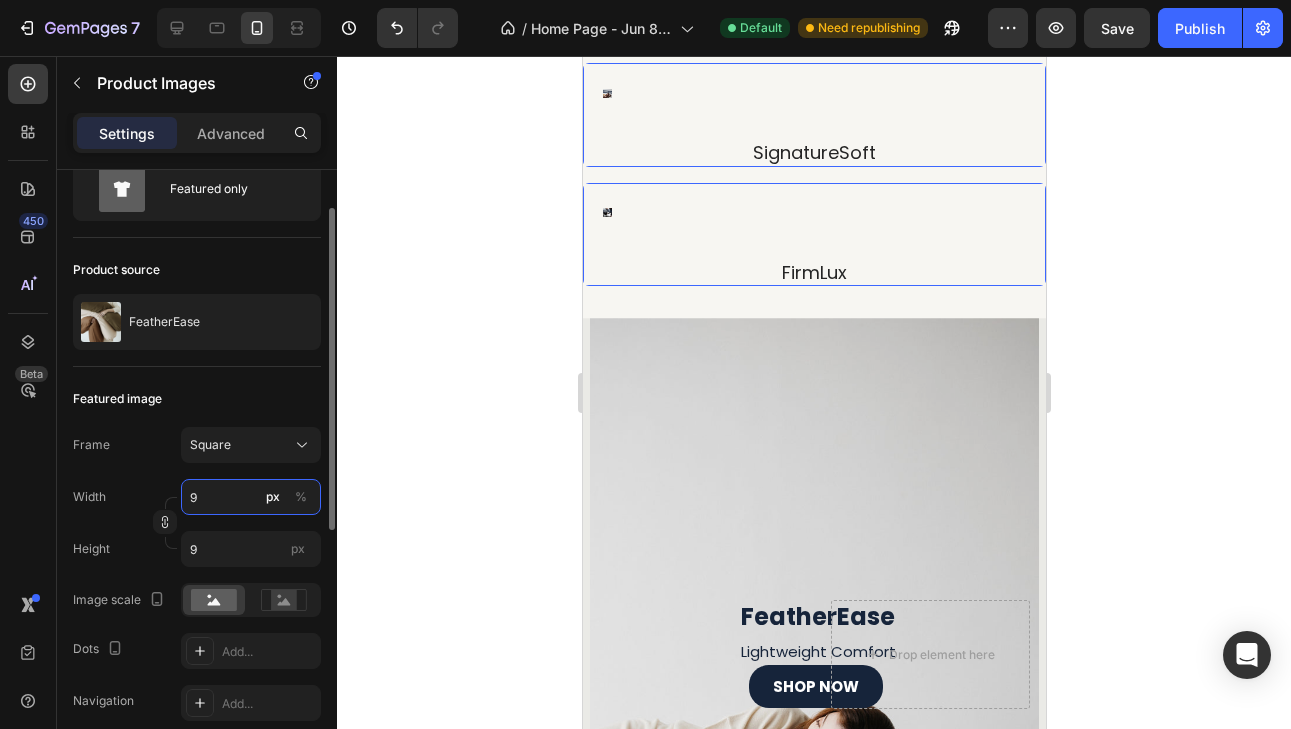 type 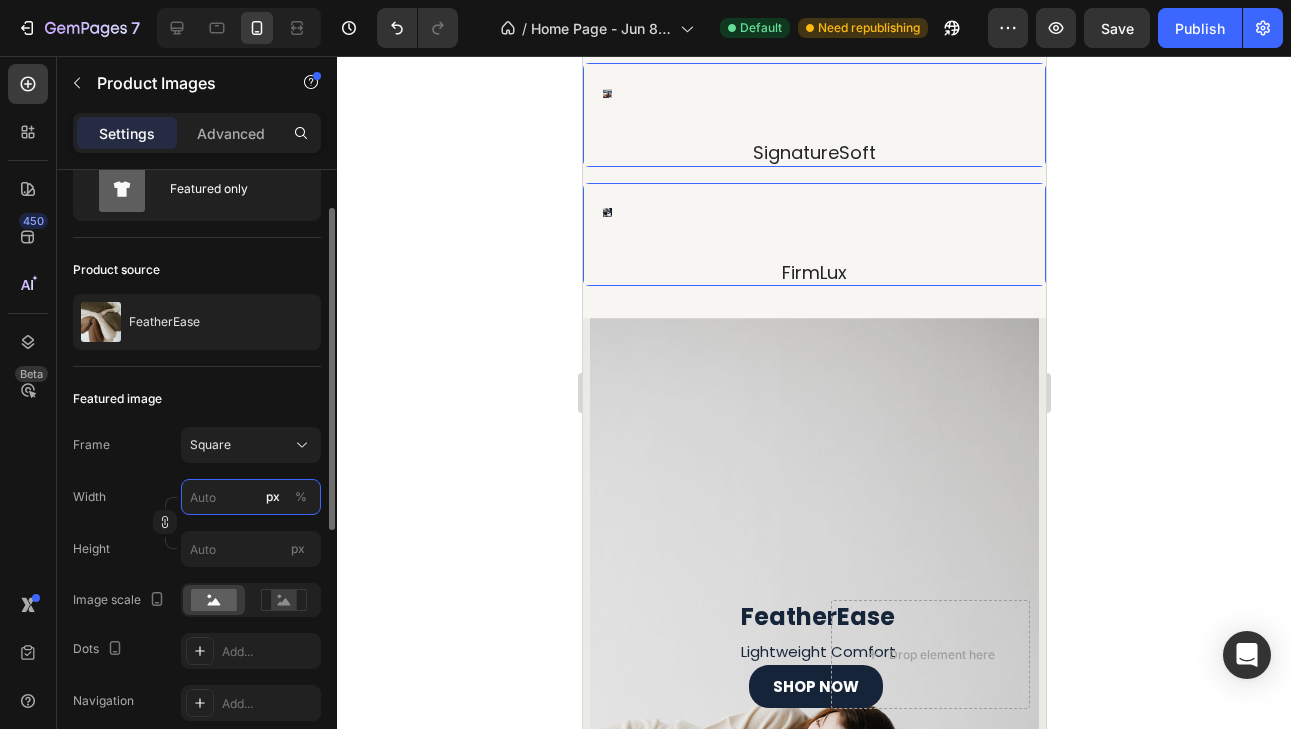 scroll, scrollTop: 1321, scrollLeft: 0, axis: vertical 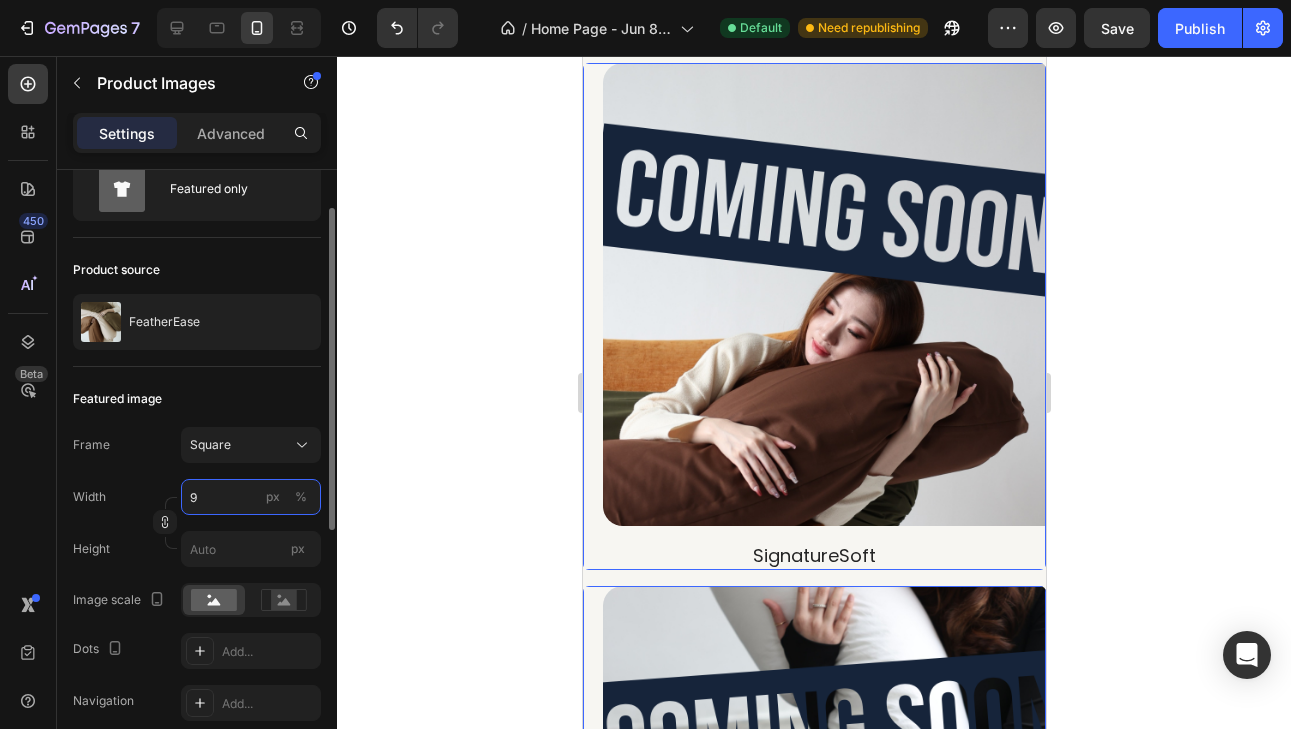 type on "911" 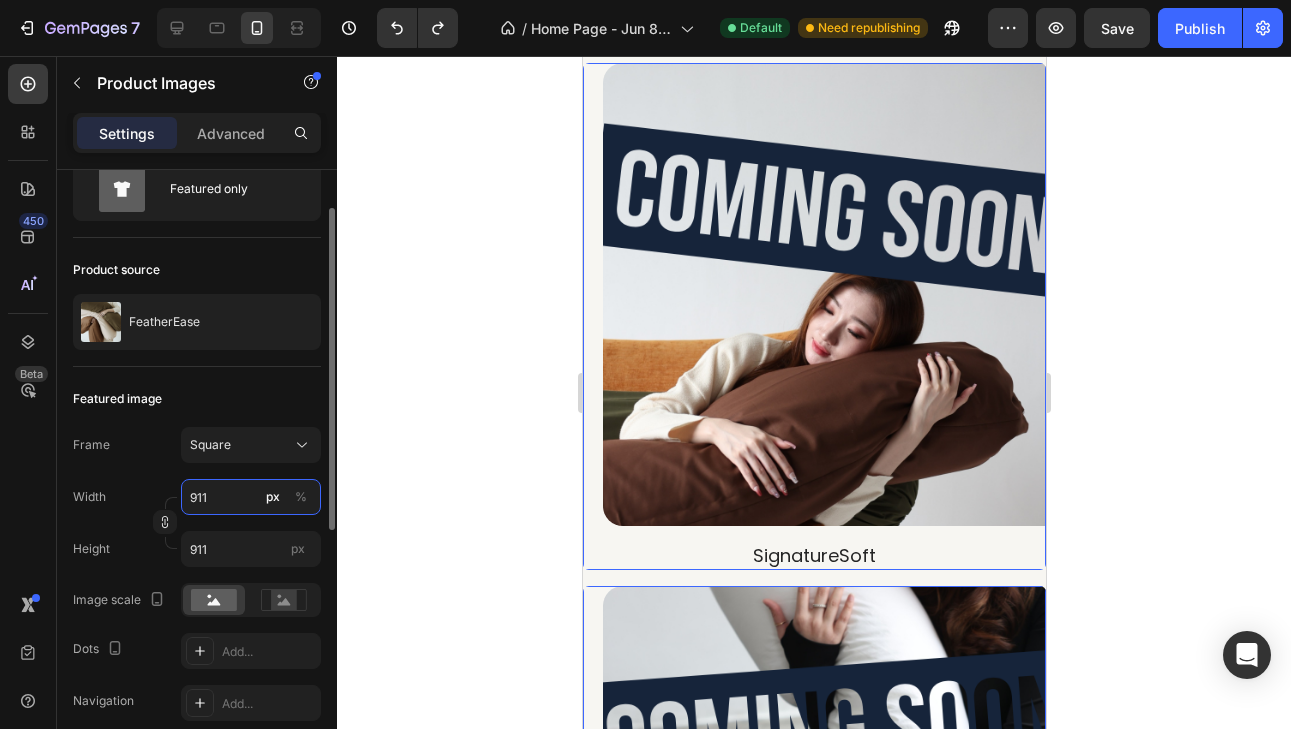 type on "9119" 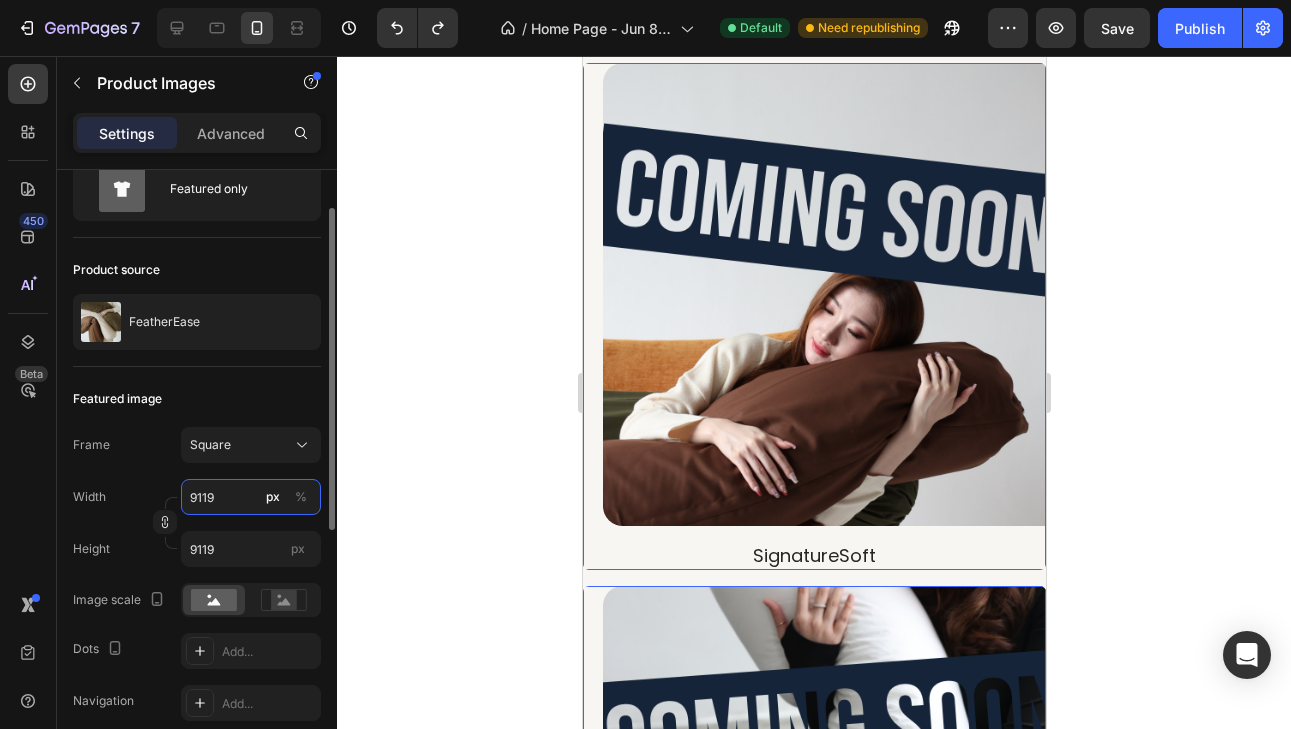 type on "9" 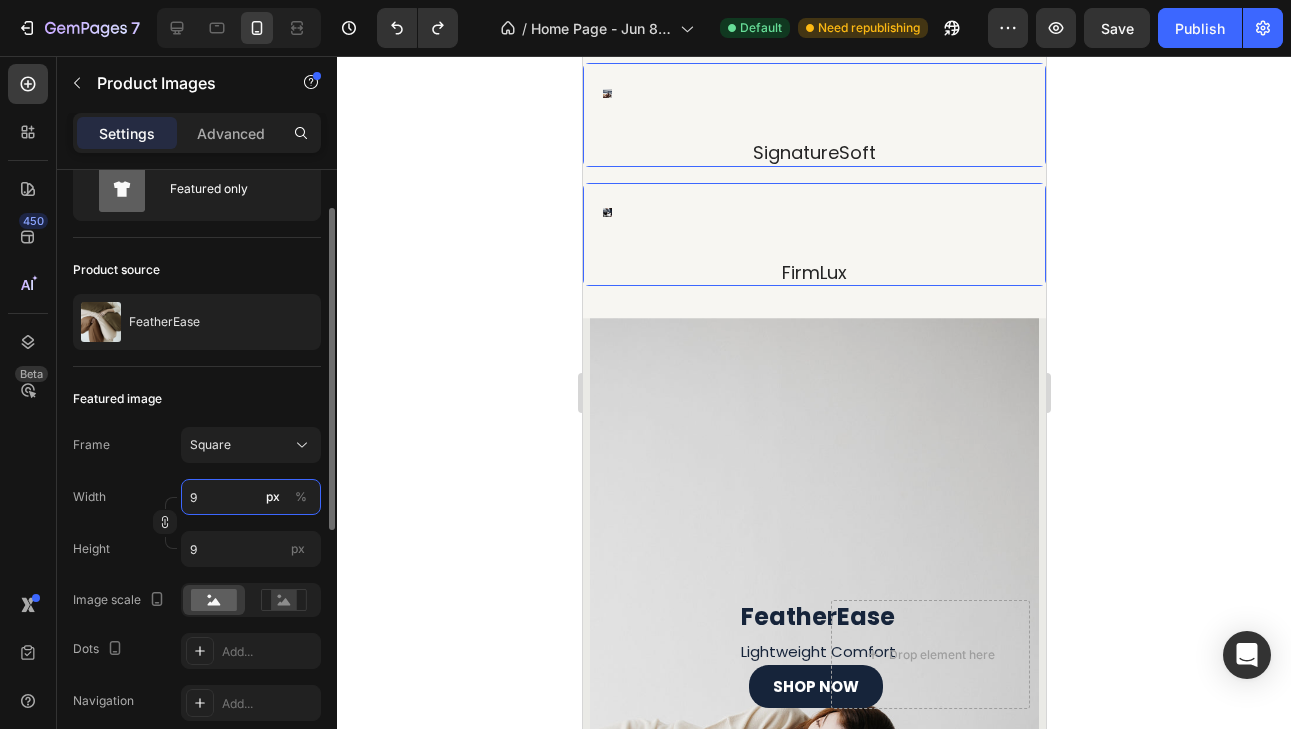 type on "90" 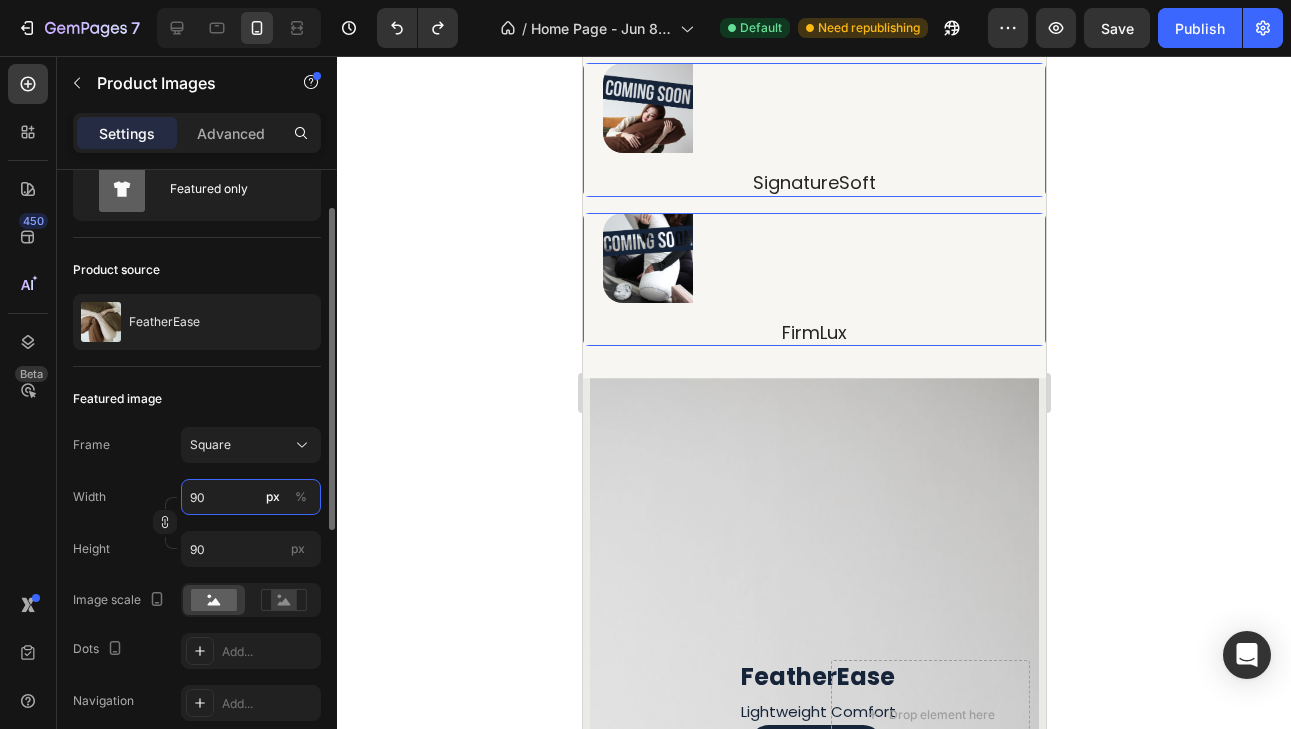type on "7" 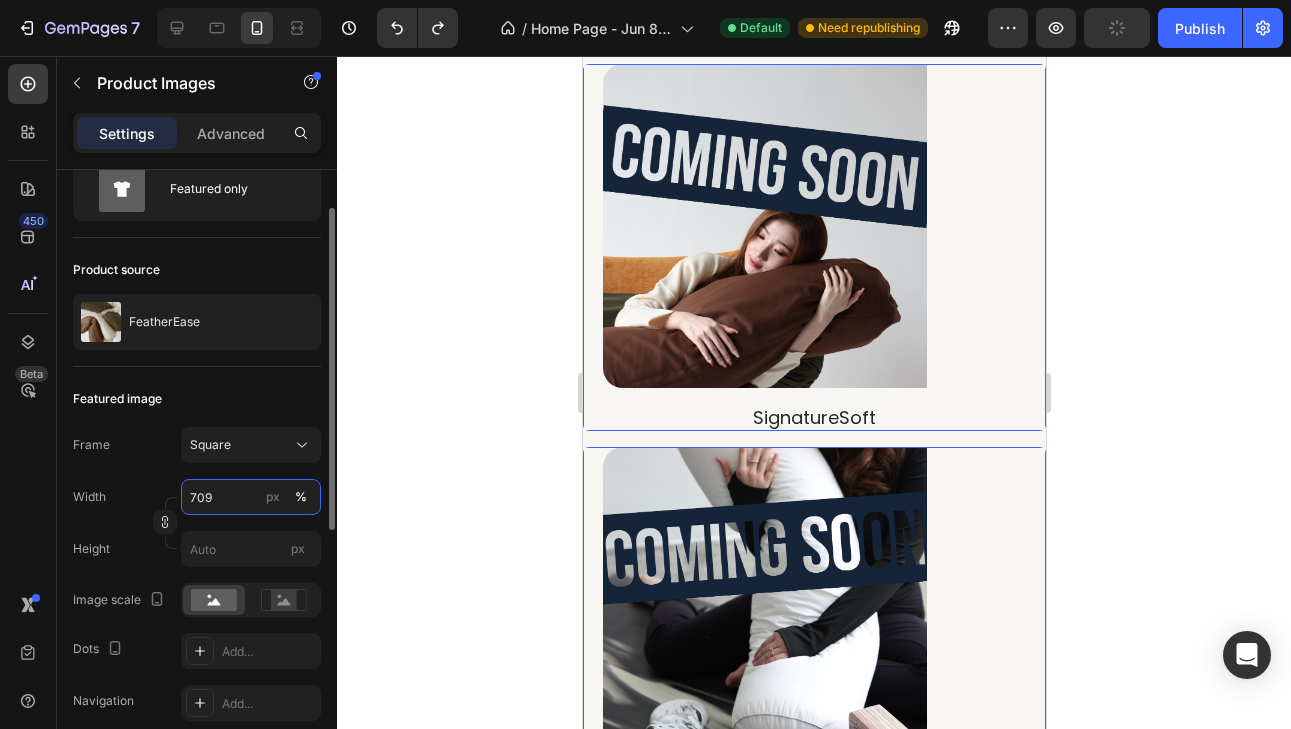 scroll, scrollTop: 1321, scrollLeft: 0, axis: vertical 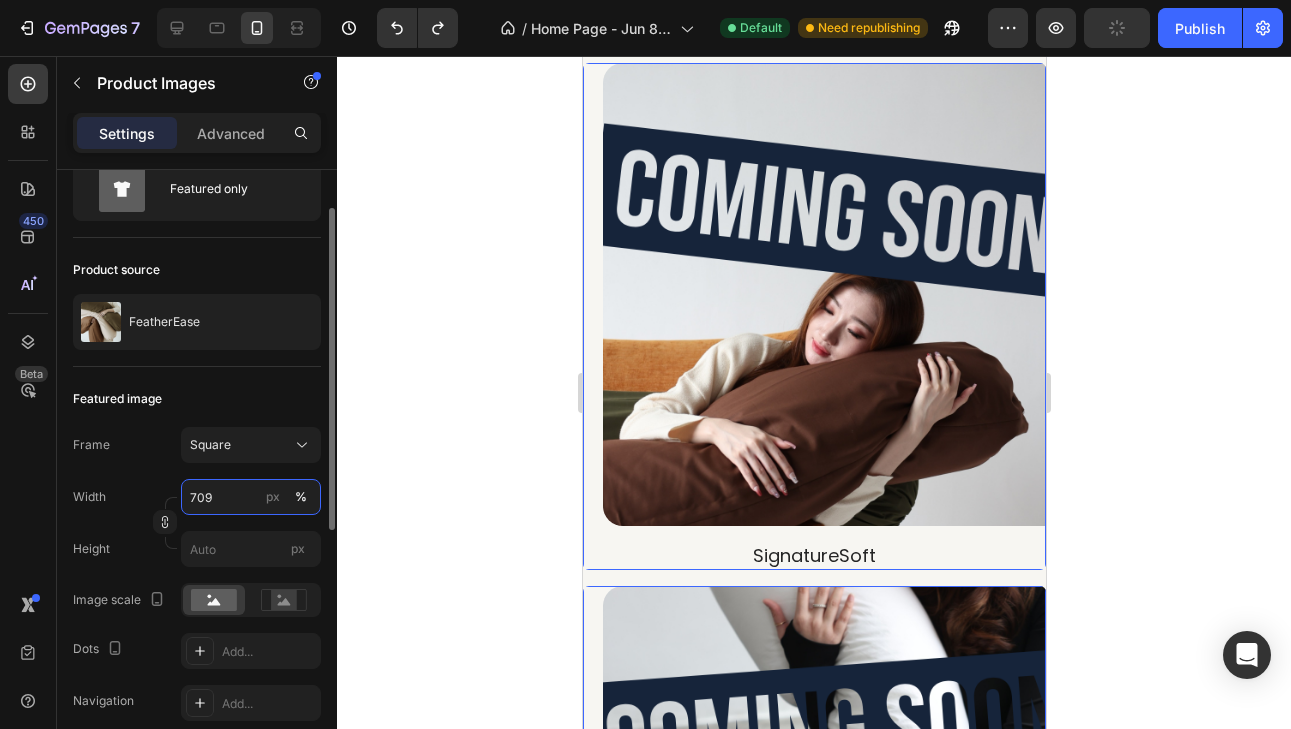 type on "100" 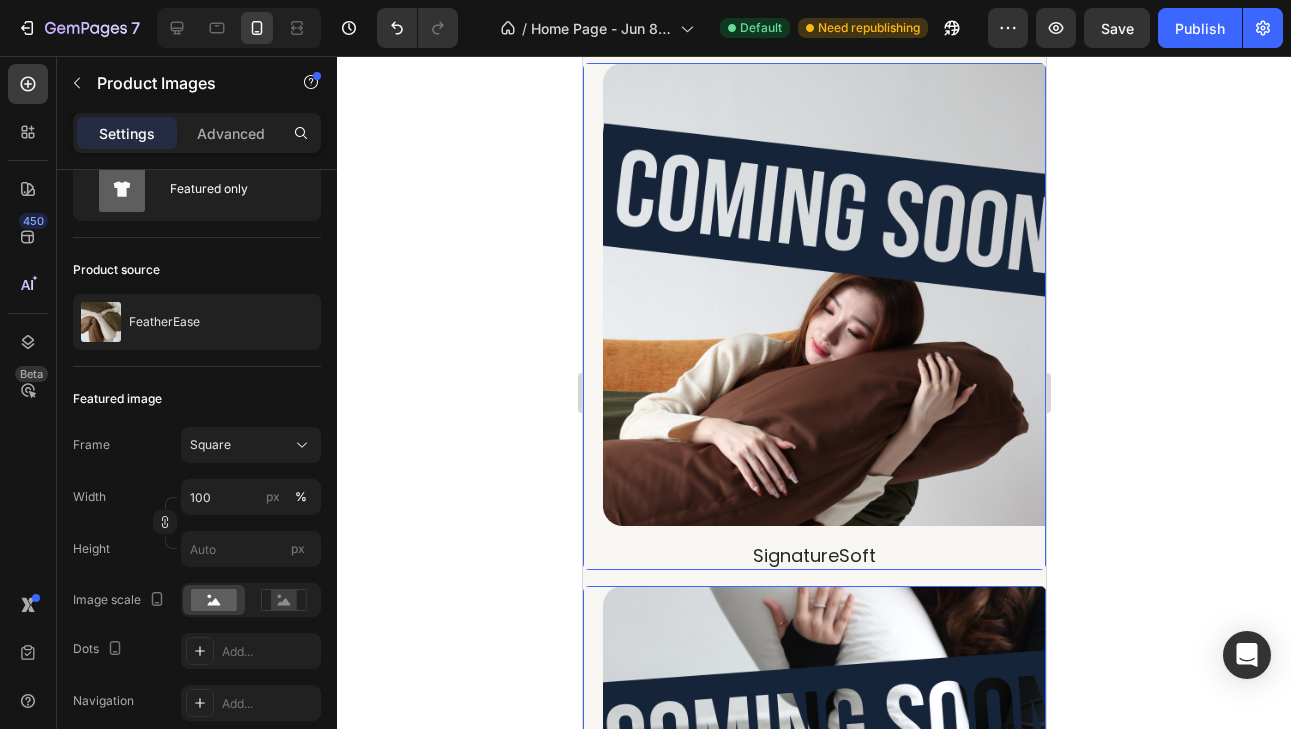 click 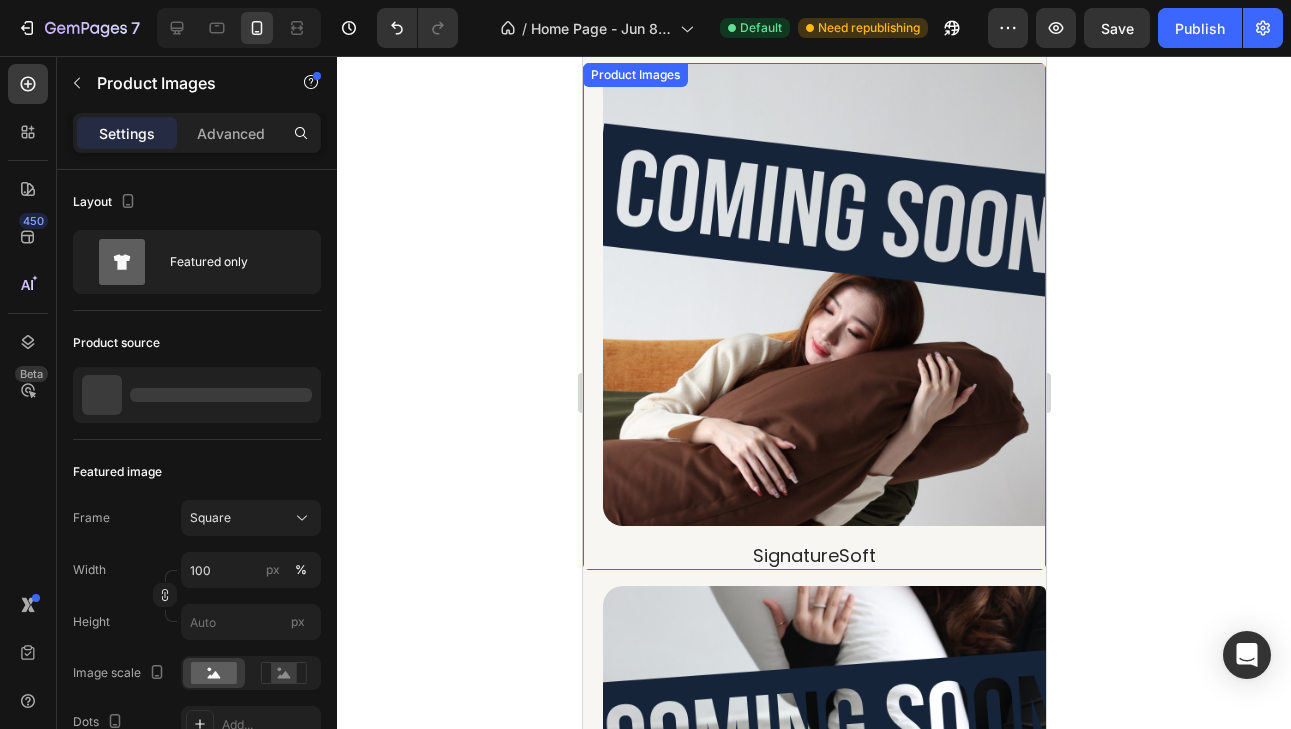 click at bounding box center [833, 294] 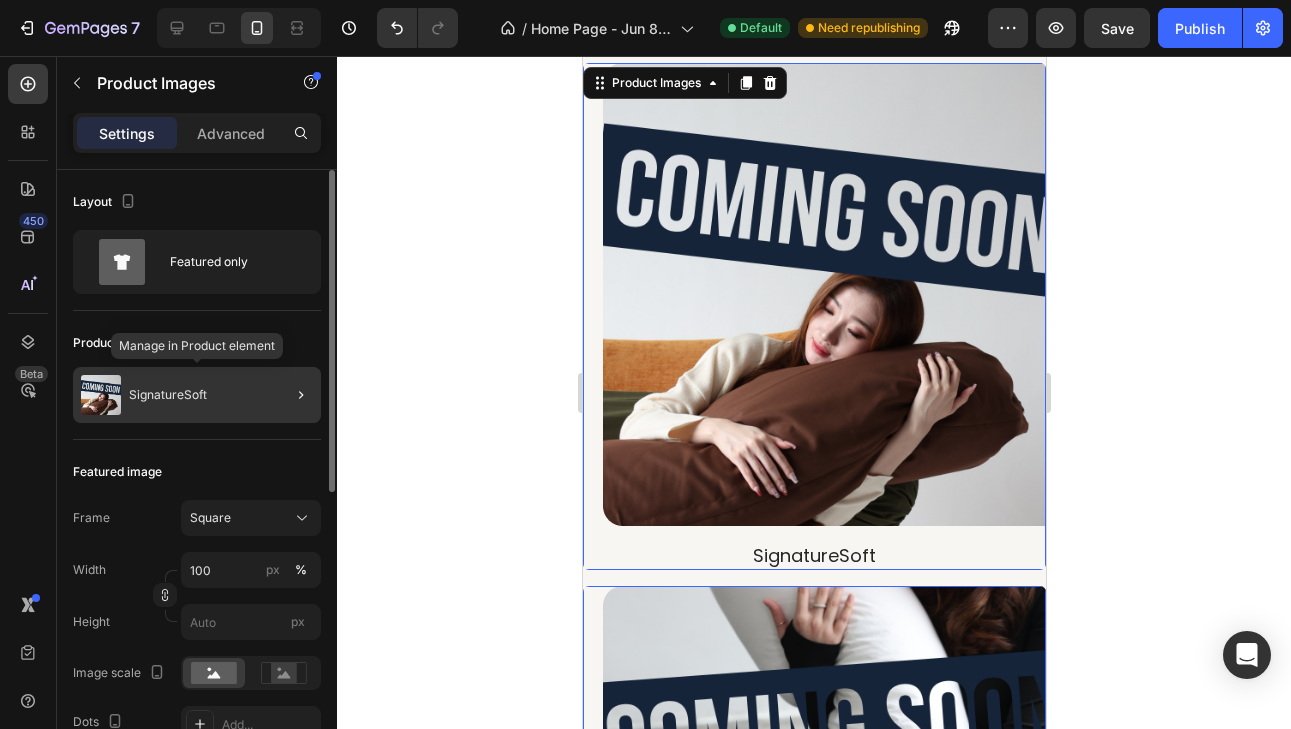 click on "SignatureSoft" at bounding box center [168, 395] 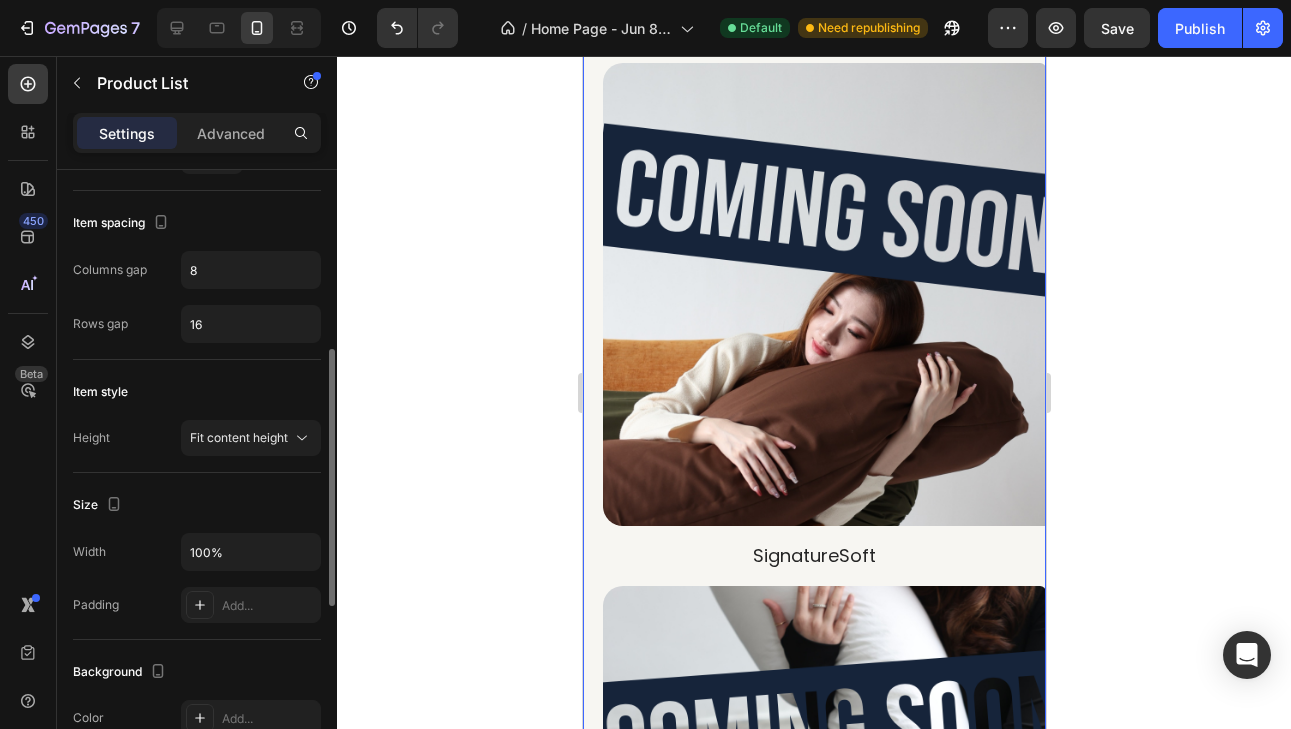 scroll, scrollTop: 456, scrollLeft: 0, axis: vertical 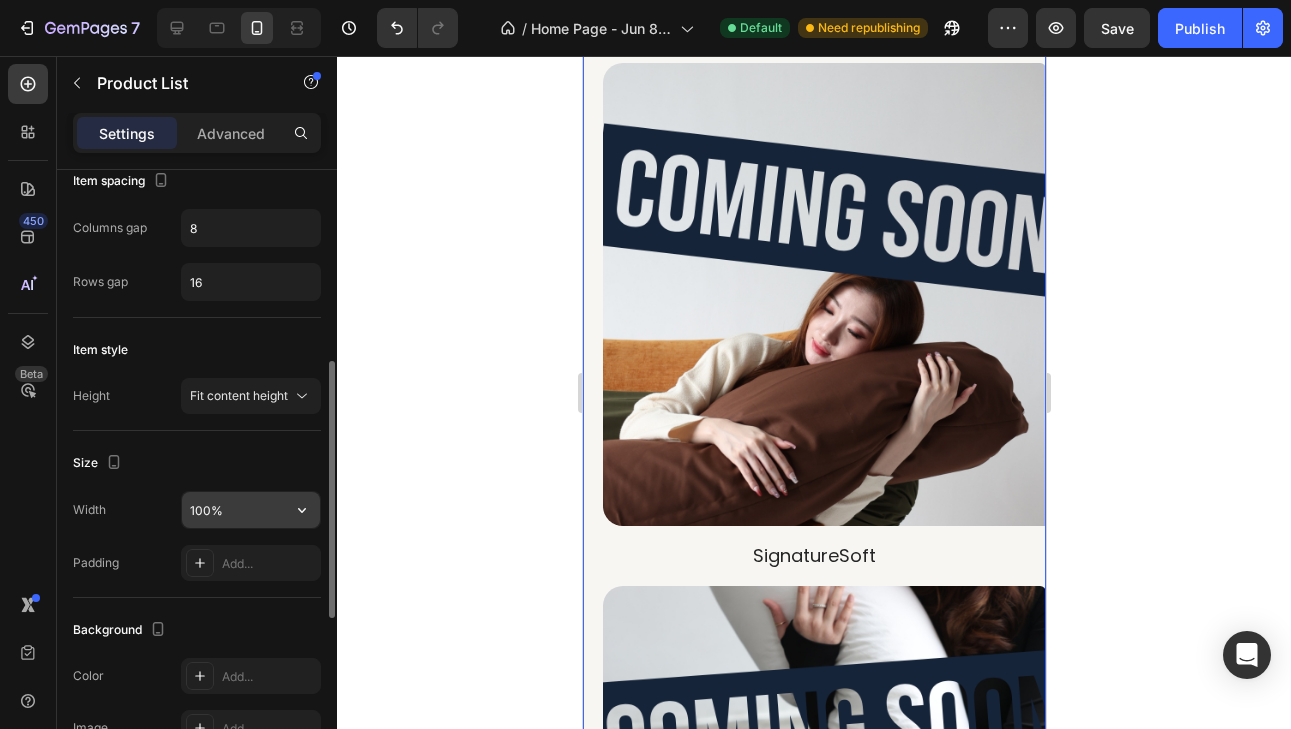 click on "100%" at bounding box center [251, 510] 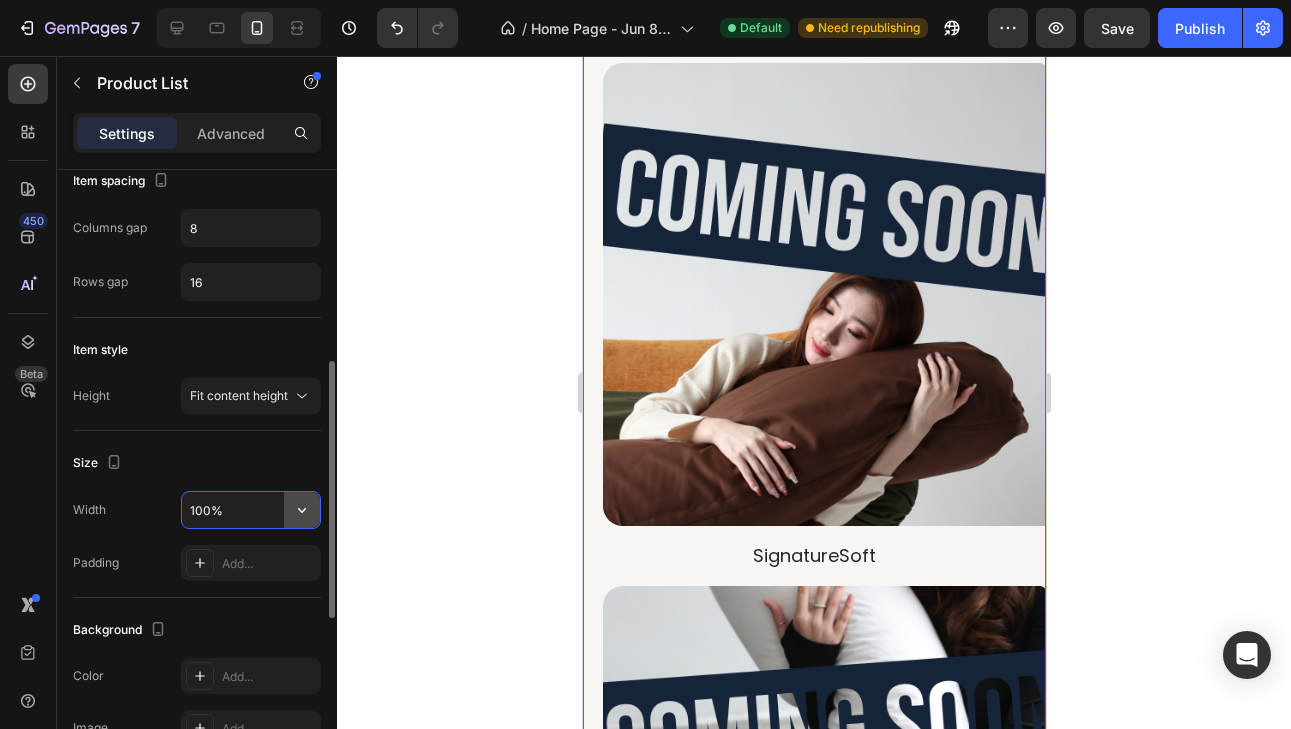 click 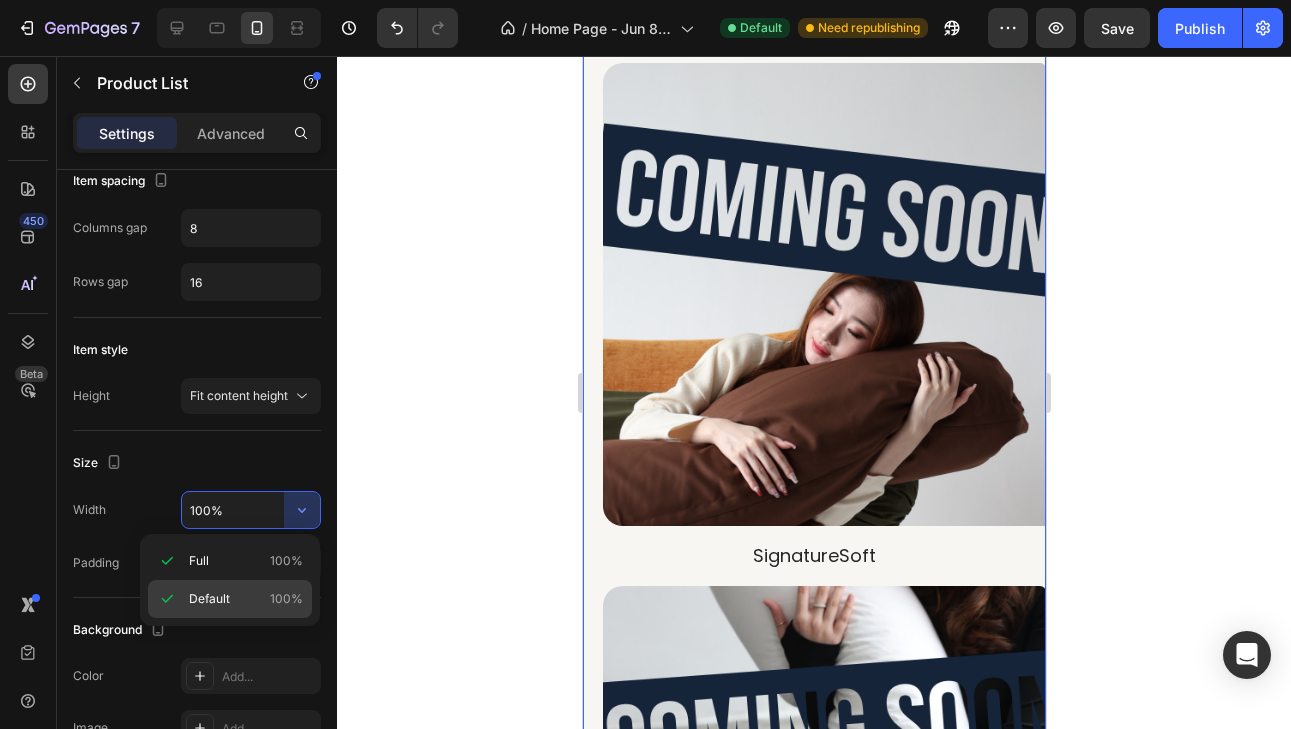 click on "Default 100%" at bounding box center [246, 599] 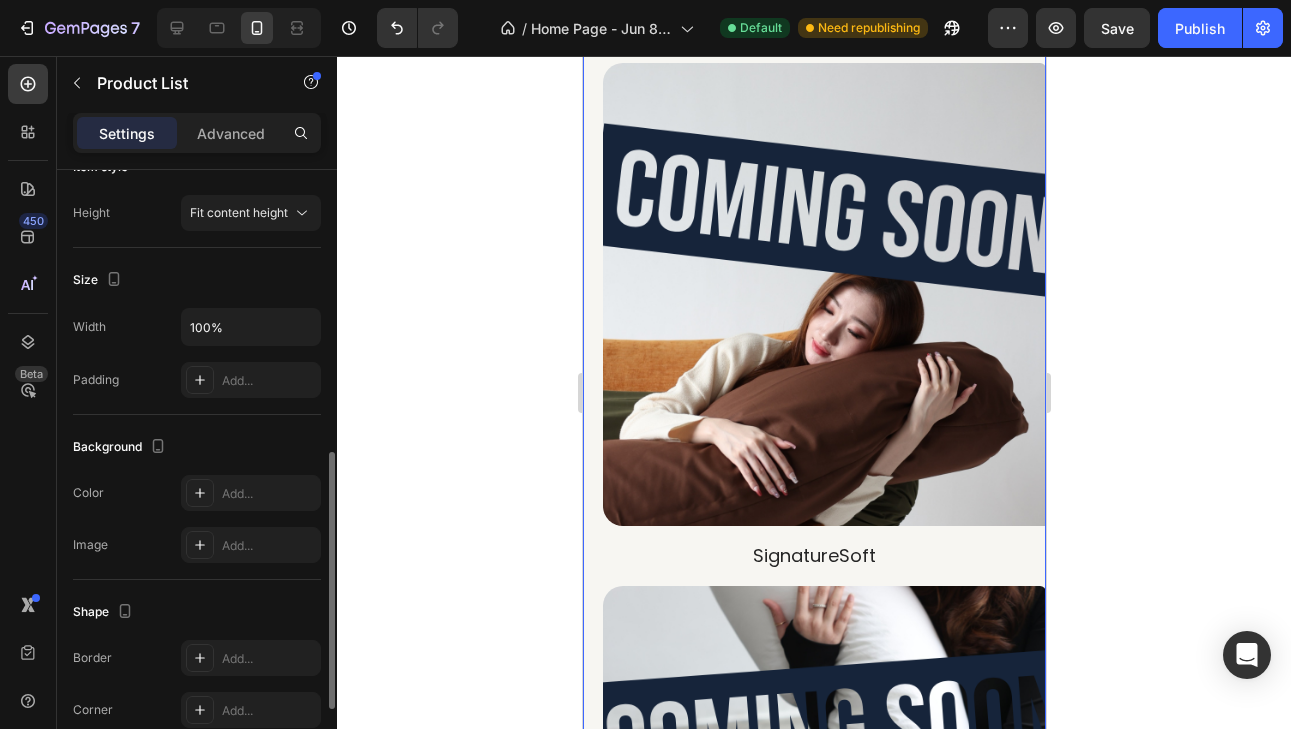 scroll, scrollTop: 655, scrollLeft: 0, axis: vertical 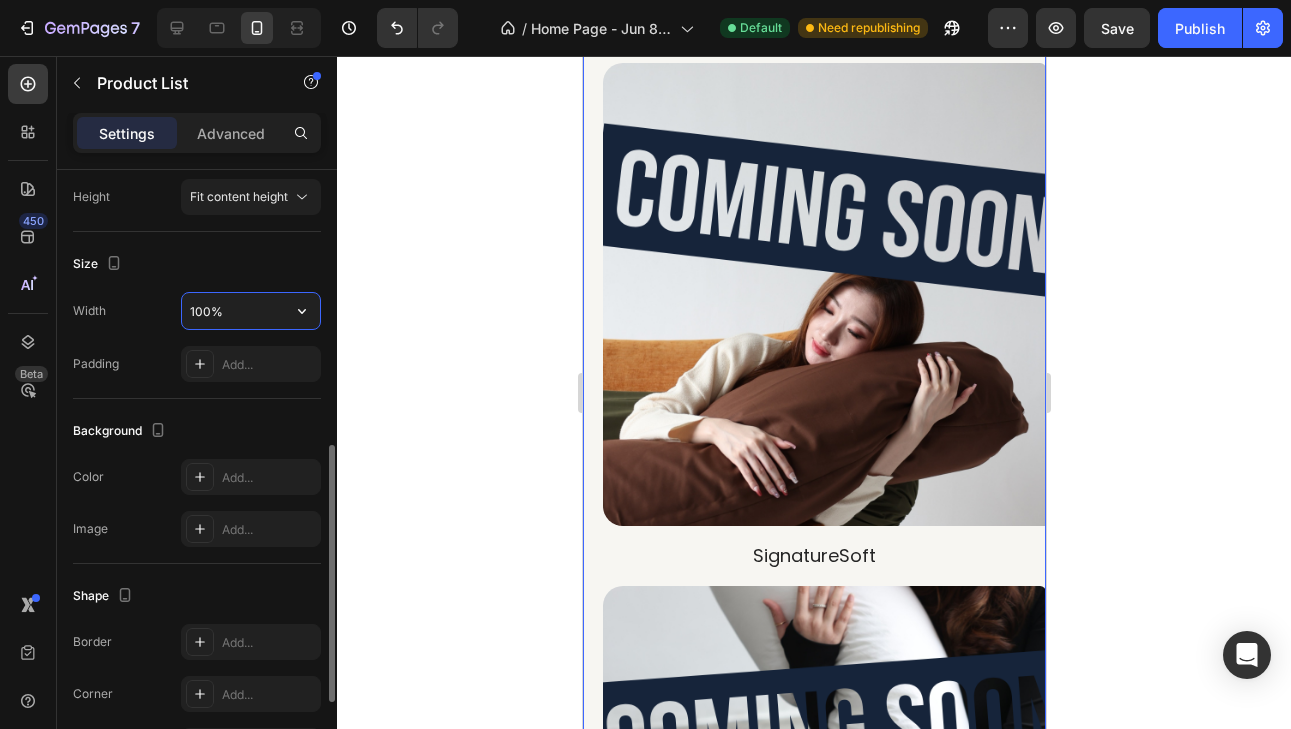 click on "100%" at bounding box center [251, 311] 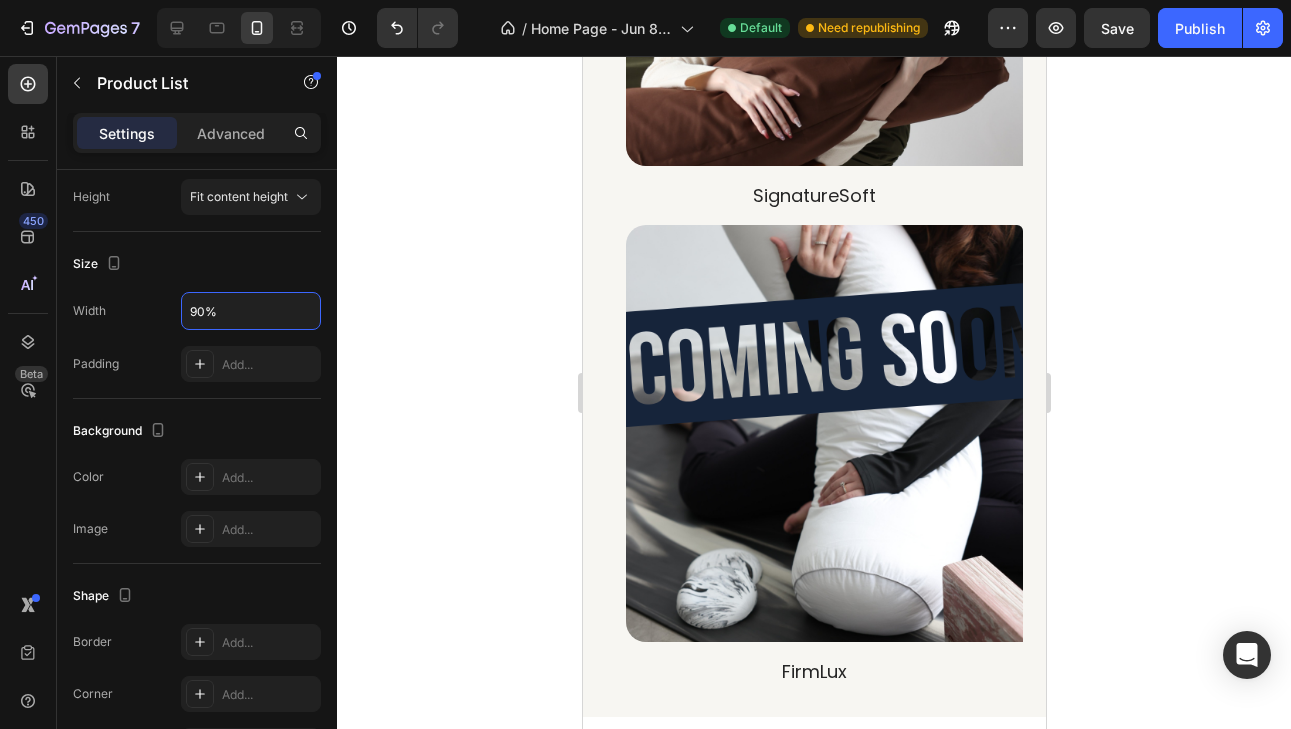 scroll, scrollTop: 1387, scrollLeft: 0, axis: vertical 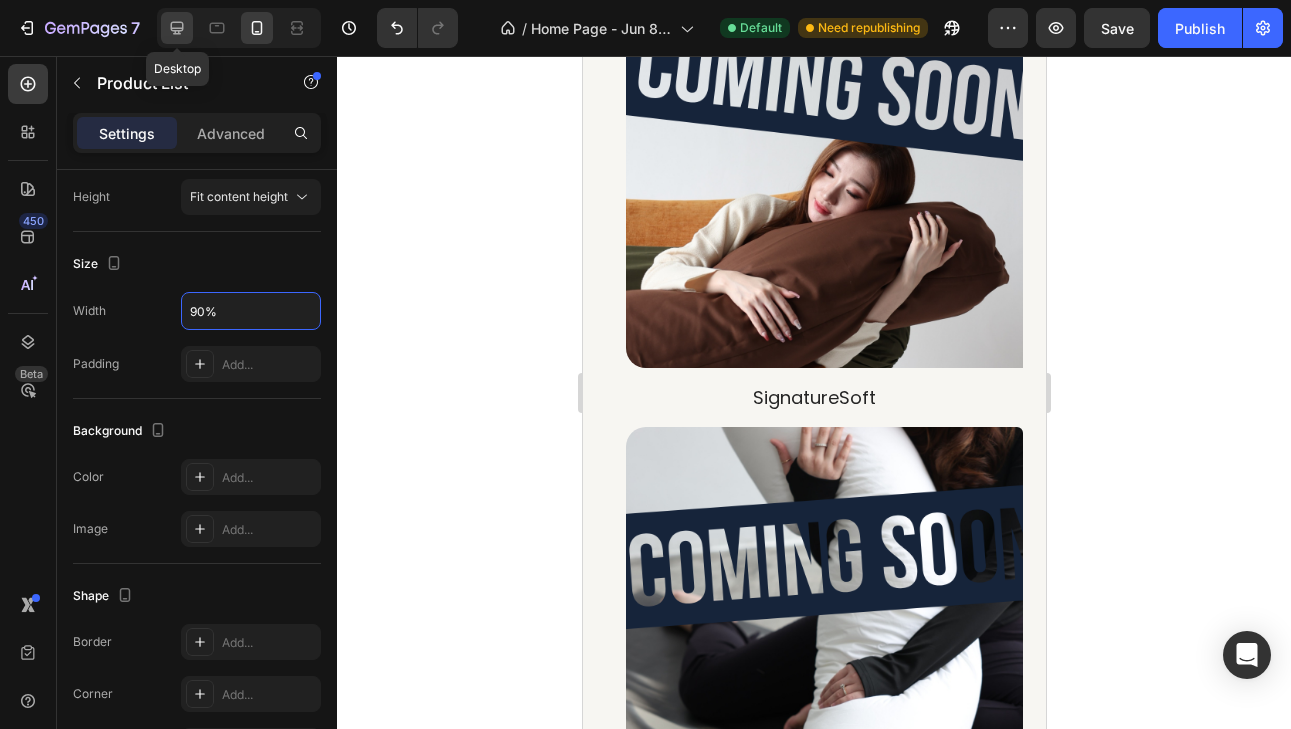 click 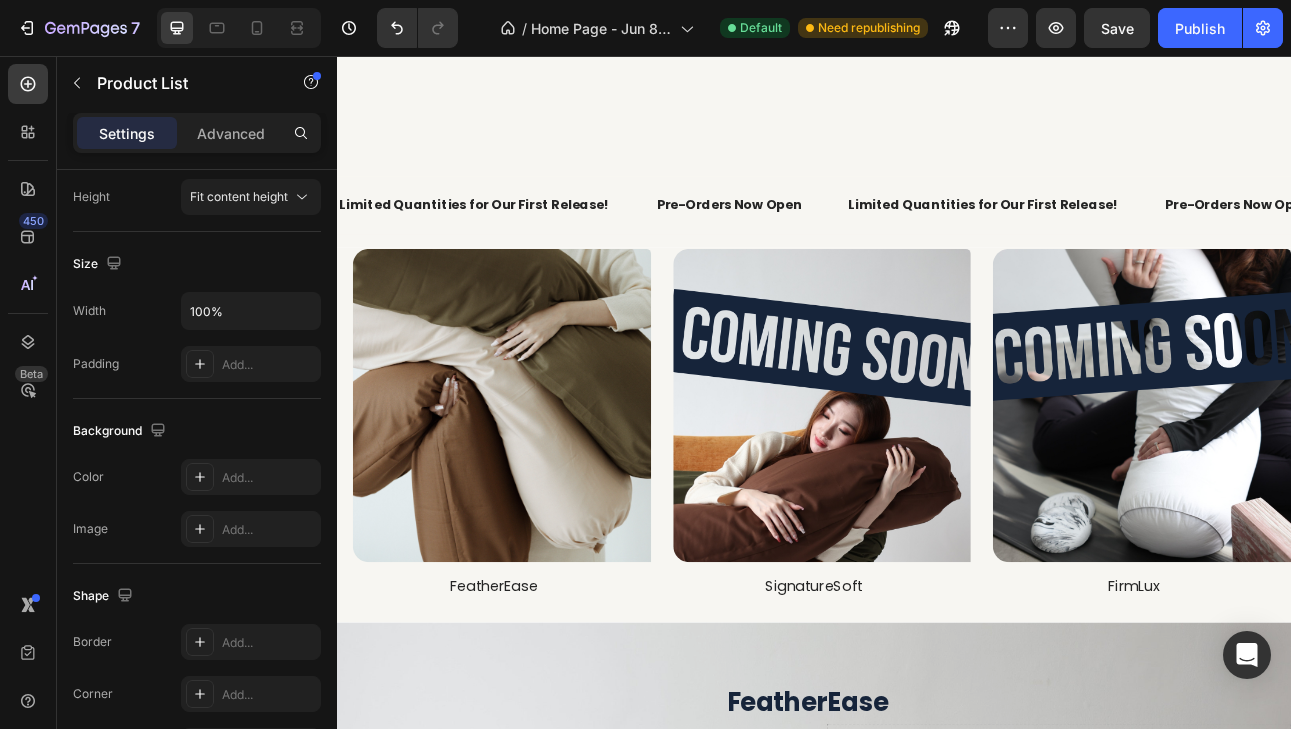 scroll, scrollTop: 617, scrollLeft: 0, axis: vertical 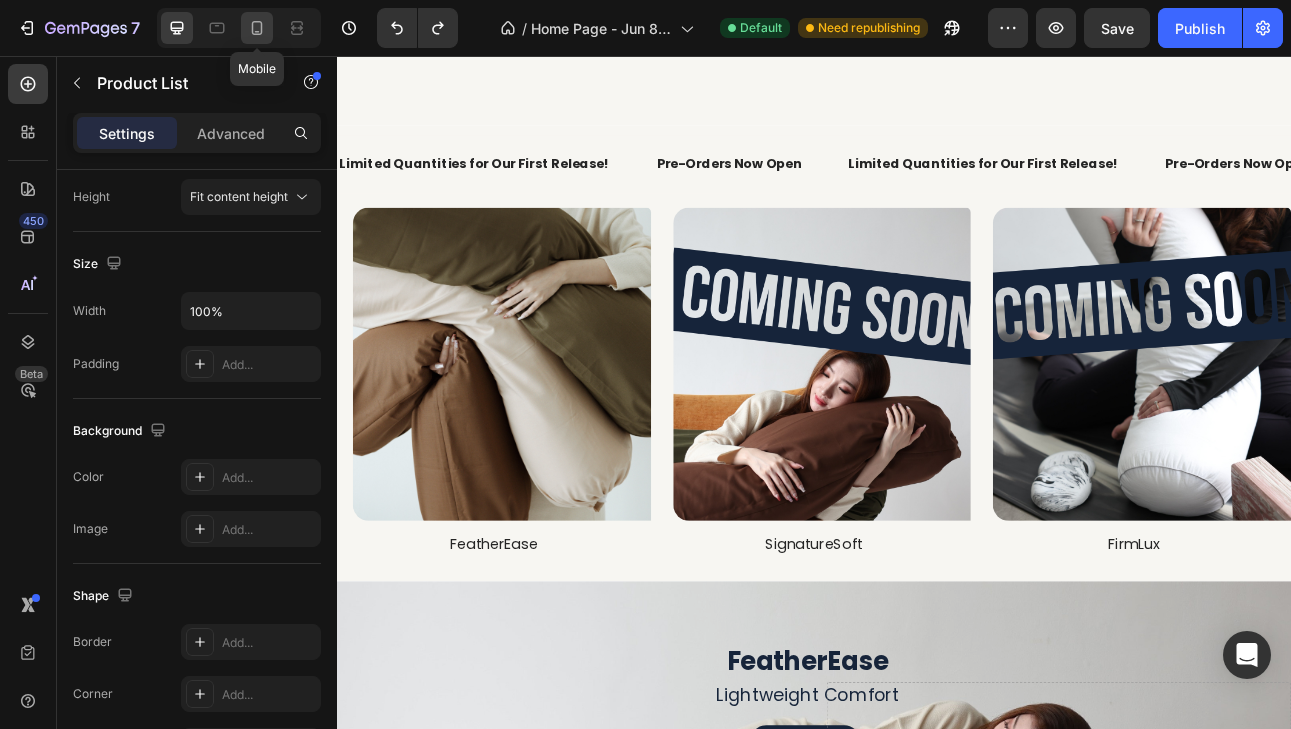 click 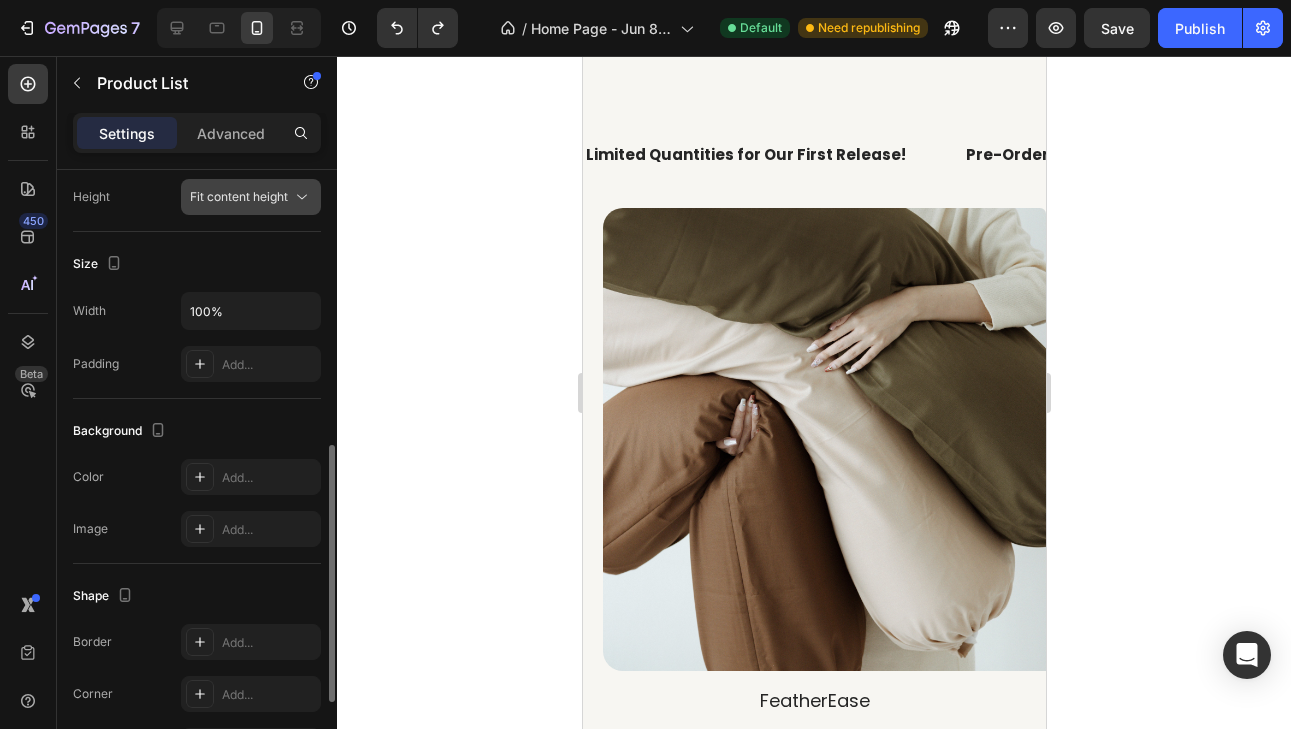 scroll, scrollTop: 736, scrollLeft: 0, axis: vertical 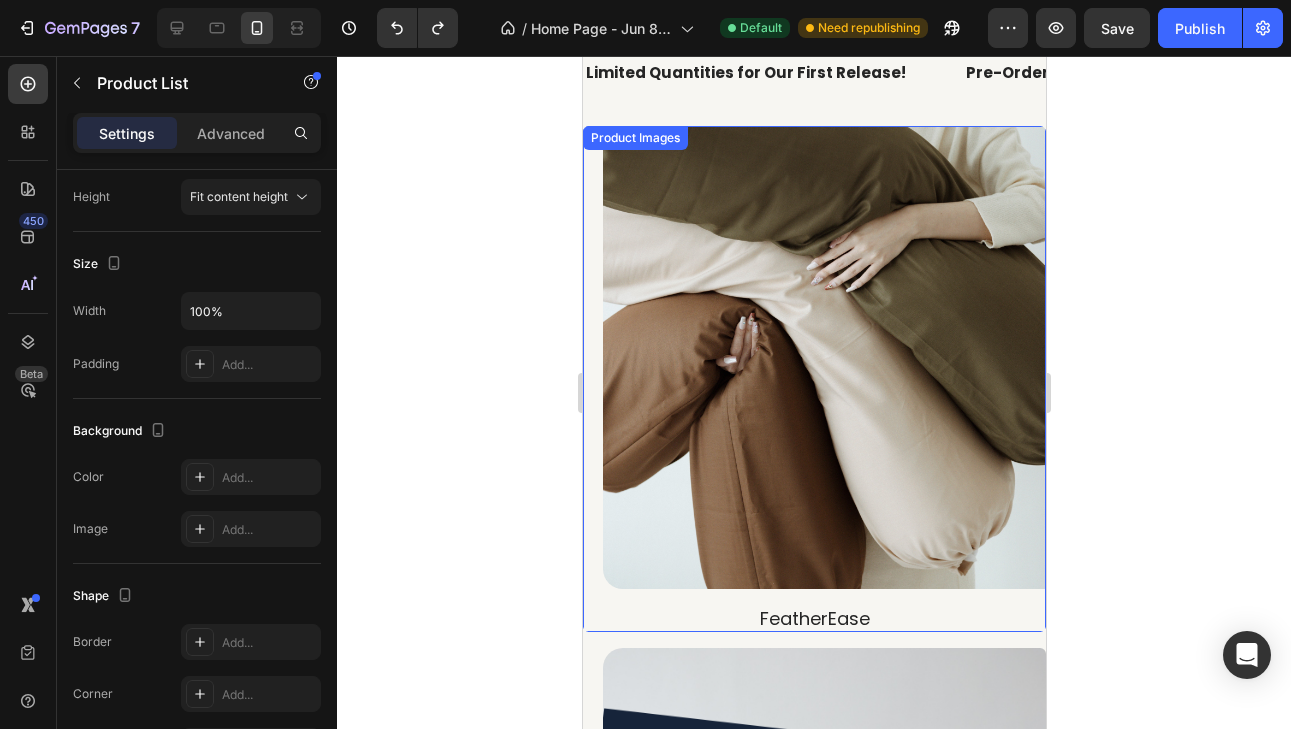 click 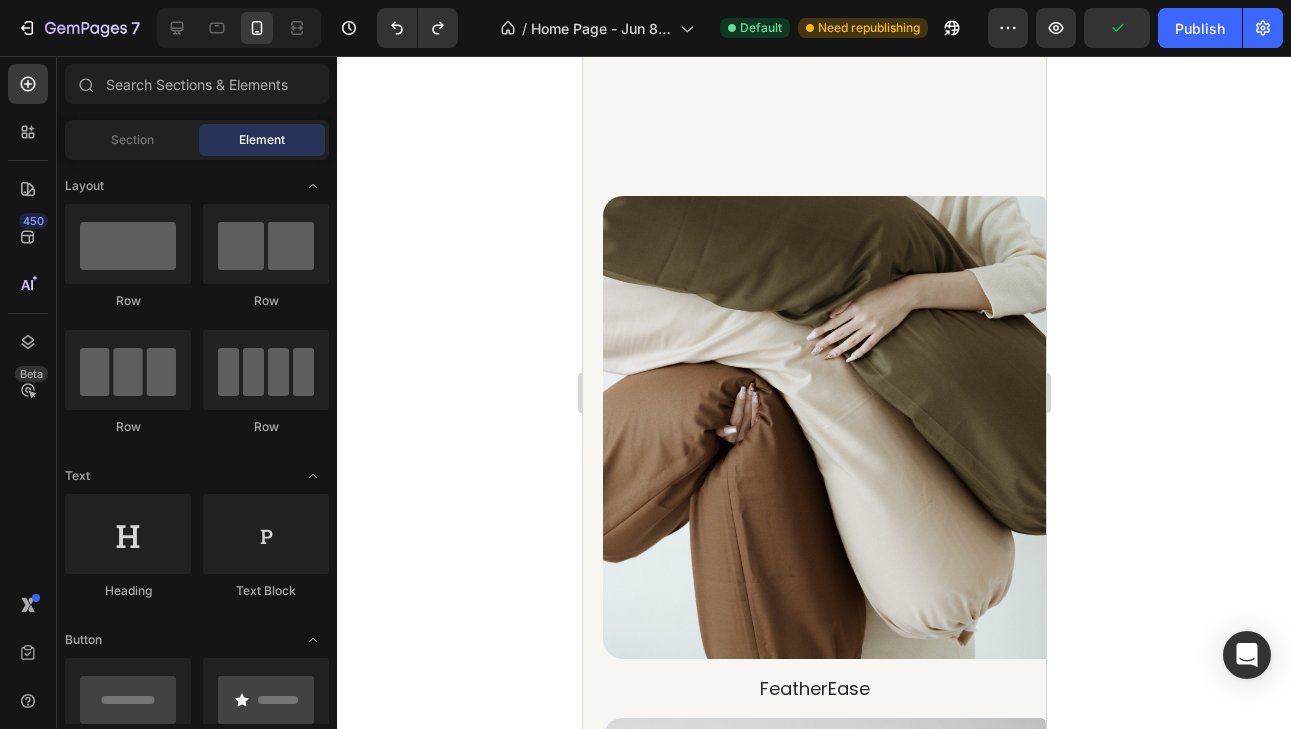 scroll, scrollTop: 268, scrollLeft: 0, axis: vertical 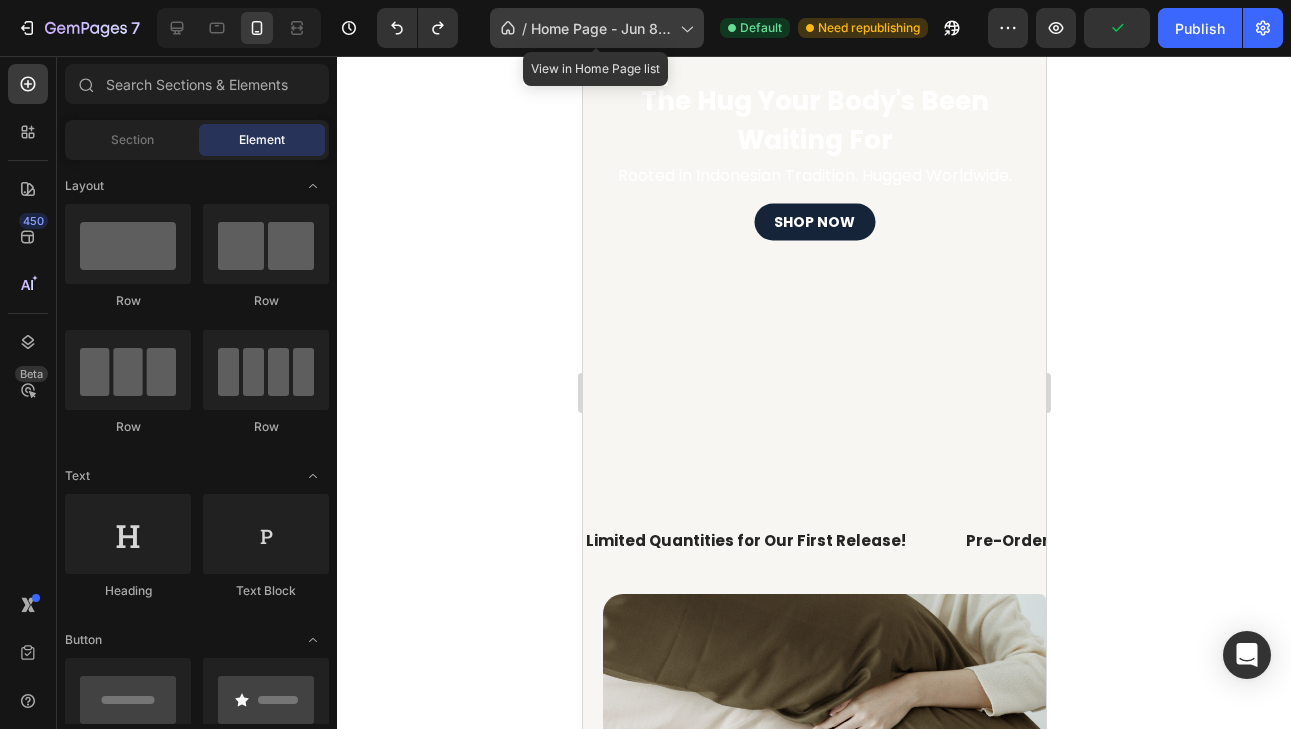 click 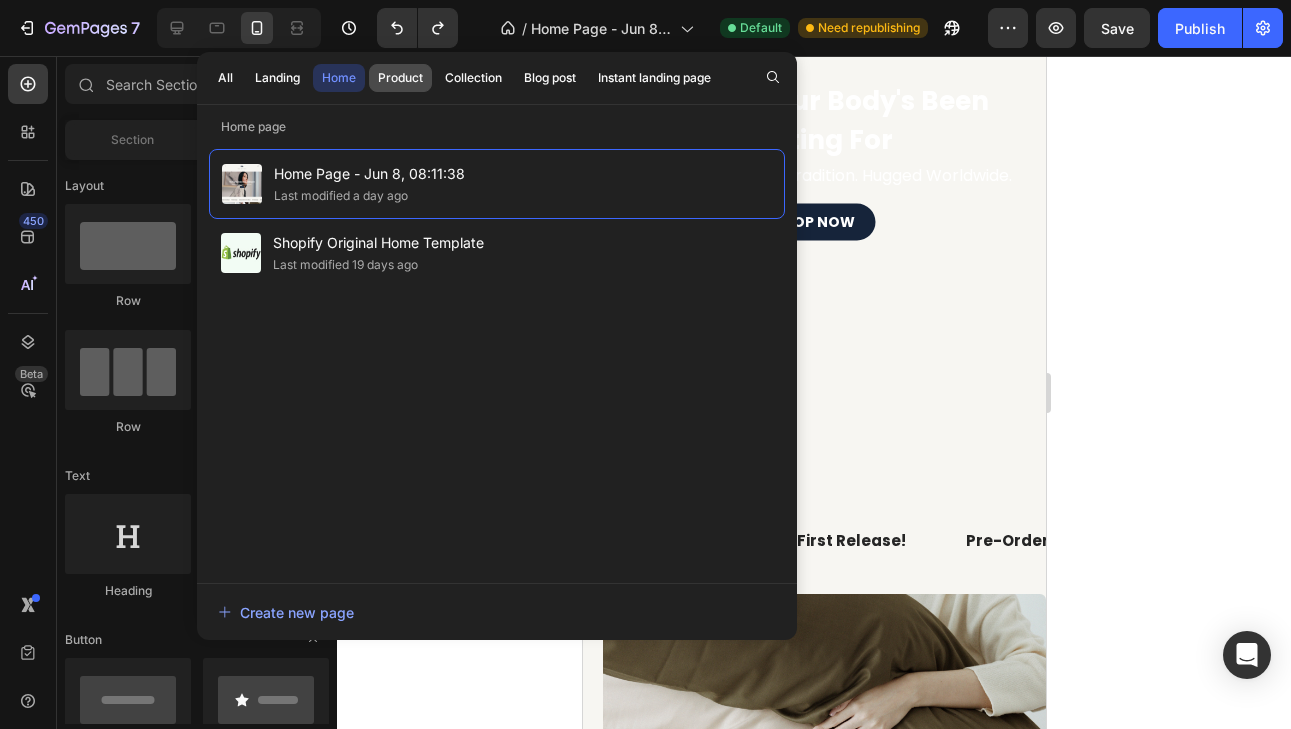 click on "Product" 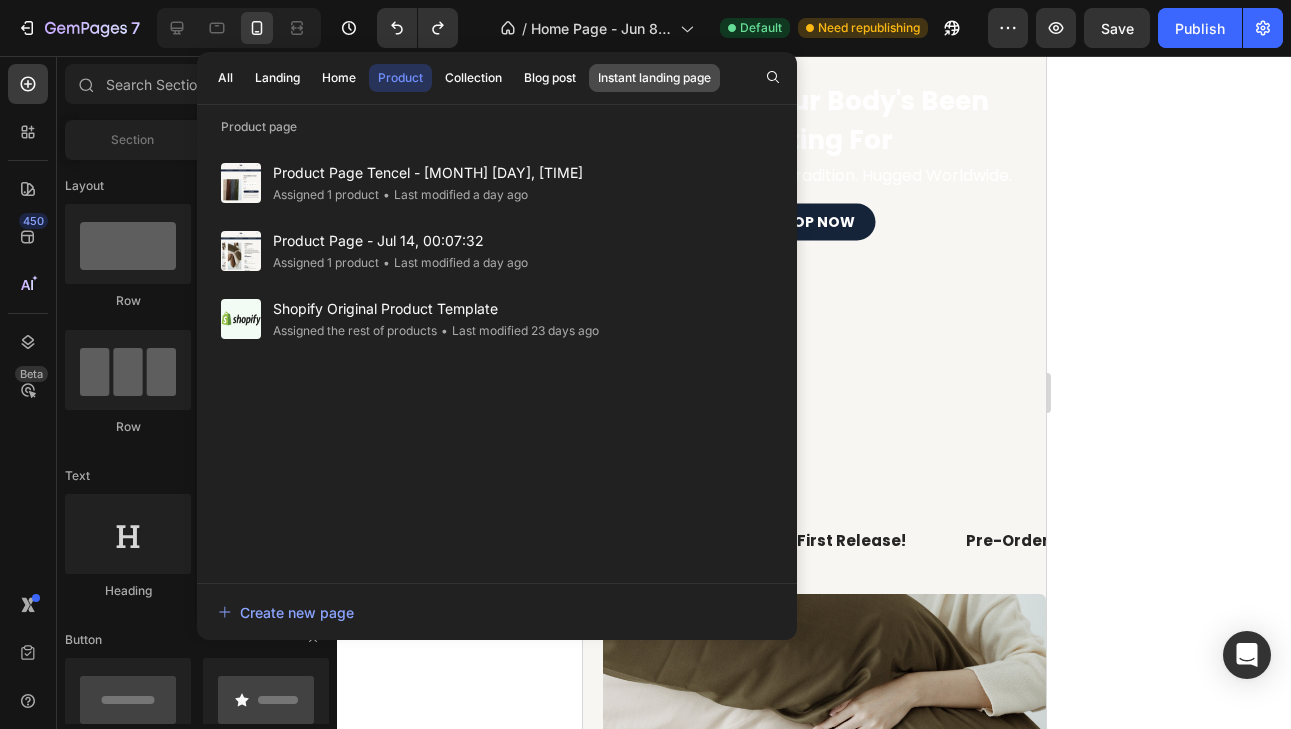 click on "Instant landing page" at bounding box center [654, 78] 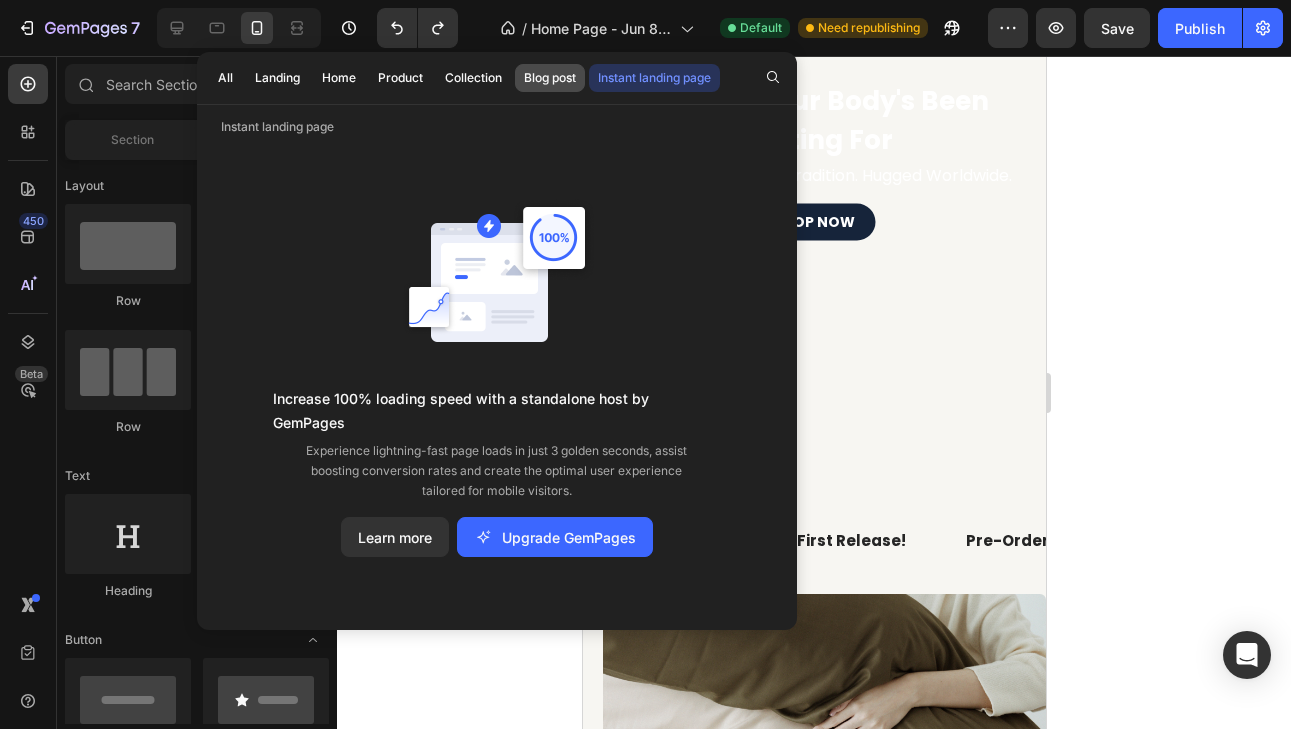 click on "Blog post" at bounding box center [550, 78] 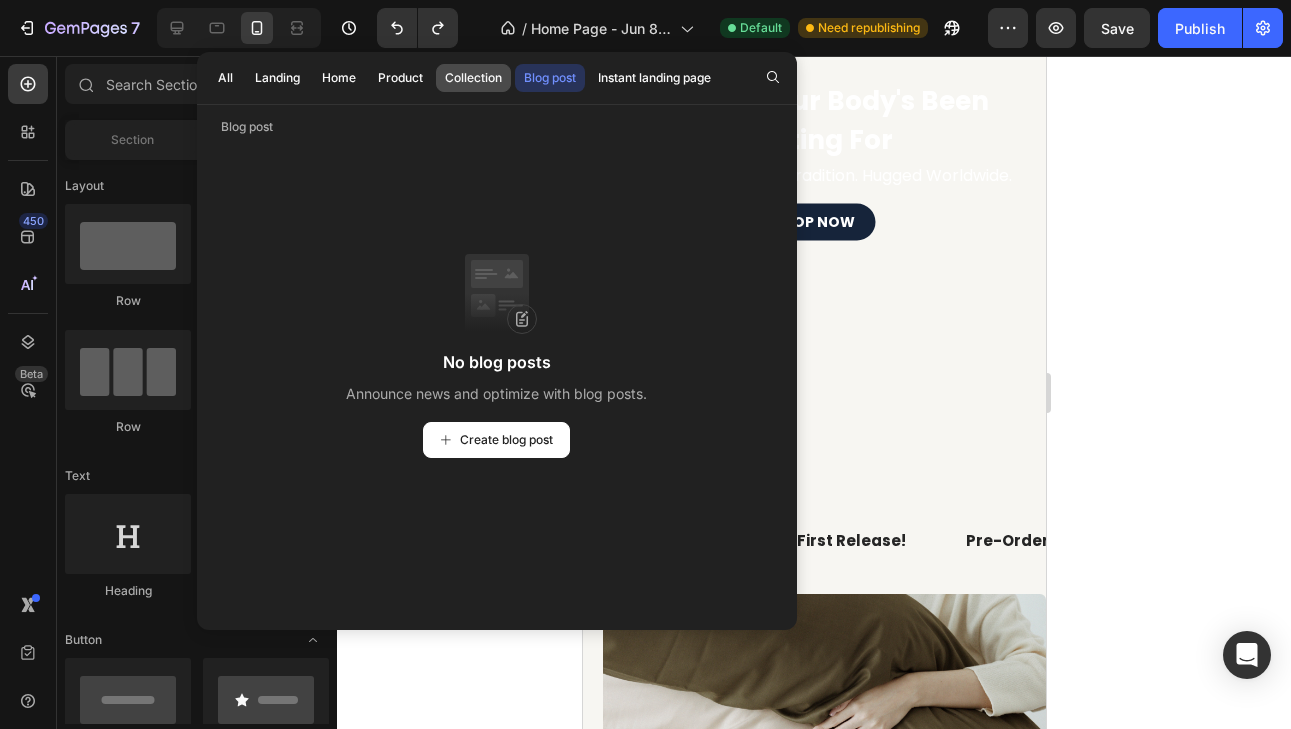 click on "Collection" at bounding box center [473, 78] 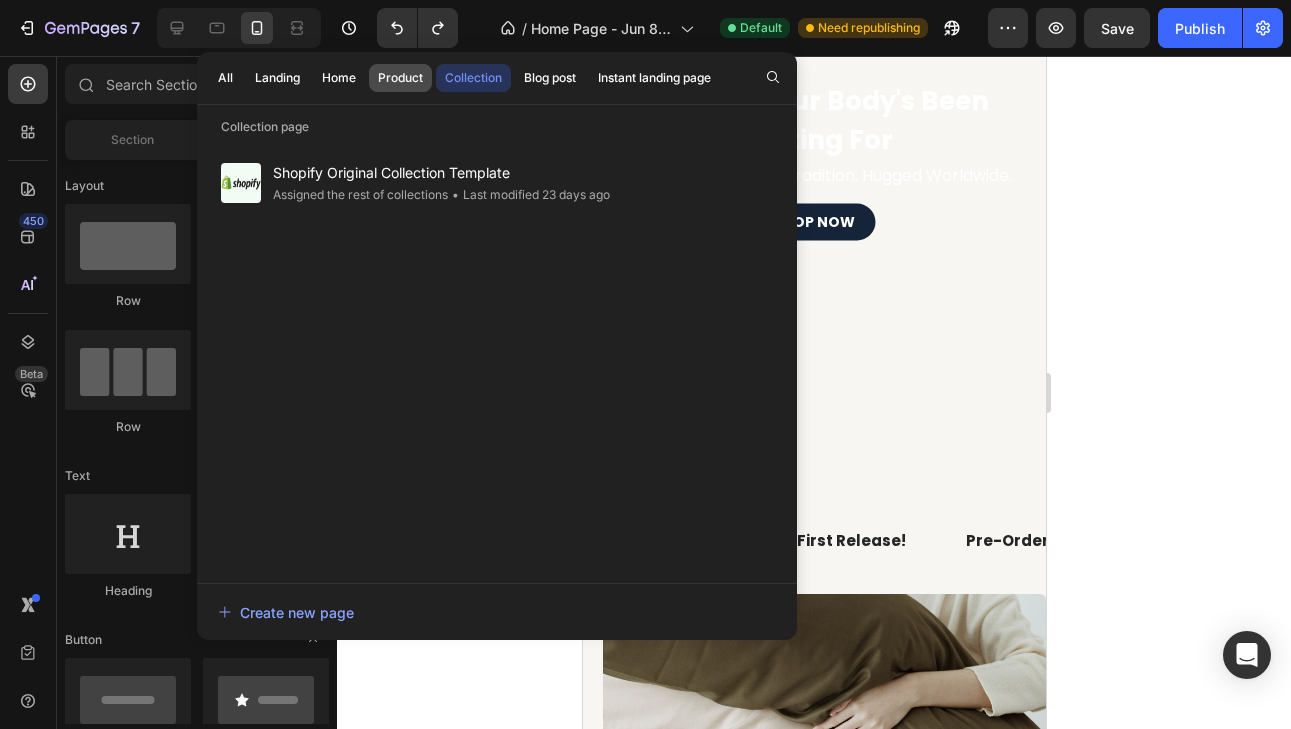 click on "Product" at bounding box center (400, 78) 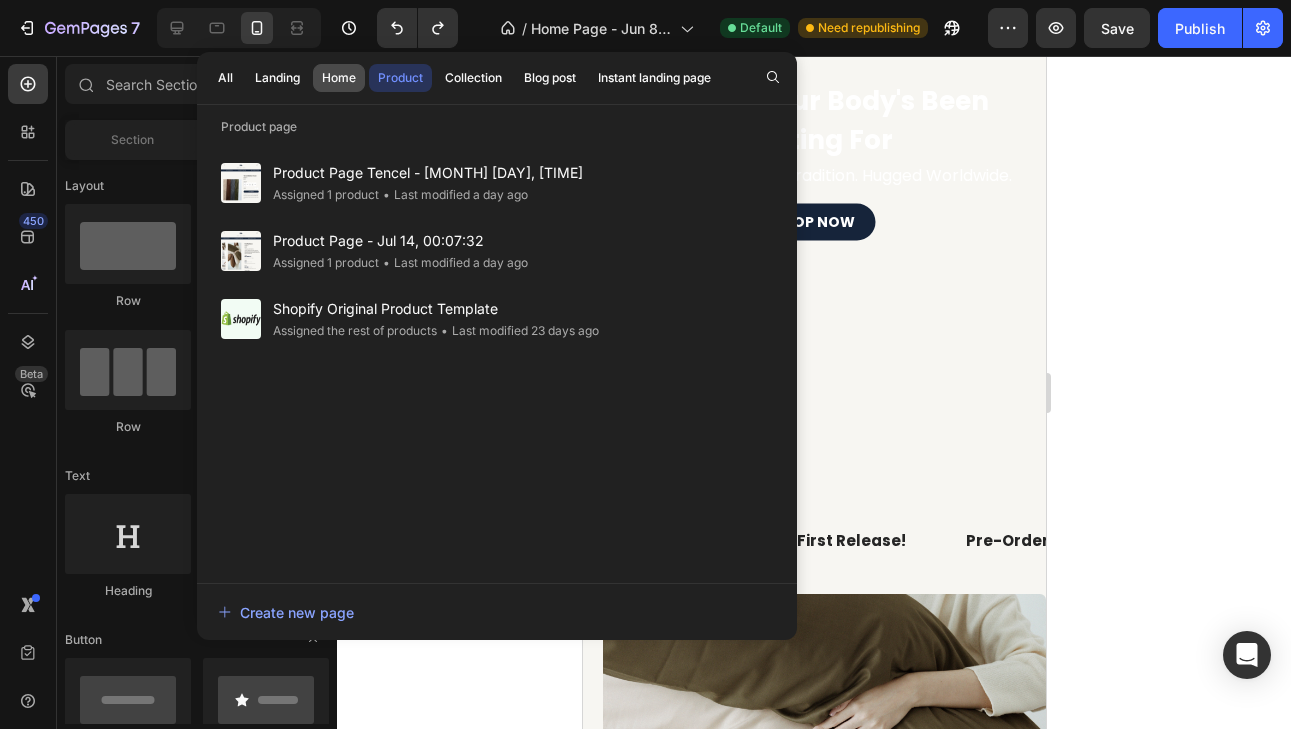 click on "Home" at bounding box center [339, 78] 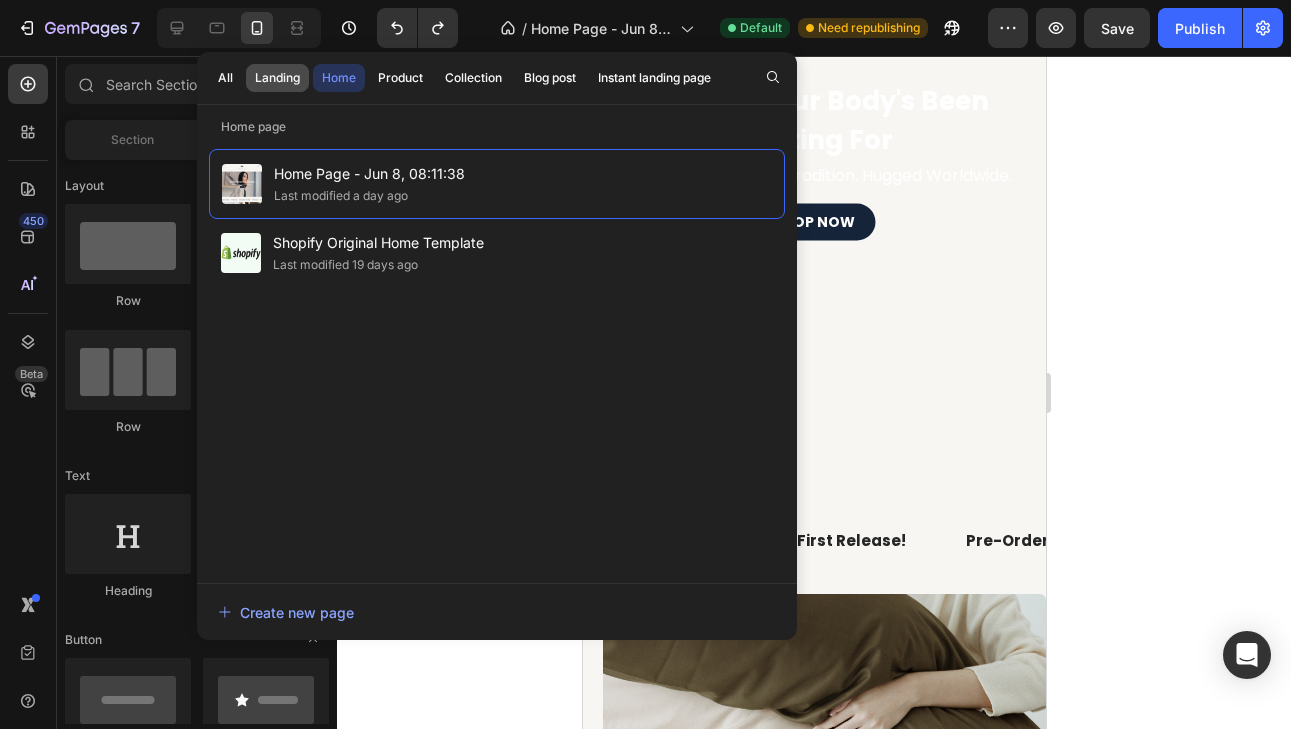 click on "Landing" at bounding box center [277, 78] 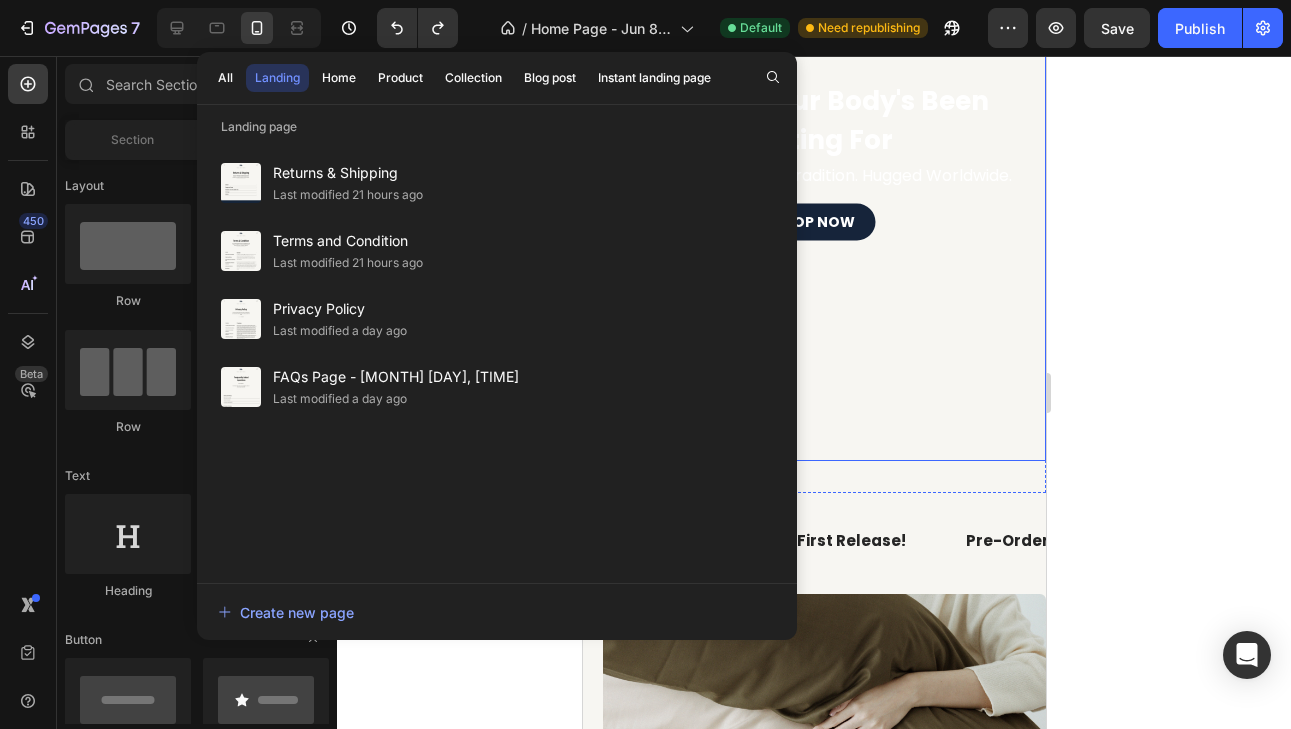click at bounding box center (813, 161) 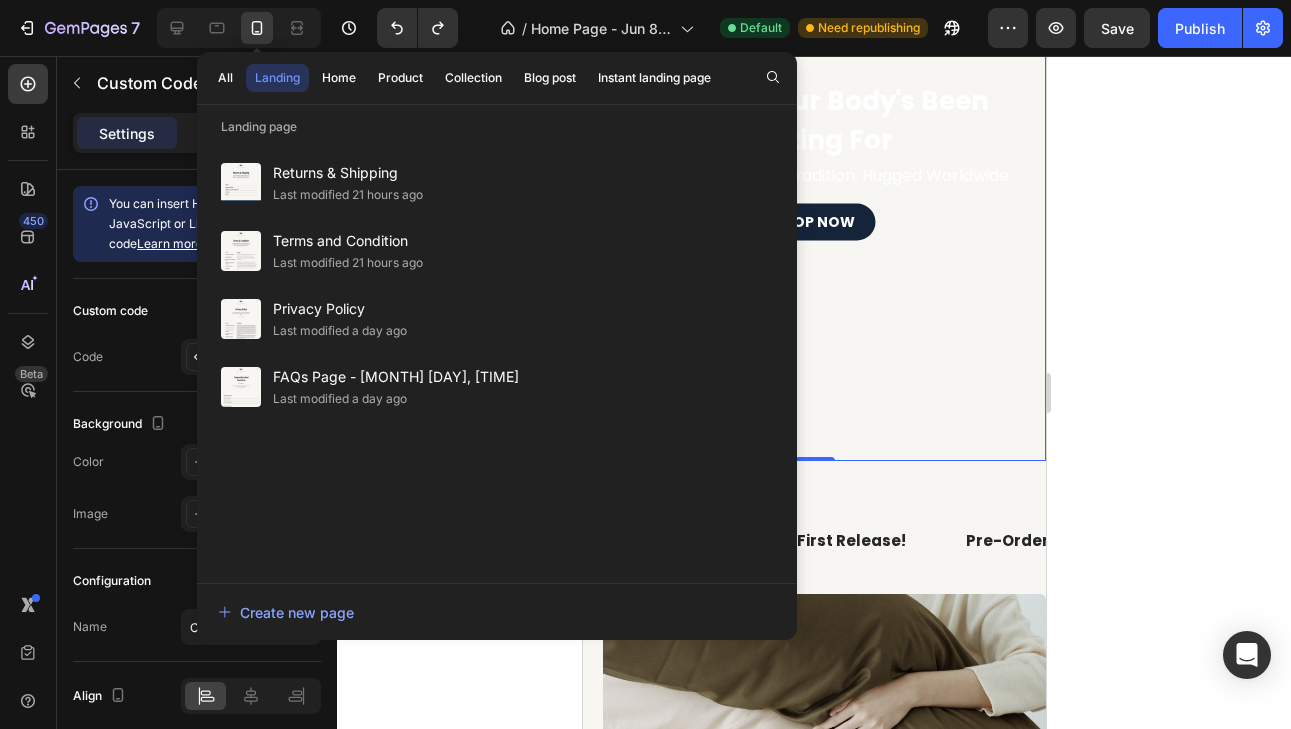 click 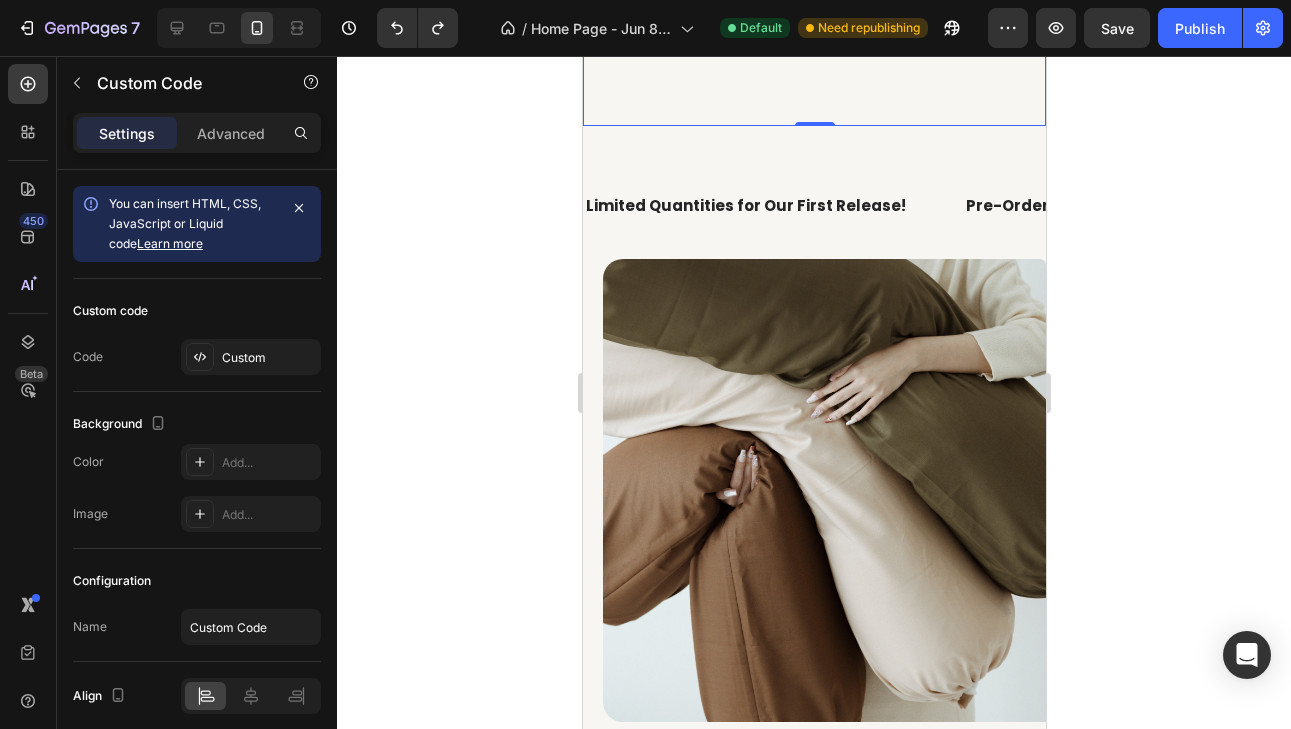 scroll, scrollTop: 664, scrollLeft: 0, axis: vertical 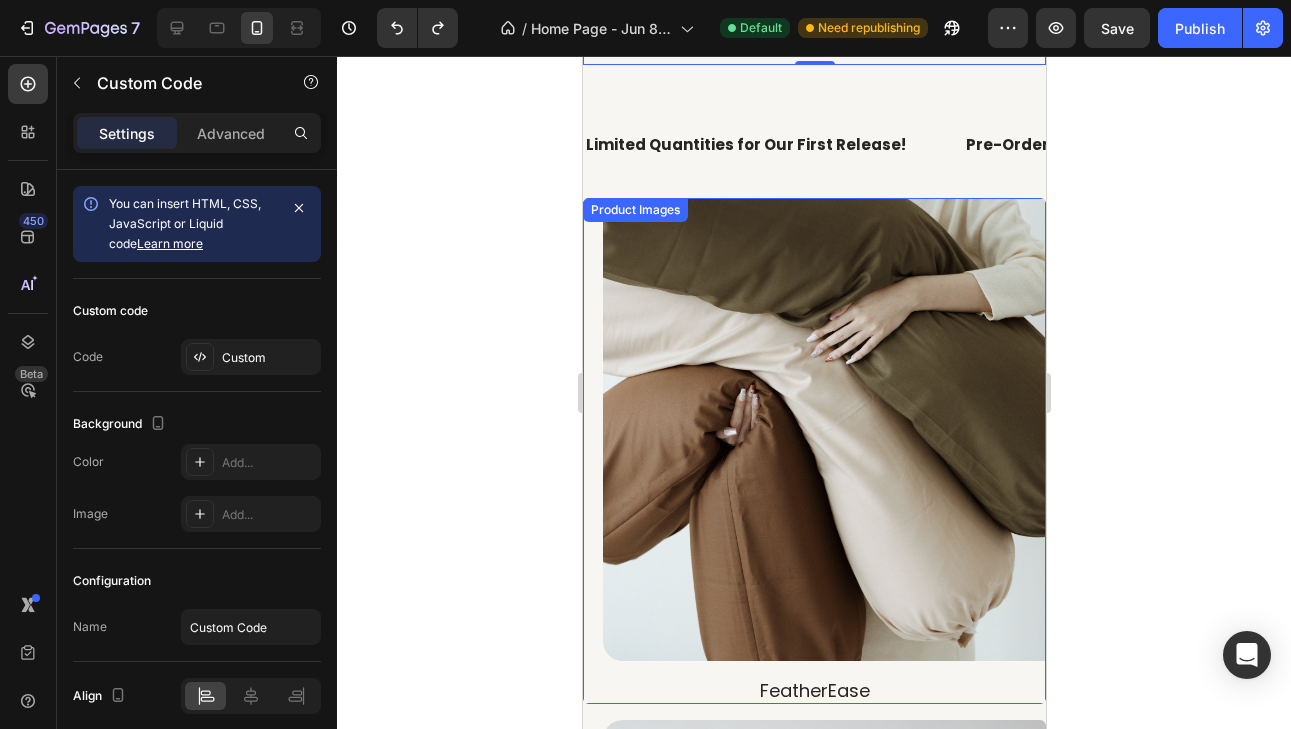 click at bounding box center (833, 429) 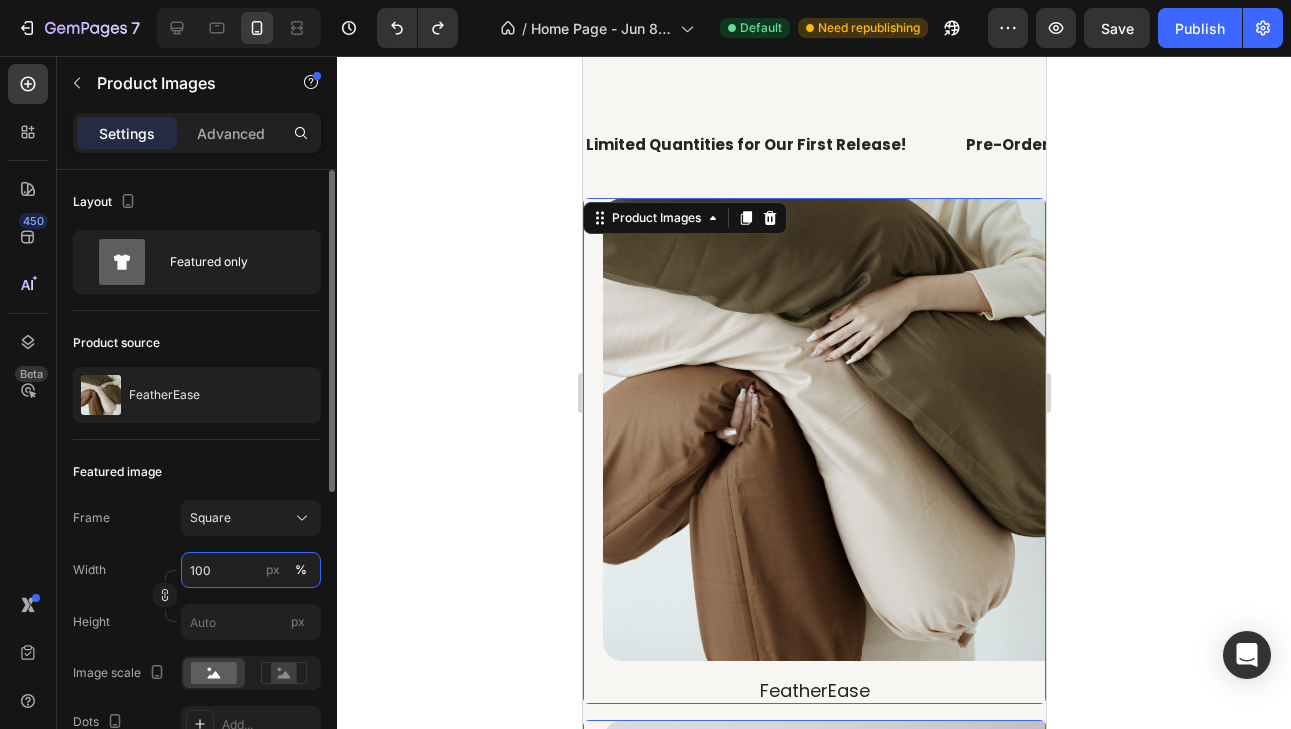 click on "100" at bounding box center [251, 570] 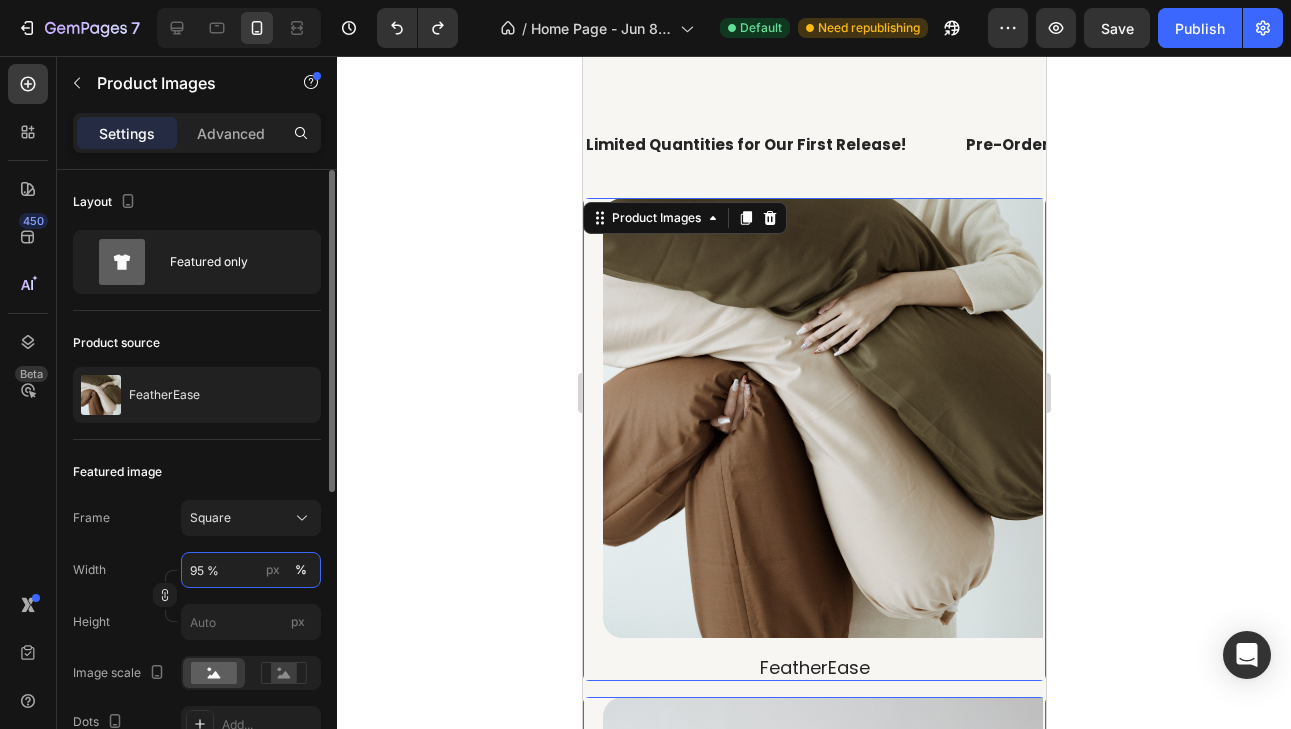 type on "95" 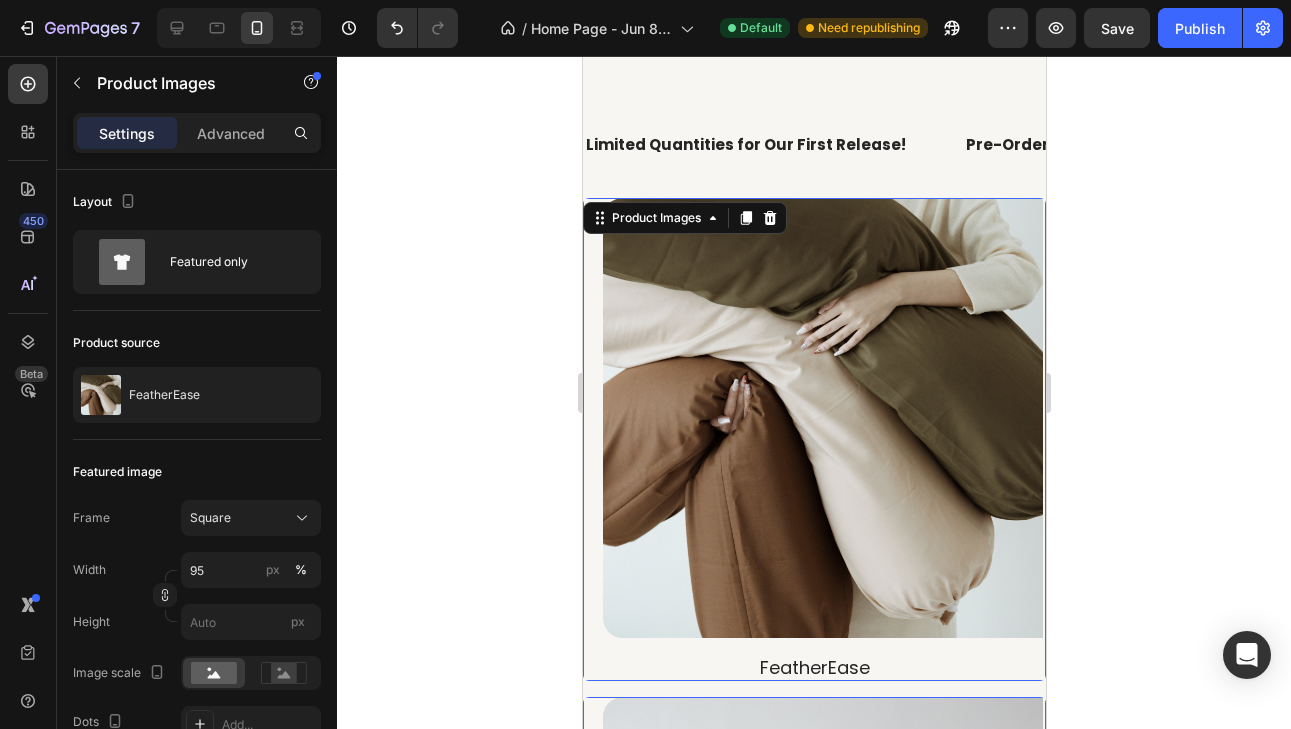 click 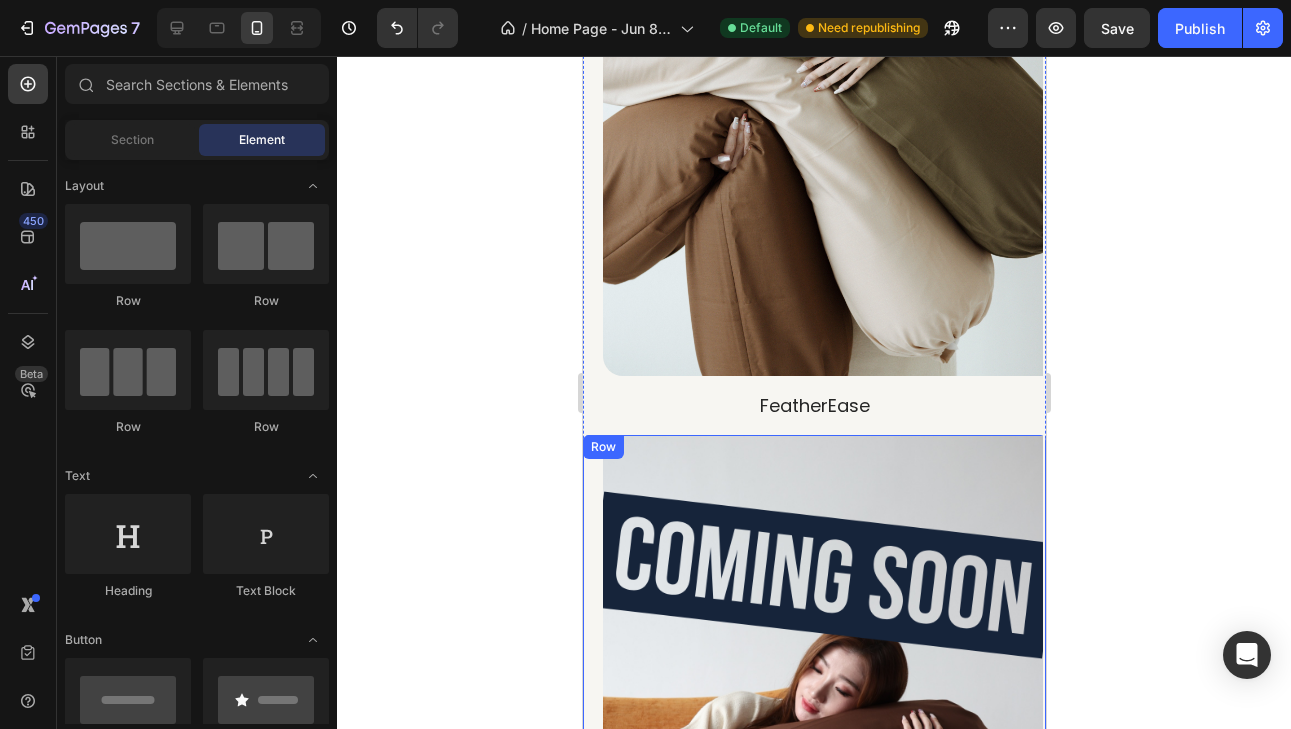scroll, scrollTop: 774, scrollLeft: 0, axis: vertical 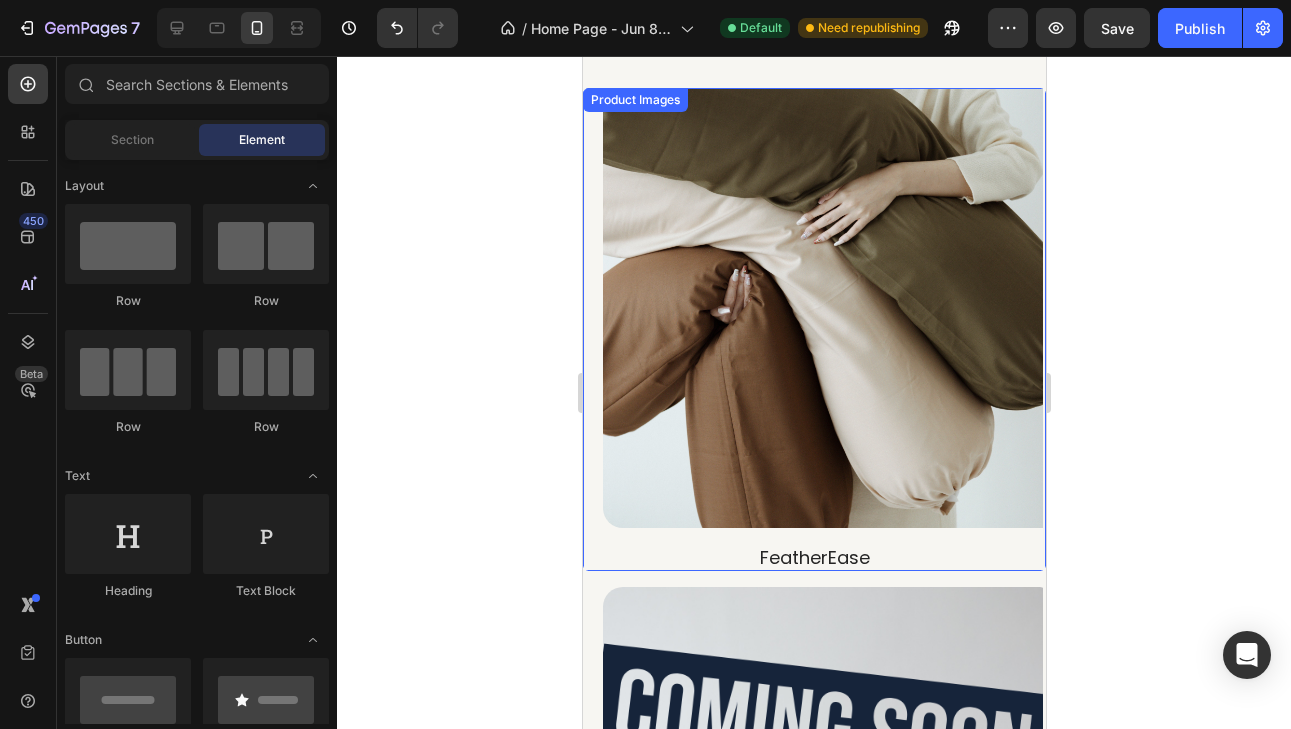 click at bounding box center [822, 308] 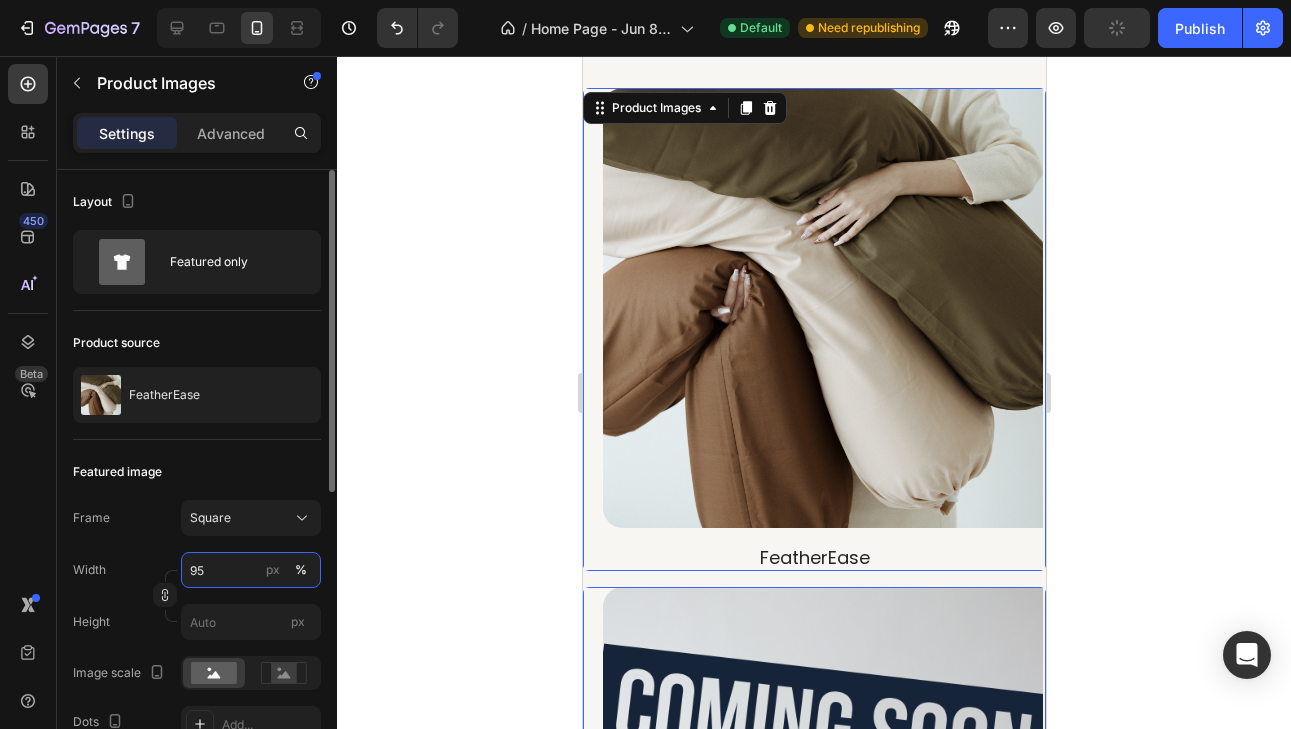 click on "95" at bounding box center (251, 570) 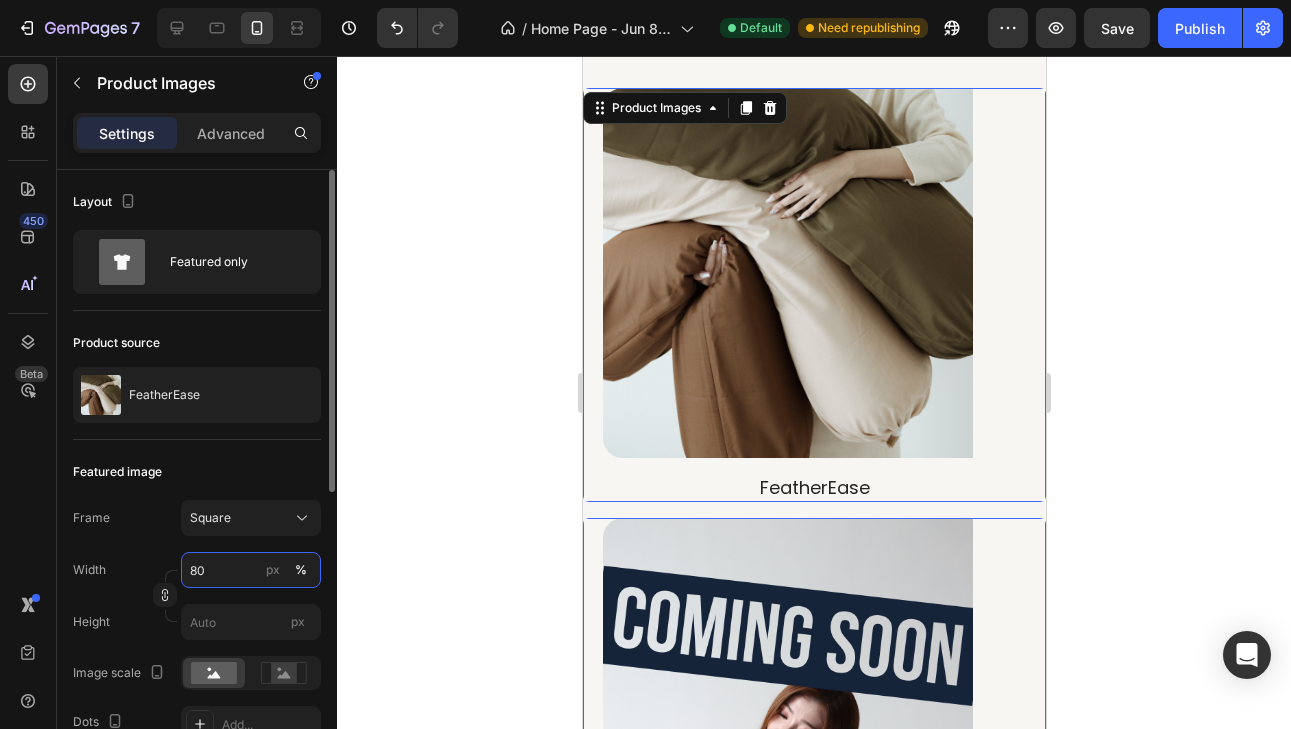 type on "8" 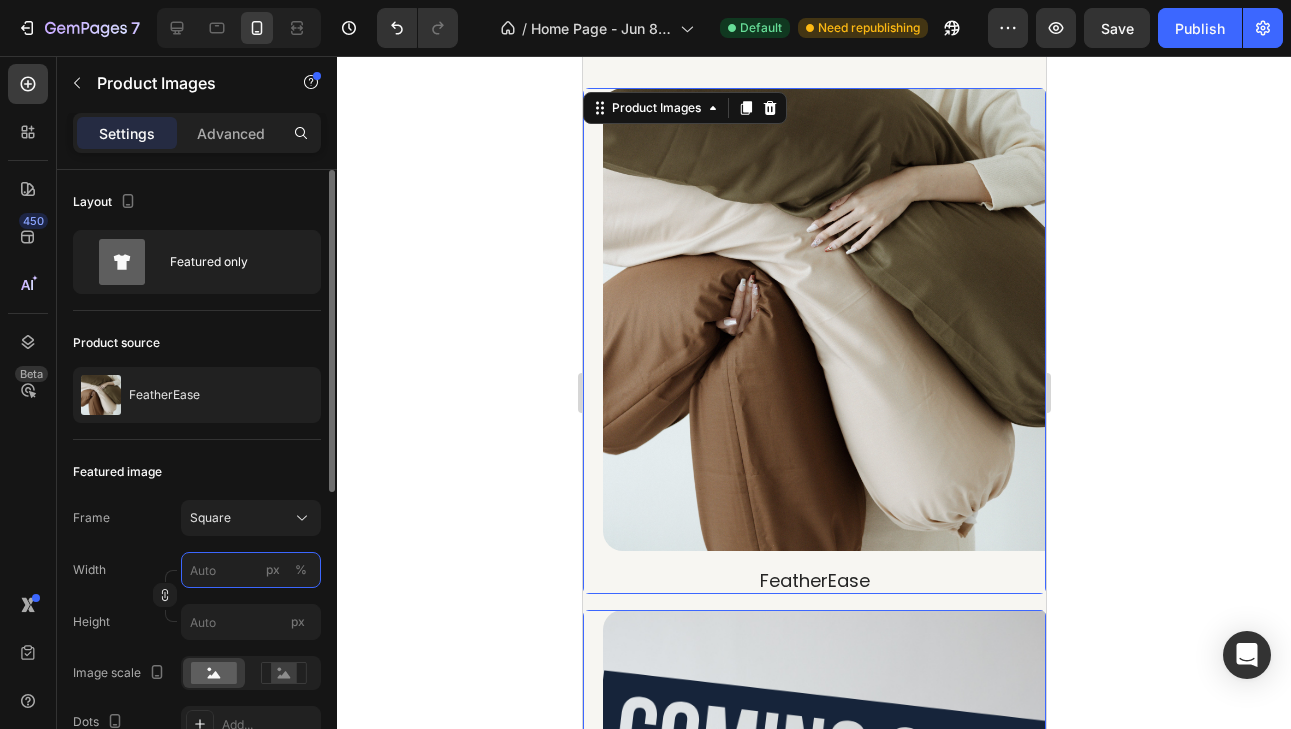 type on "9" 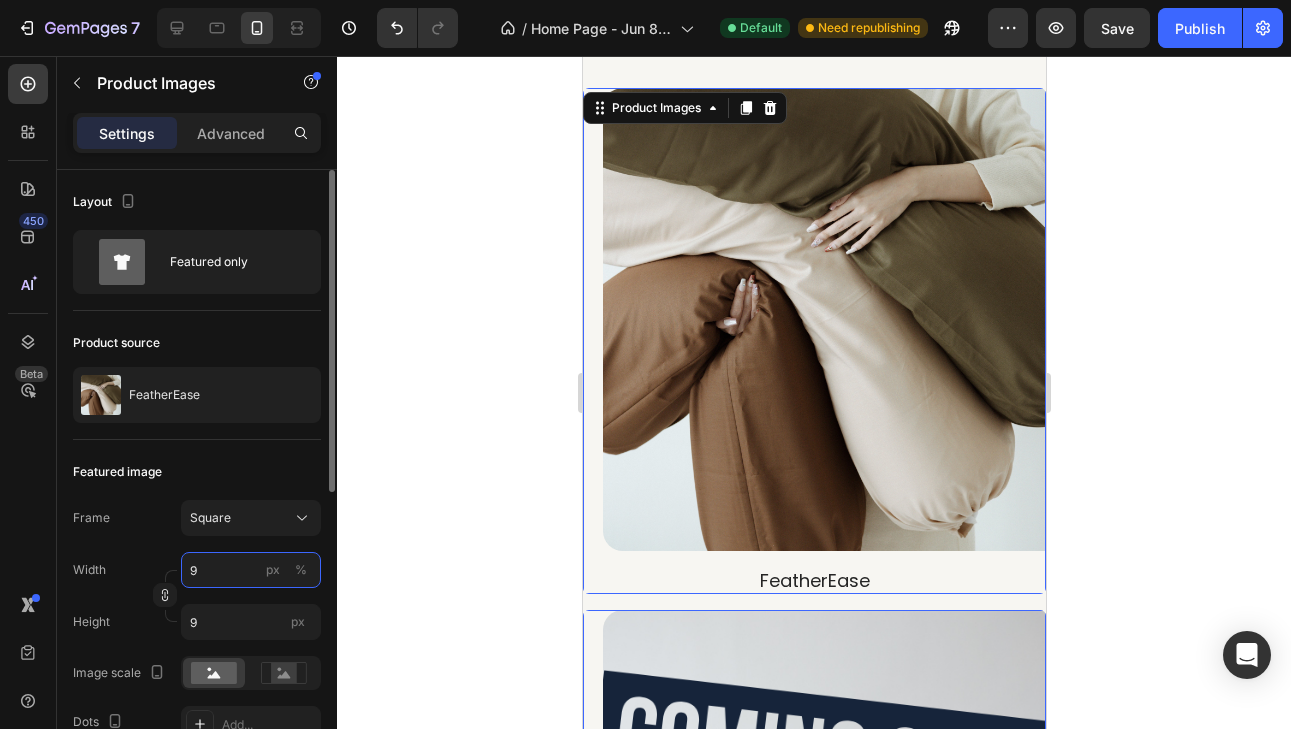 type on "90" 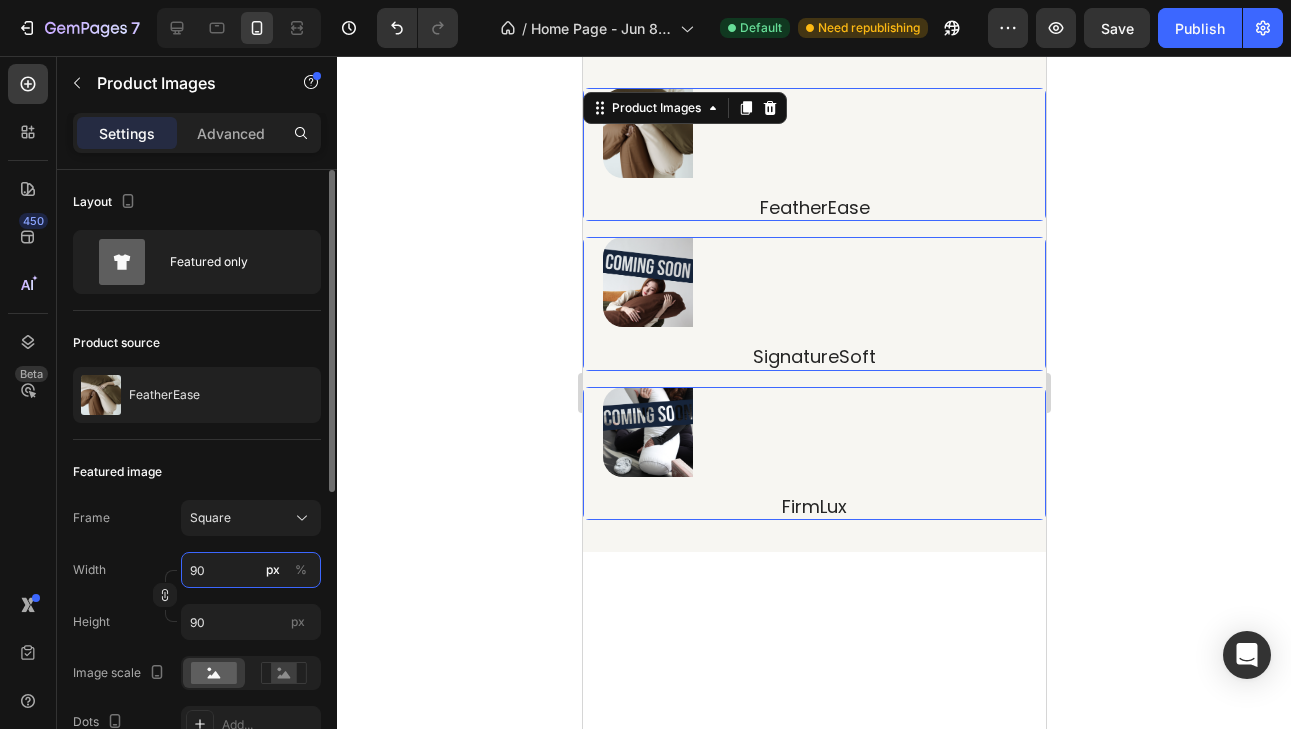 type on "90" 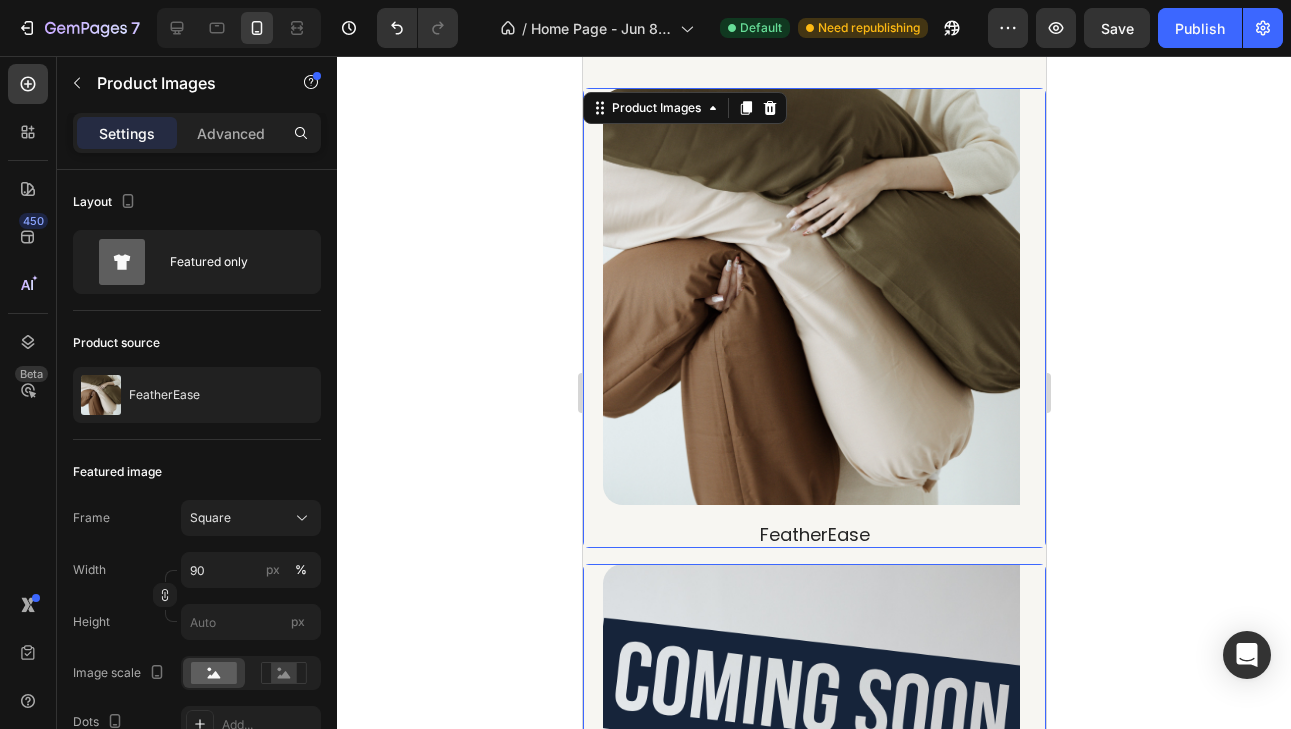 click 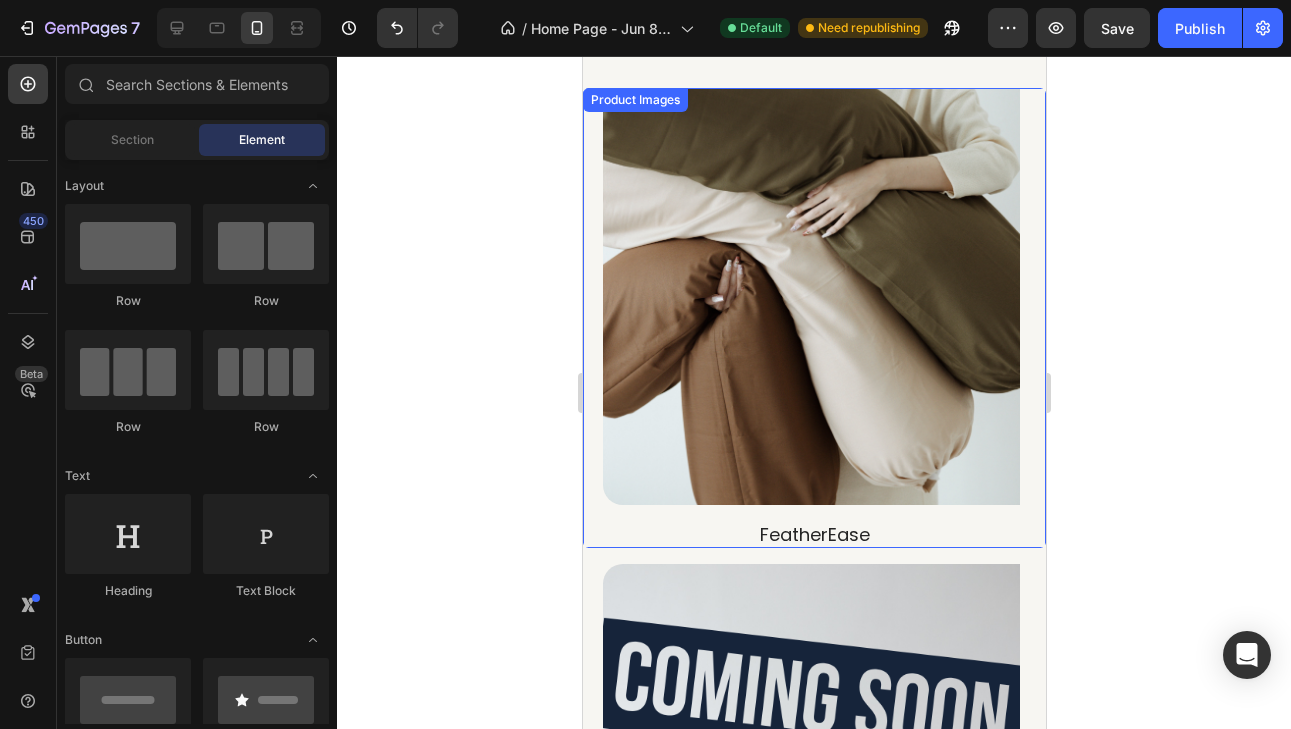 click at bounding box center (810, 296) 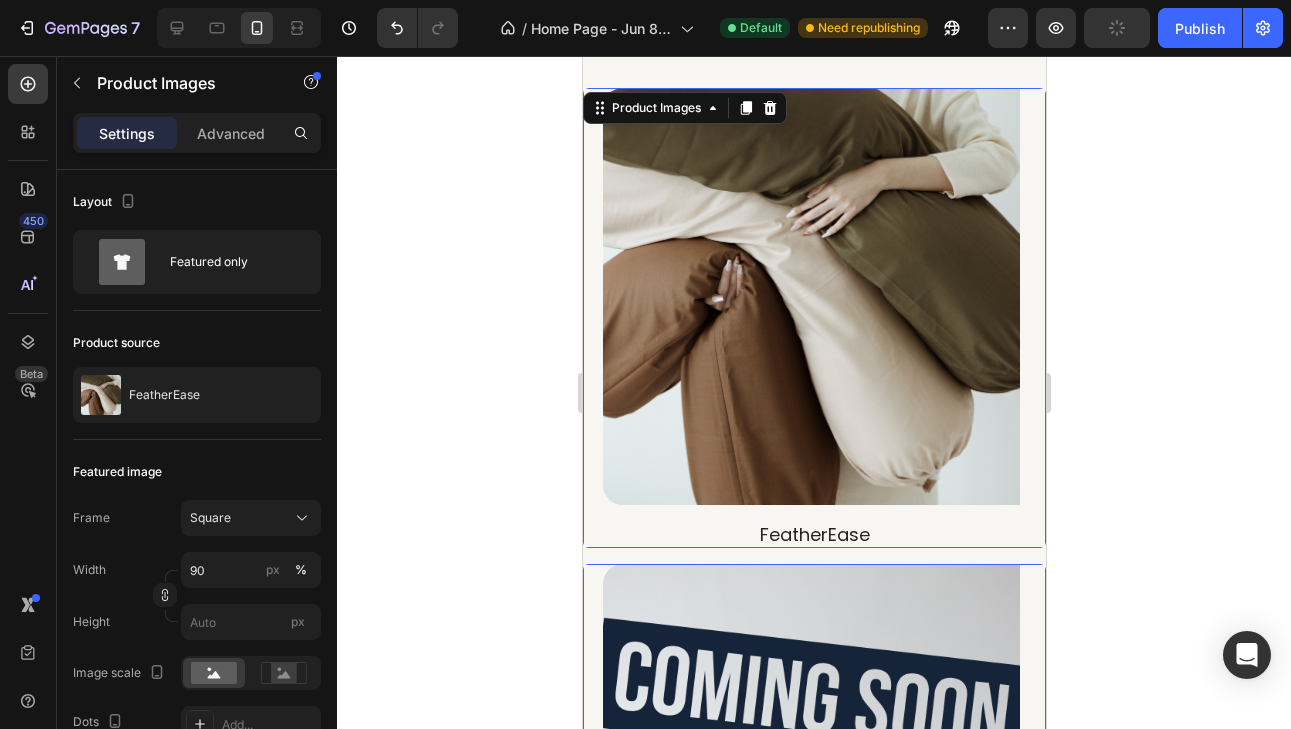 click 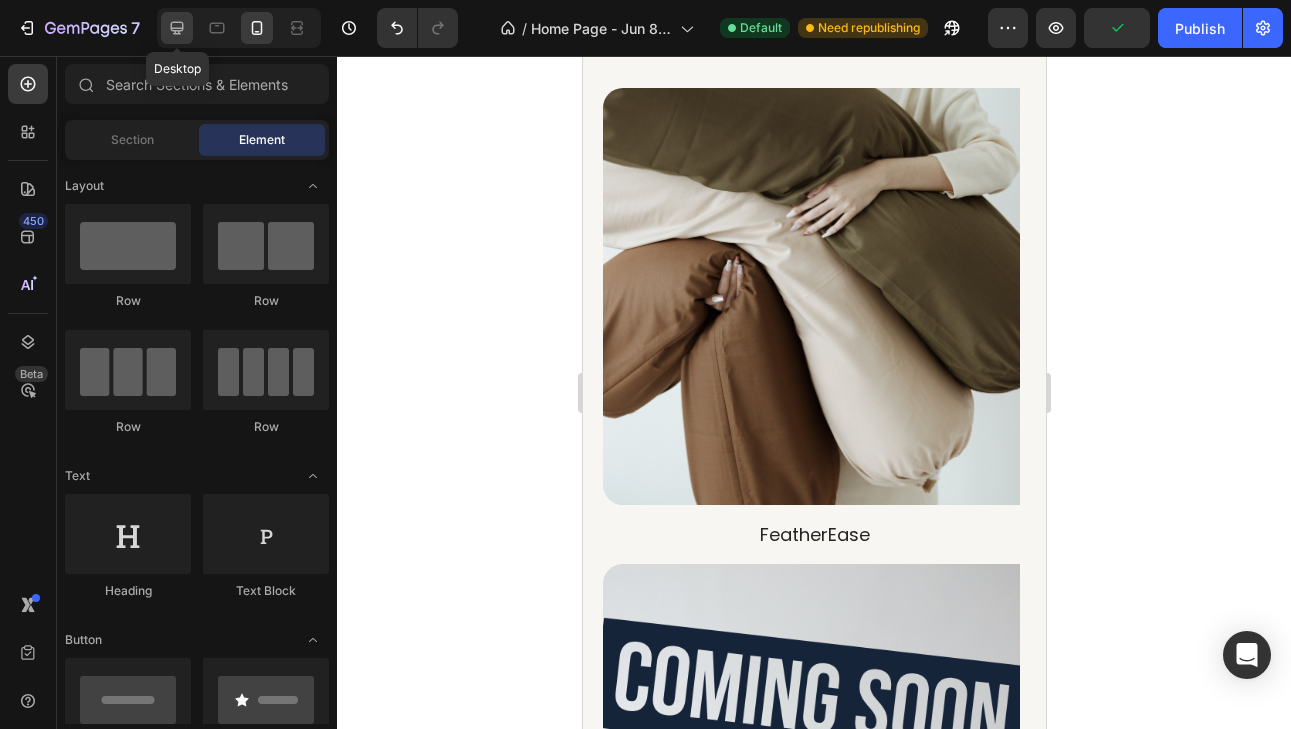 click 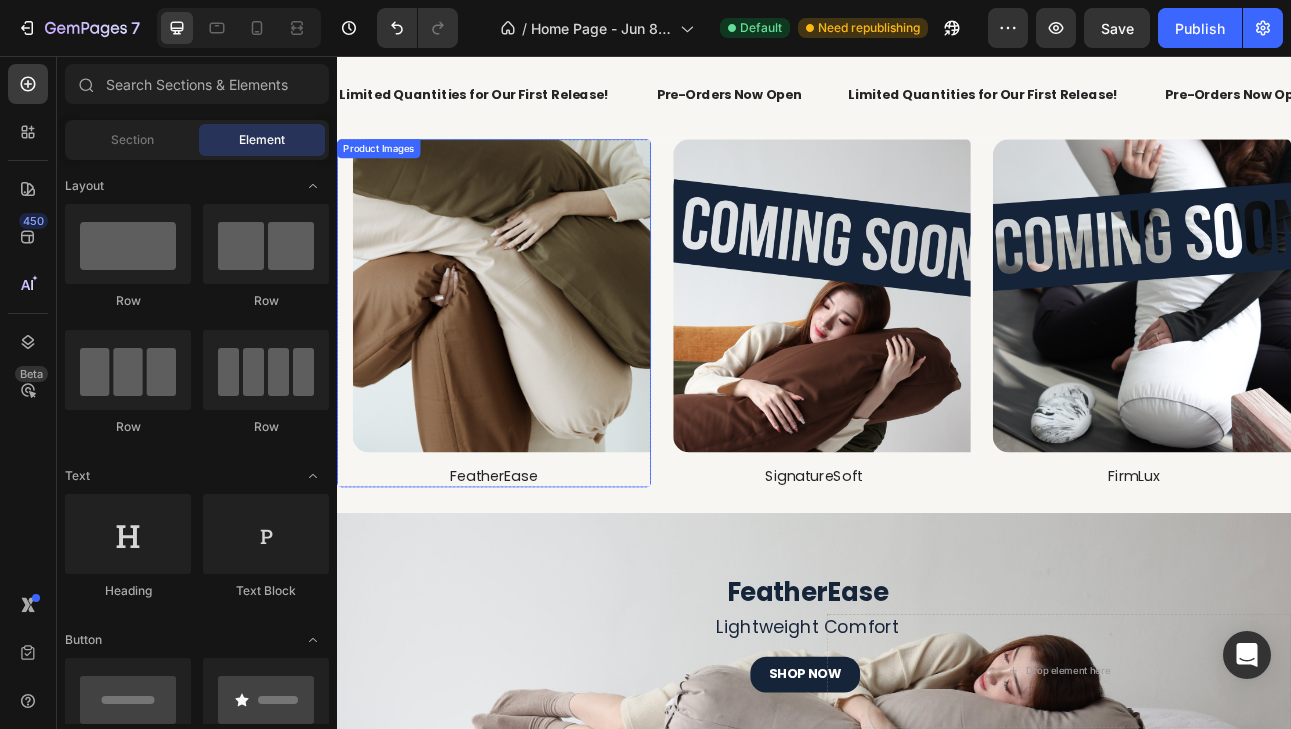scroll, scrollTop: 667, scrollLeft: 0, axis: vertical 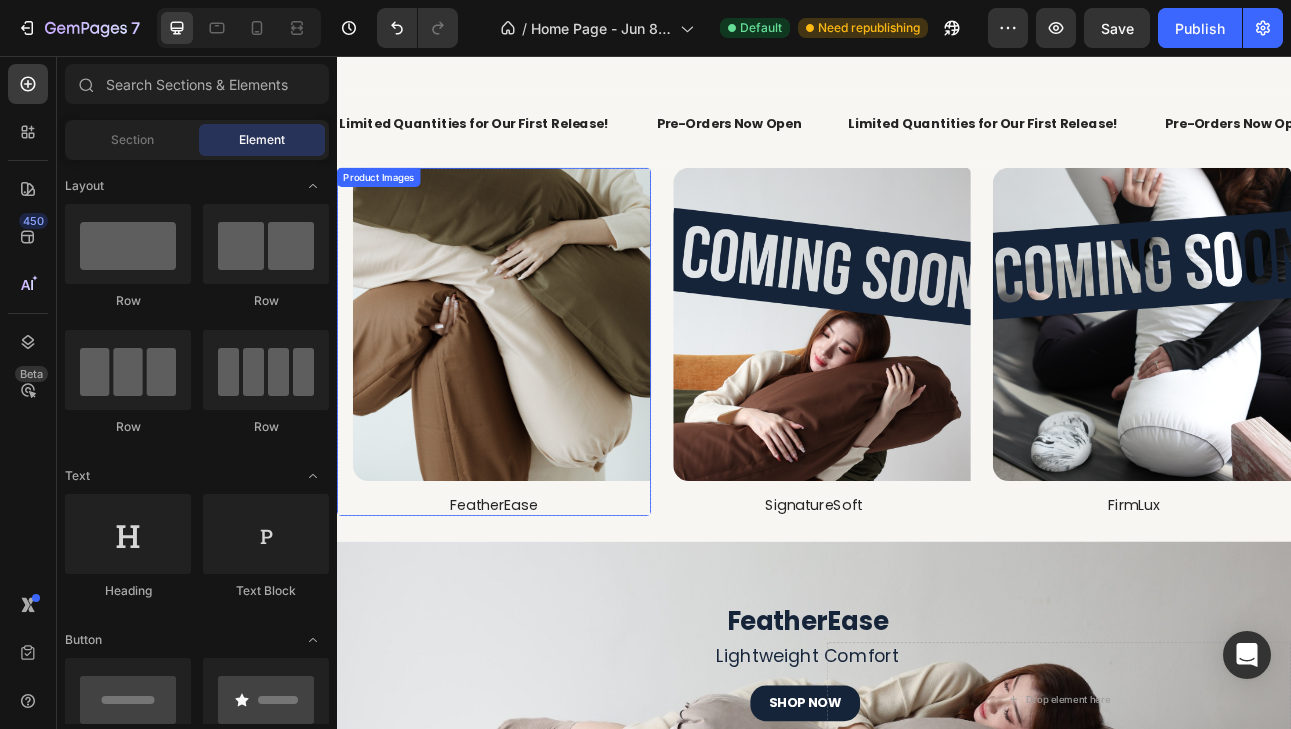 click at bounding box center [554, 394] 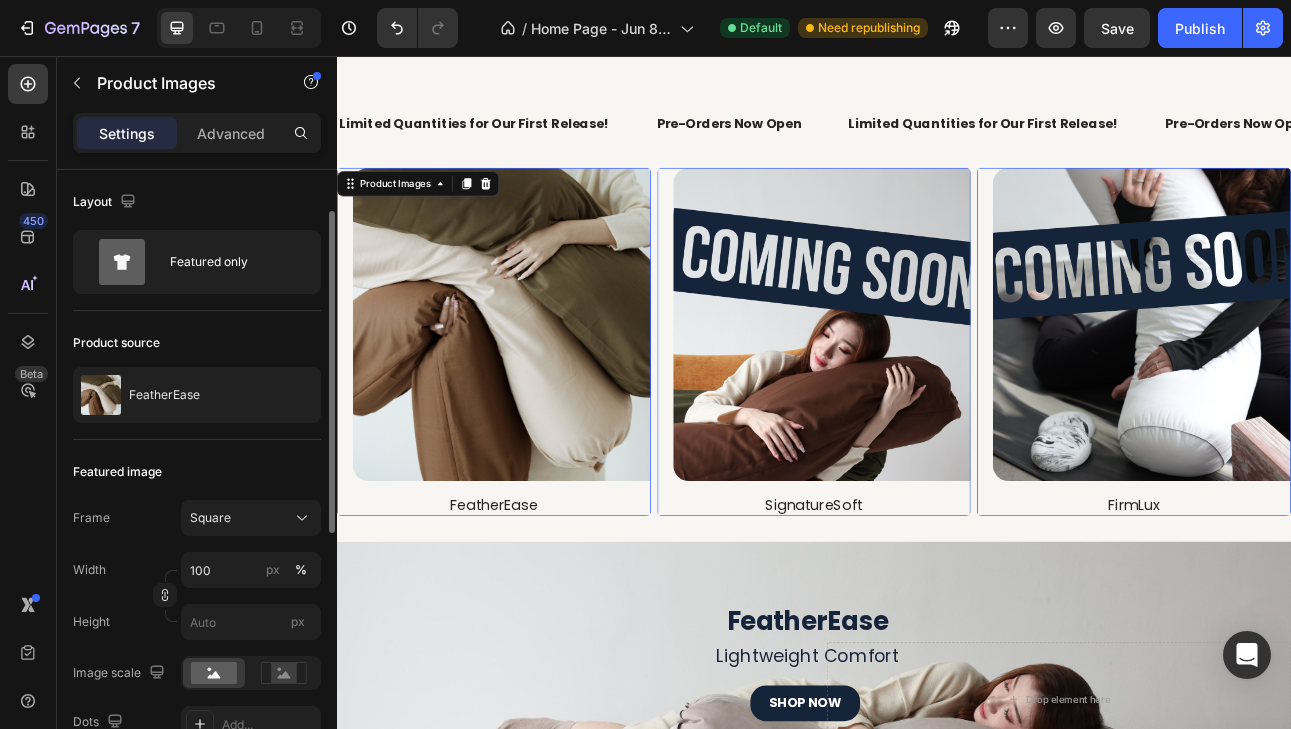 scroll, scrollTop: 36, scrollLeft: 0, axis: vertical 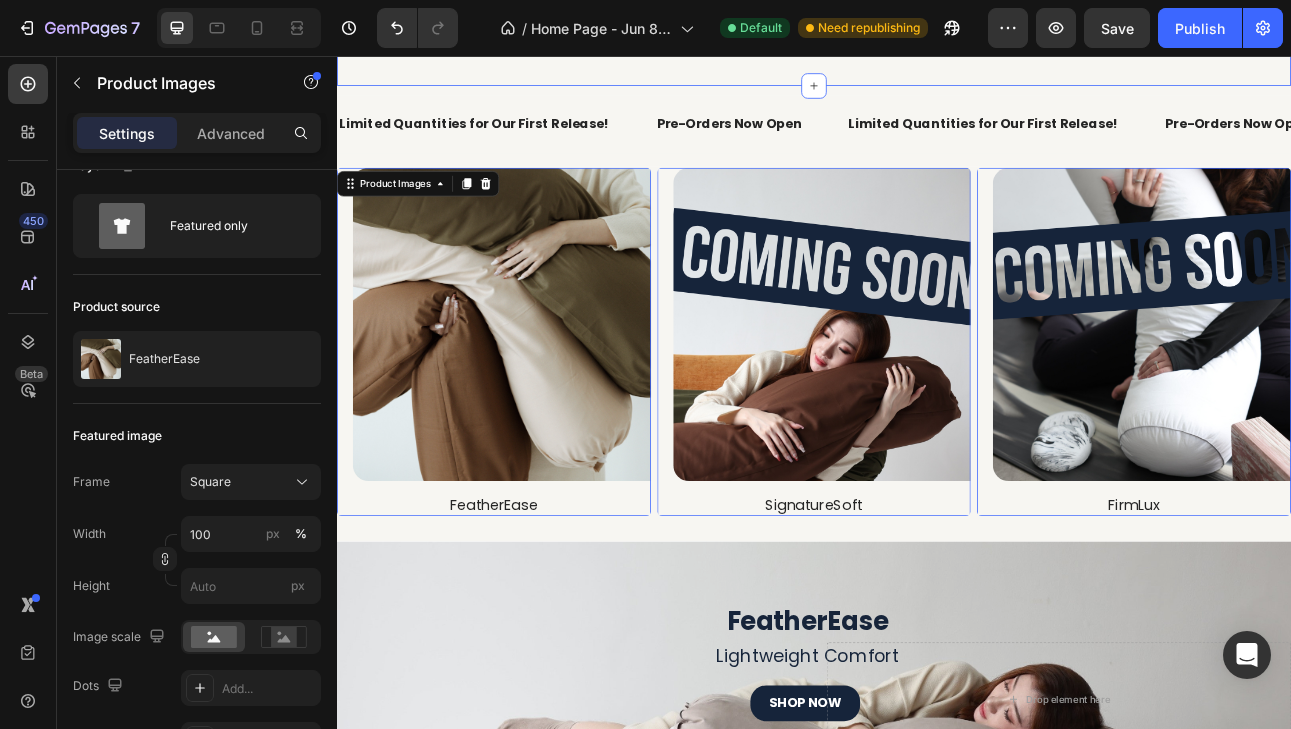 click on "The Hug Your Body's Been Waiting For
Rooted in Indonesian Tradition. Hugged Worldwide.
SHOP NOW
Custom Code Section 1" at bounding box center (937, -238) 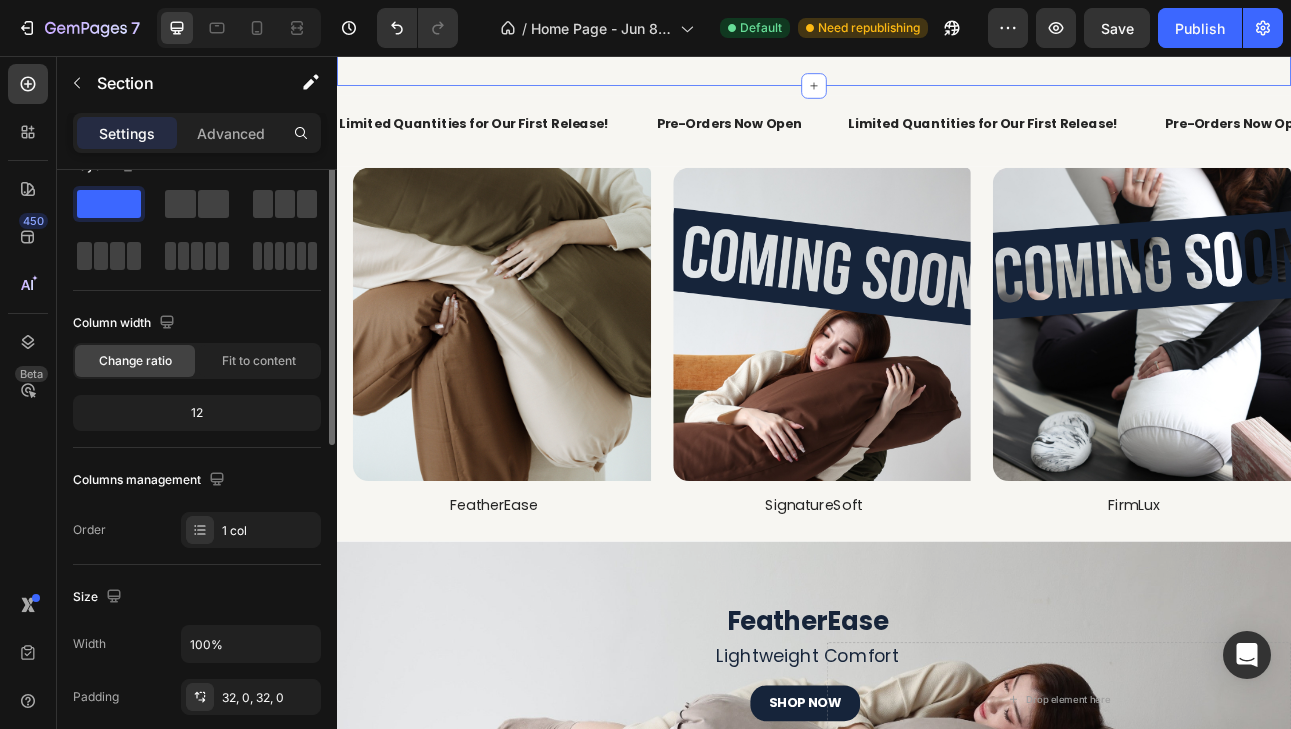 scroll, scrollTop: 0, scrollLeft: 0, axis: both 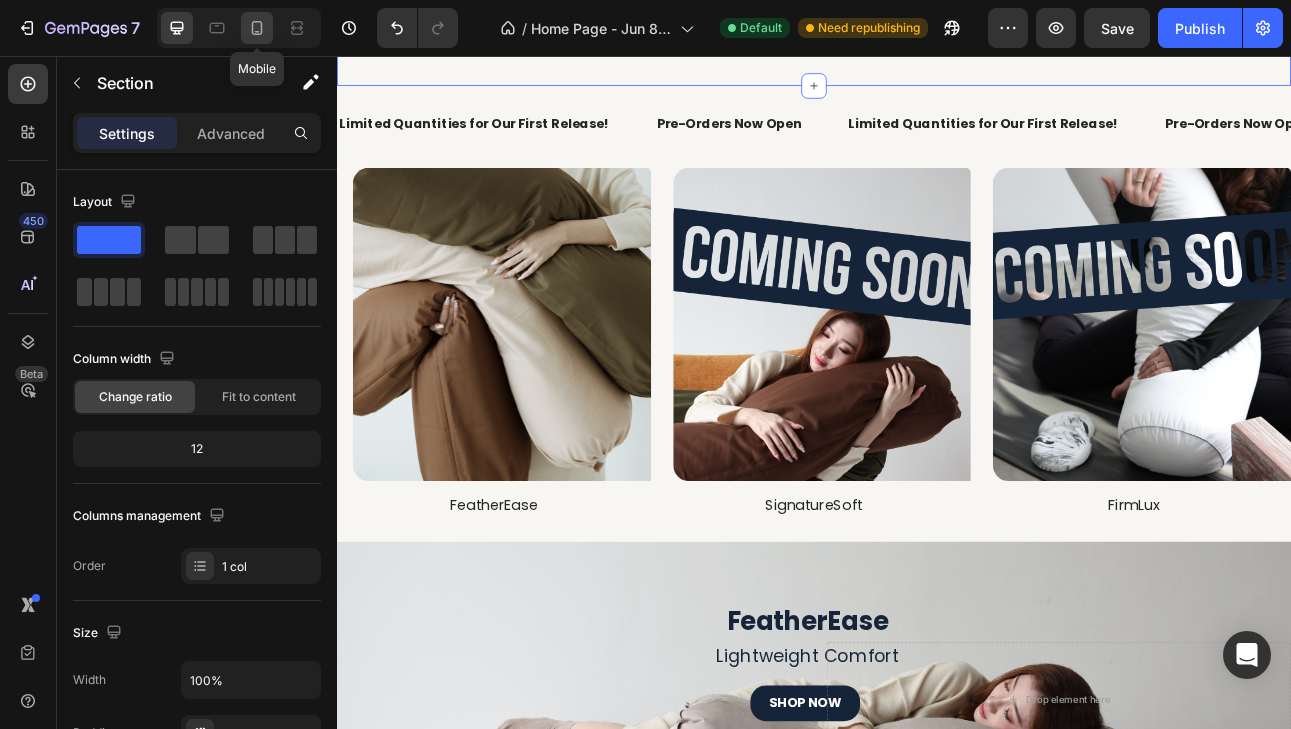 click 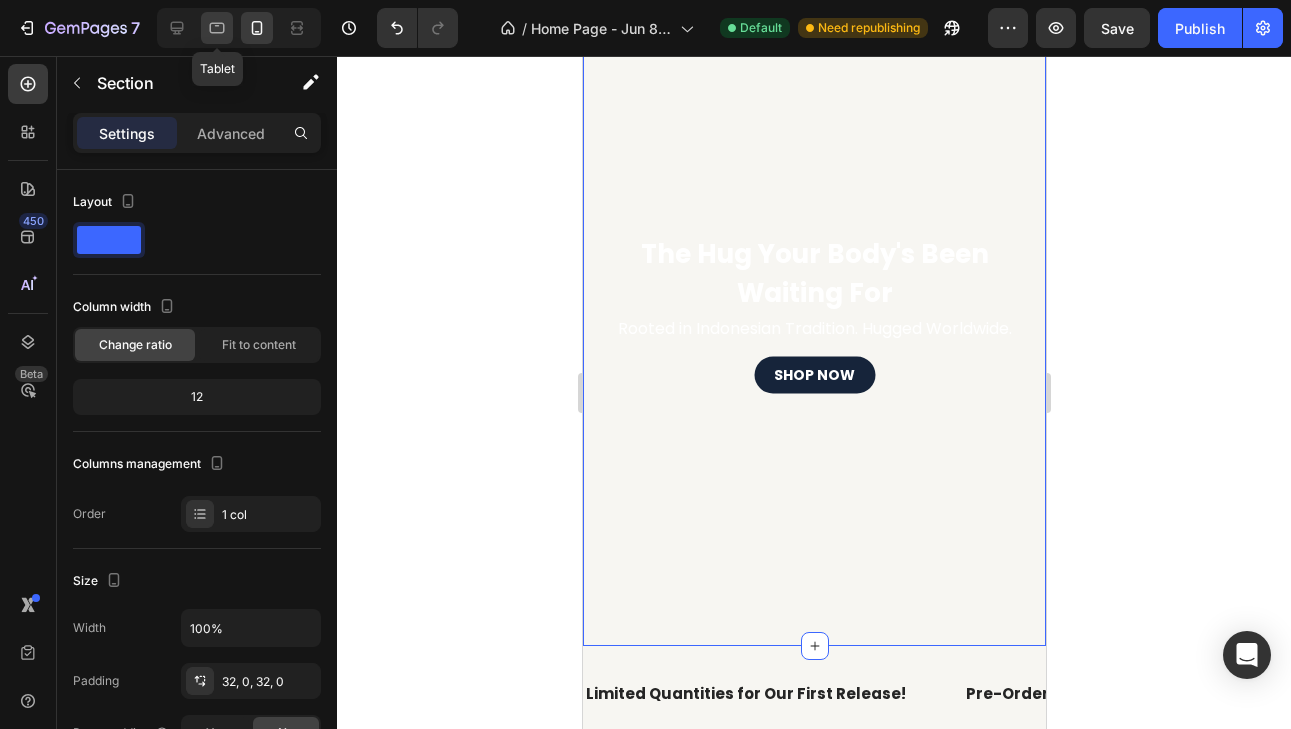 scroll, scrollTop: 12, scrollLeft: 0, axis: vertical 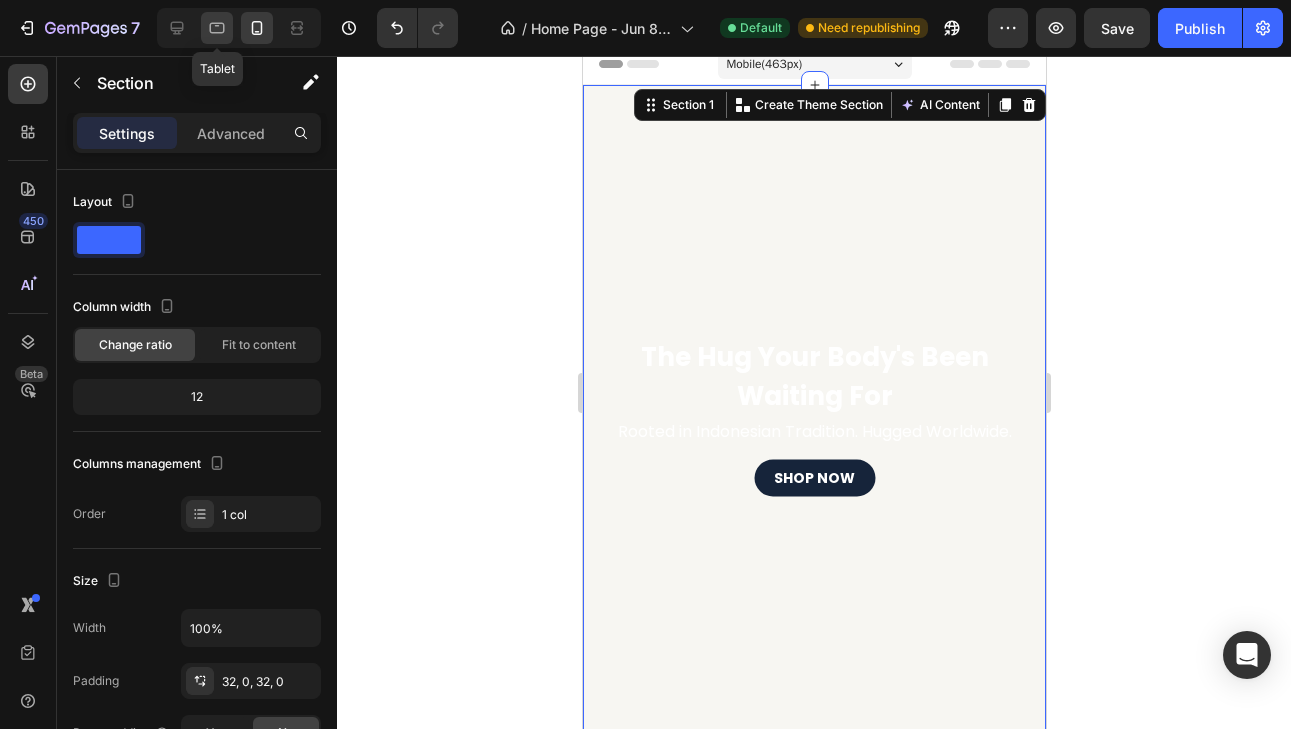 click 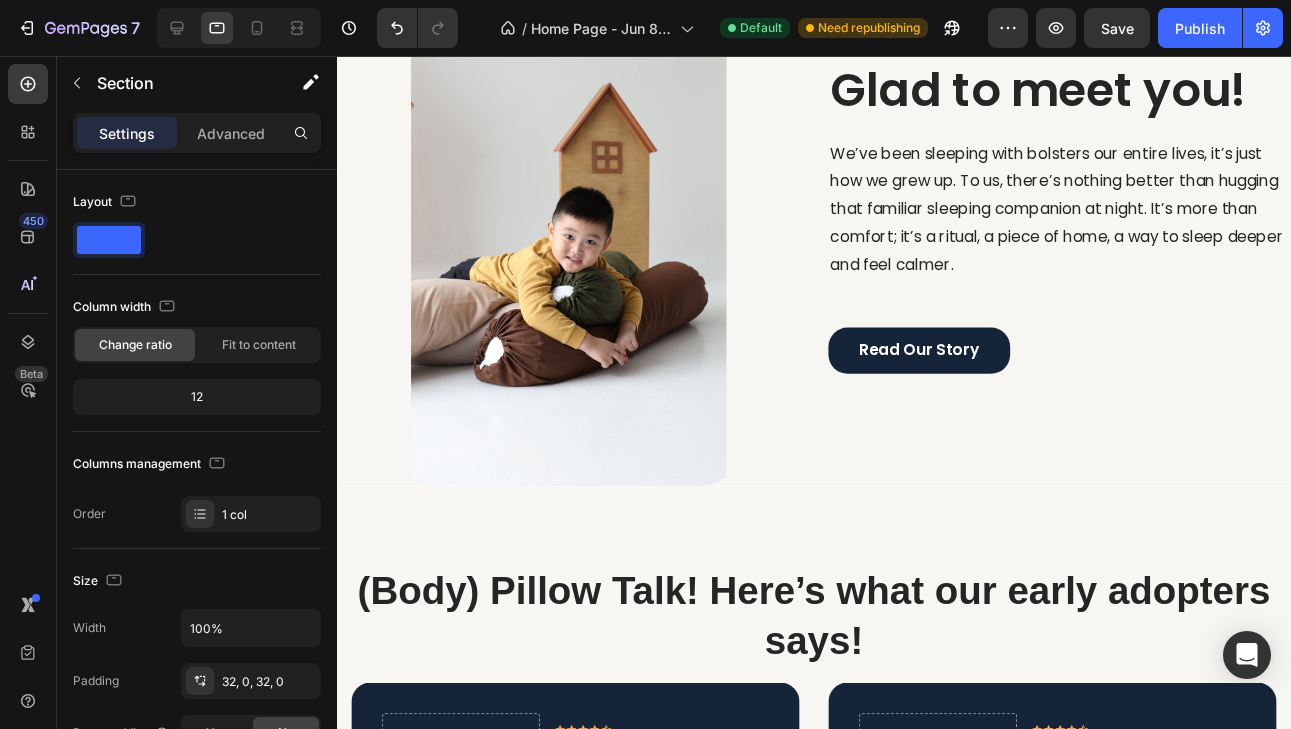 scroll, scrollTop: 2209, scrollLeft: 0, axis: vertical 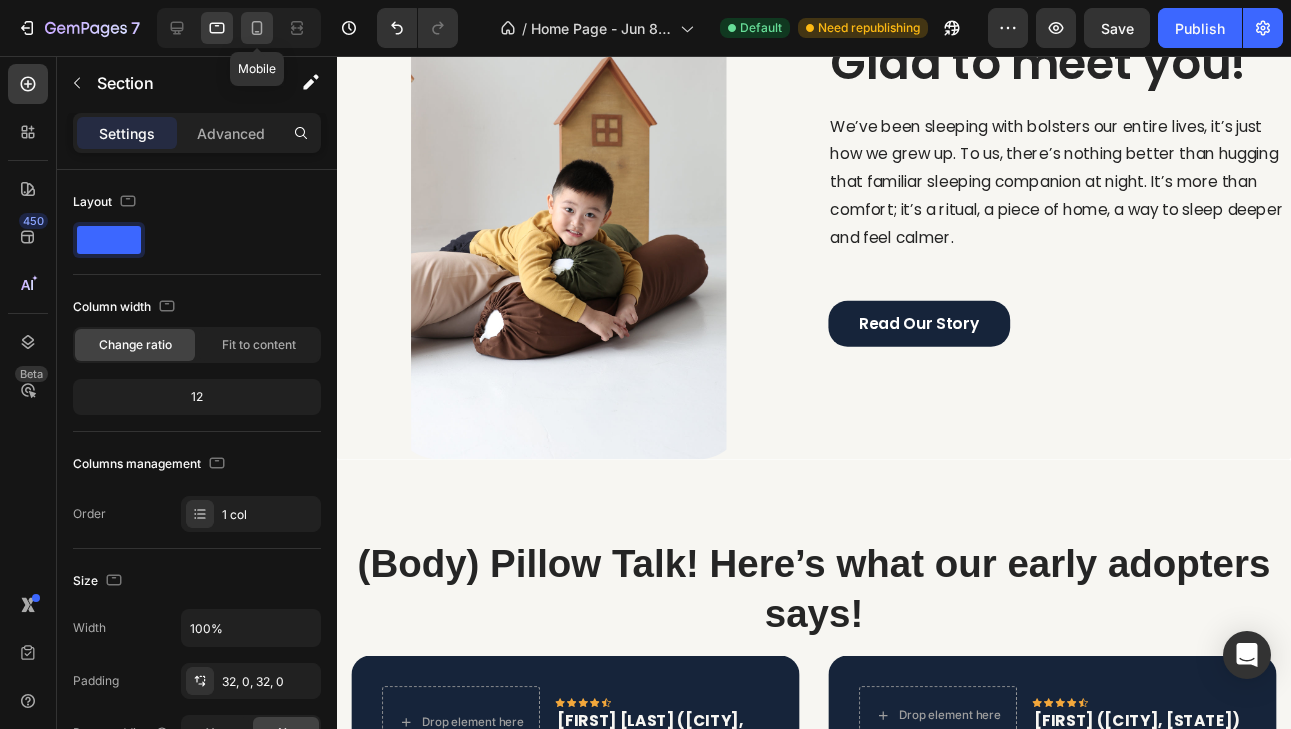 click 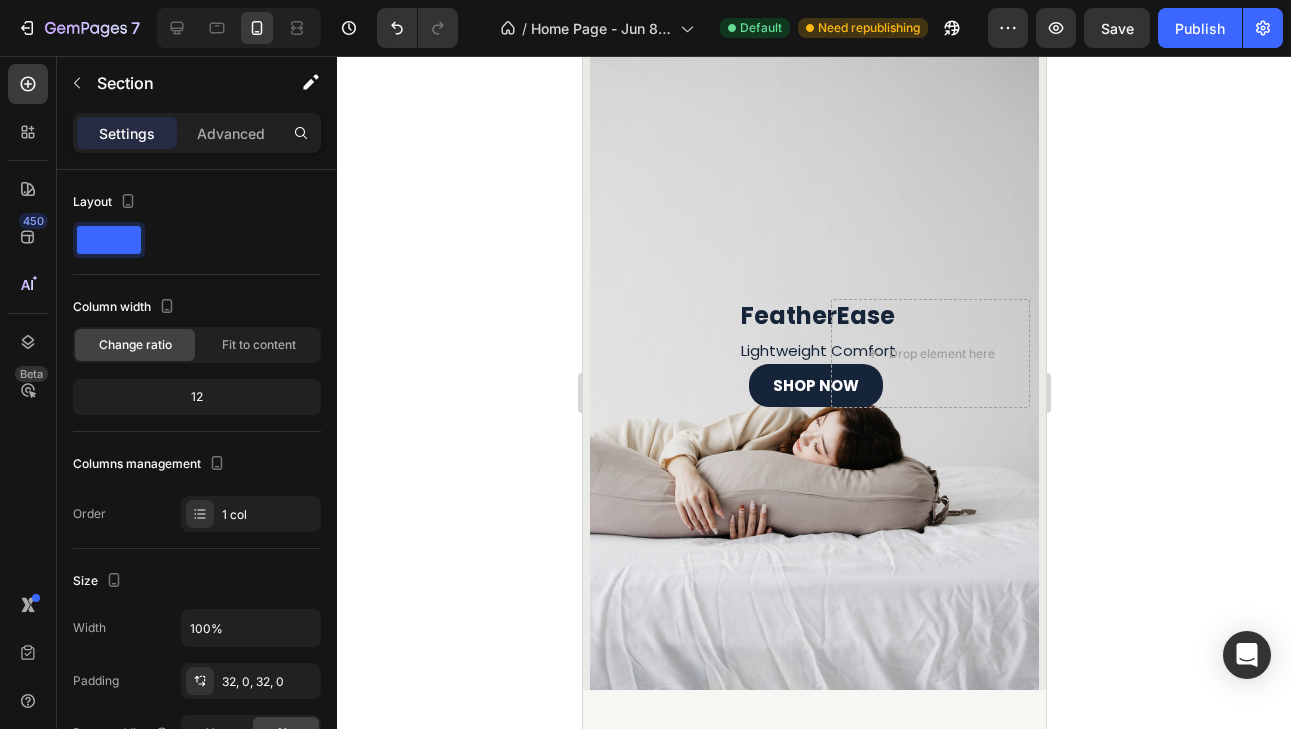 scroll, scrollTop: 2291, scrollLeft: 0, axis: vertical 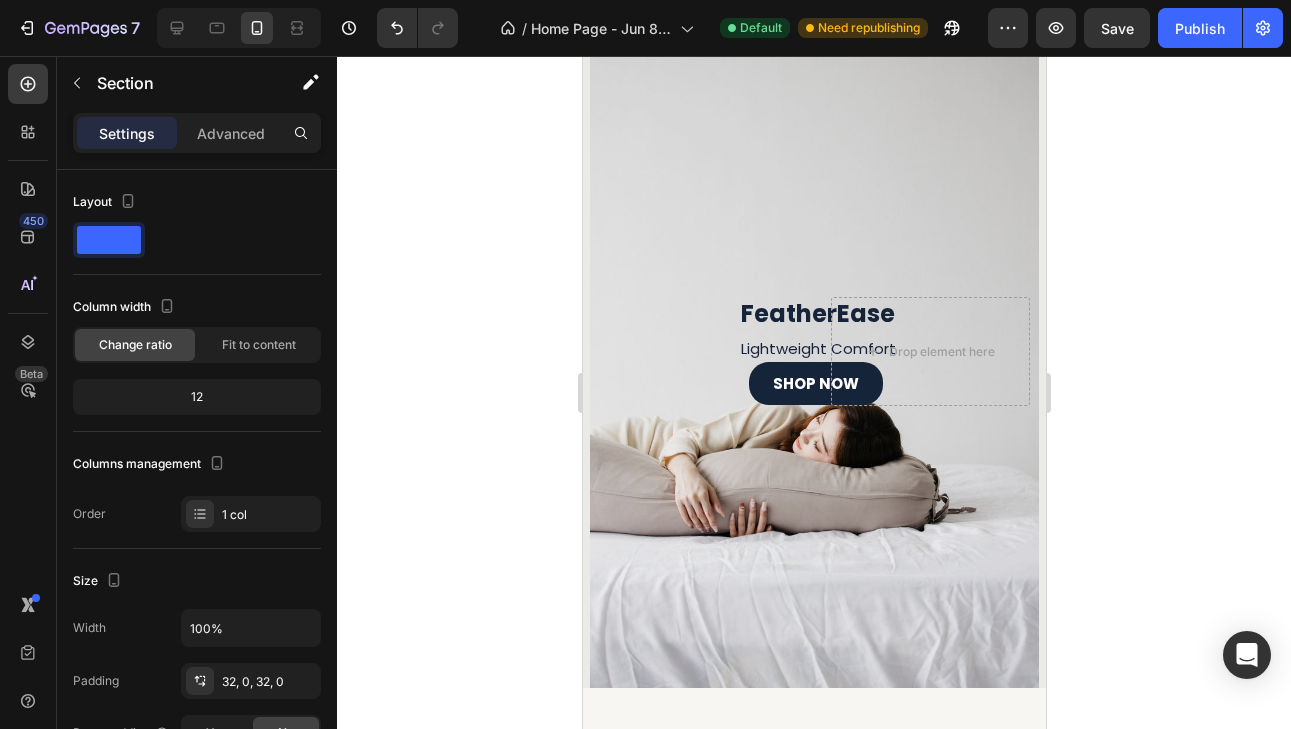 click 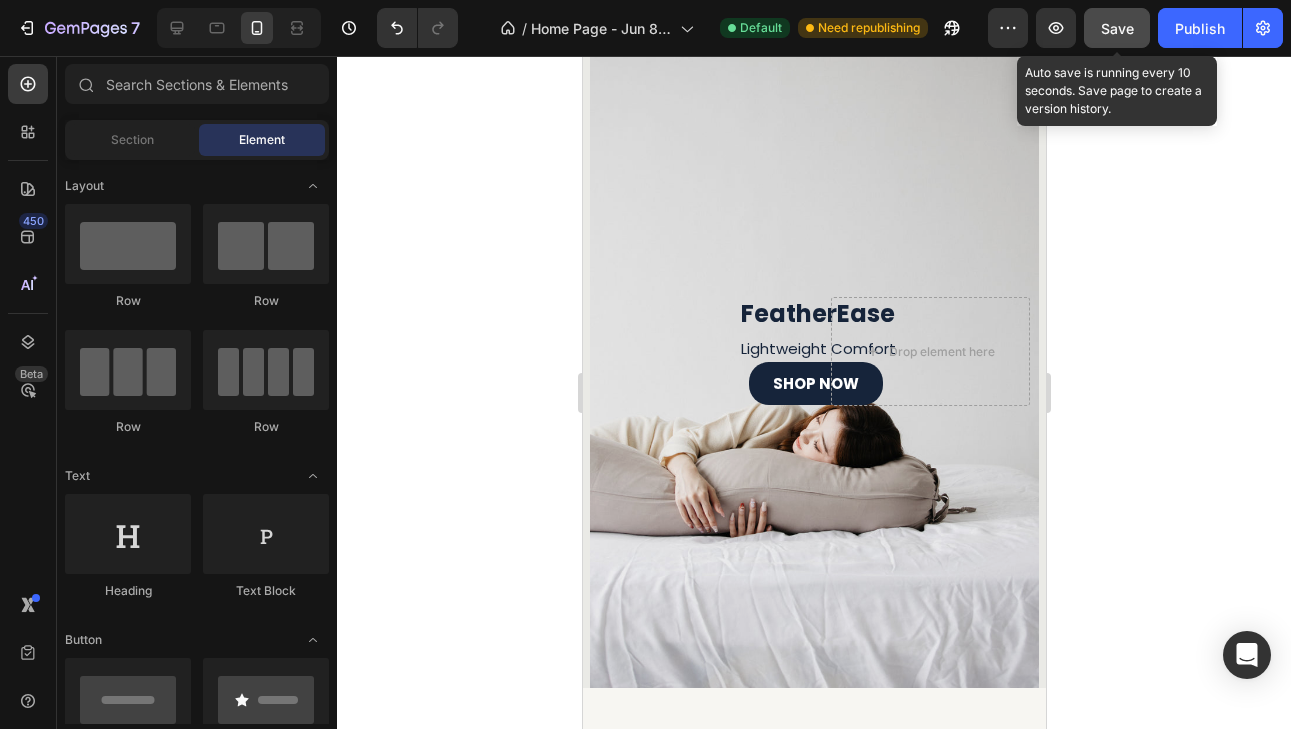 click on "Save" at bounding box center (1117, 28) 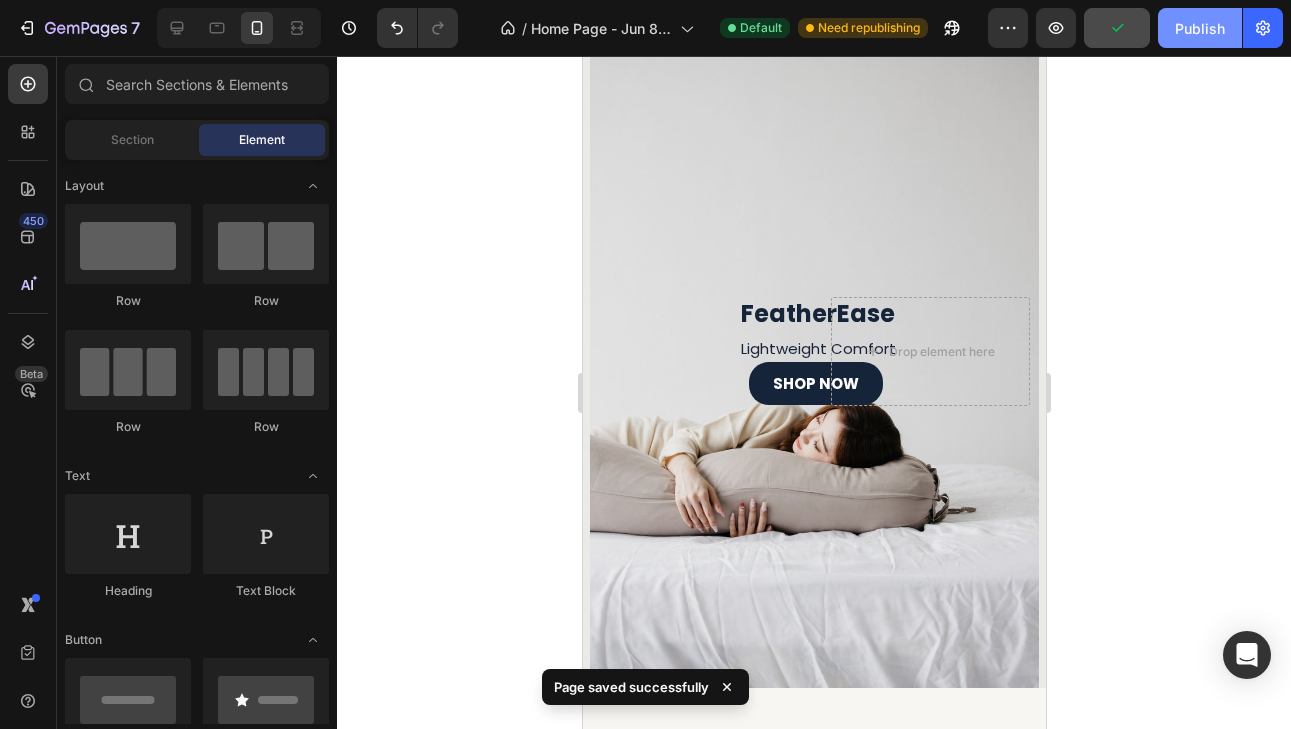 click on "Publish" at bounding box center [1200, 28] 